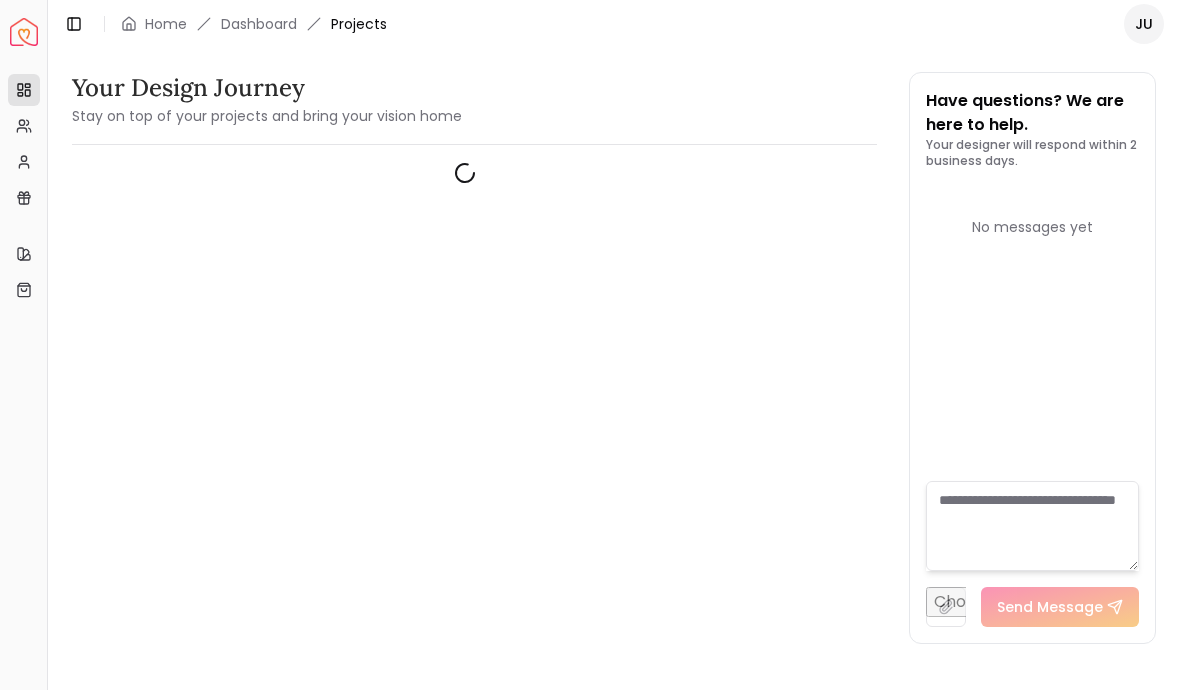 scroll, scrollTop: 0, scrollLeft: 0, axis: both 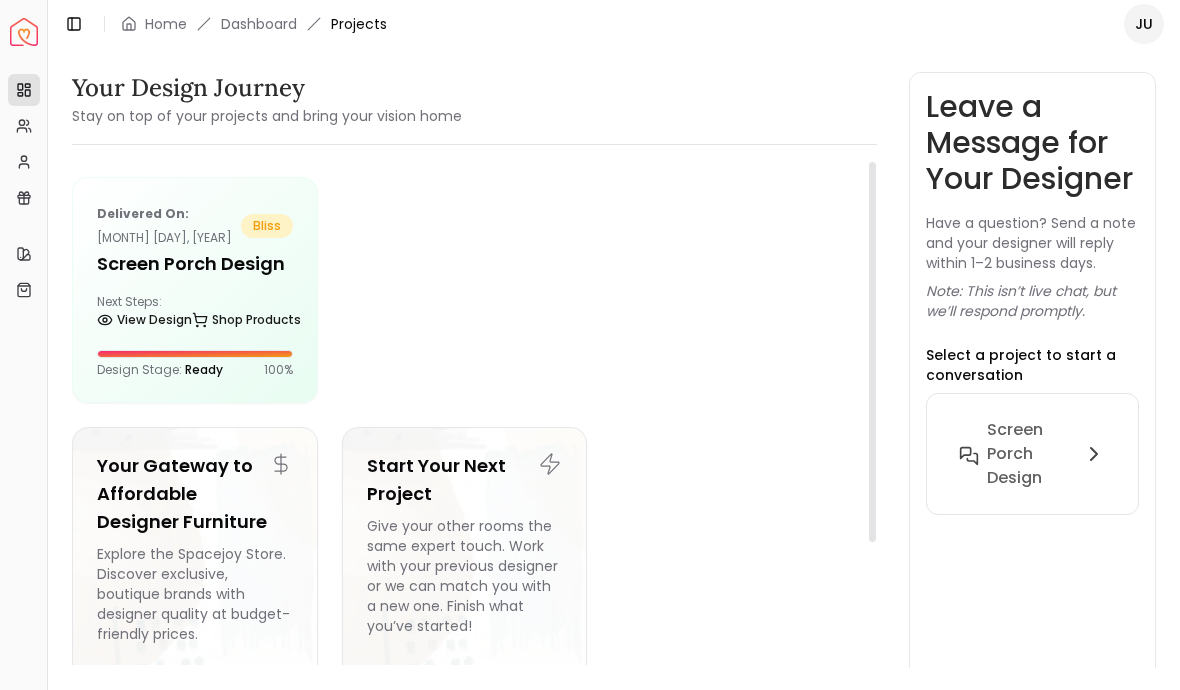 click on "Design Stage:   Ready 100 %" at bounding box center (195, 370) 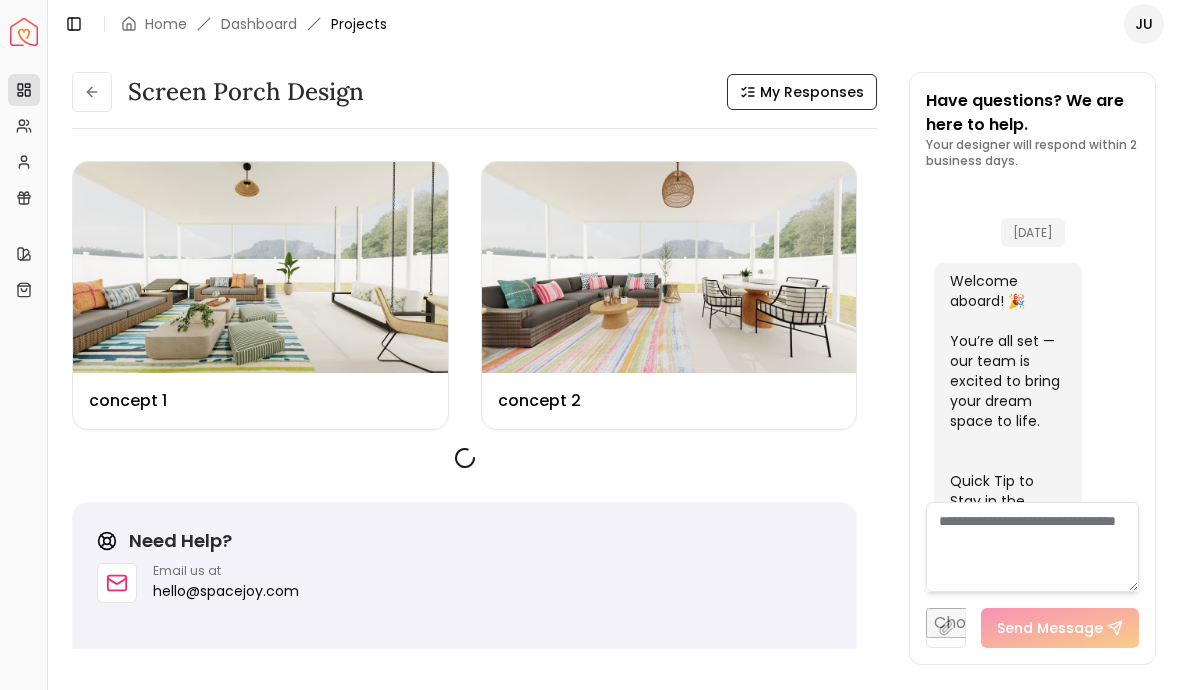 scroll, scrollTop: 1116, scrollLeft: 0, axis: vertical 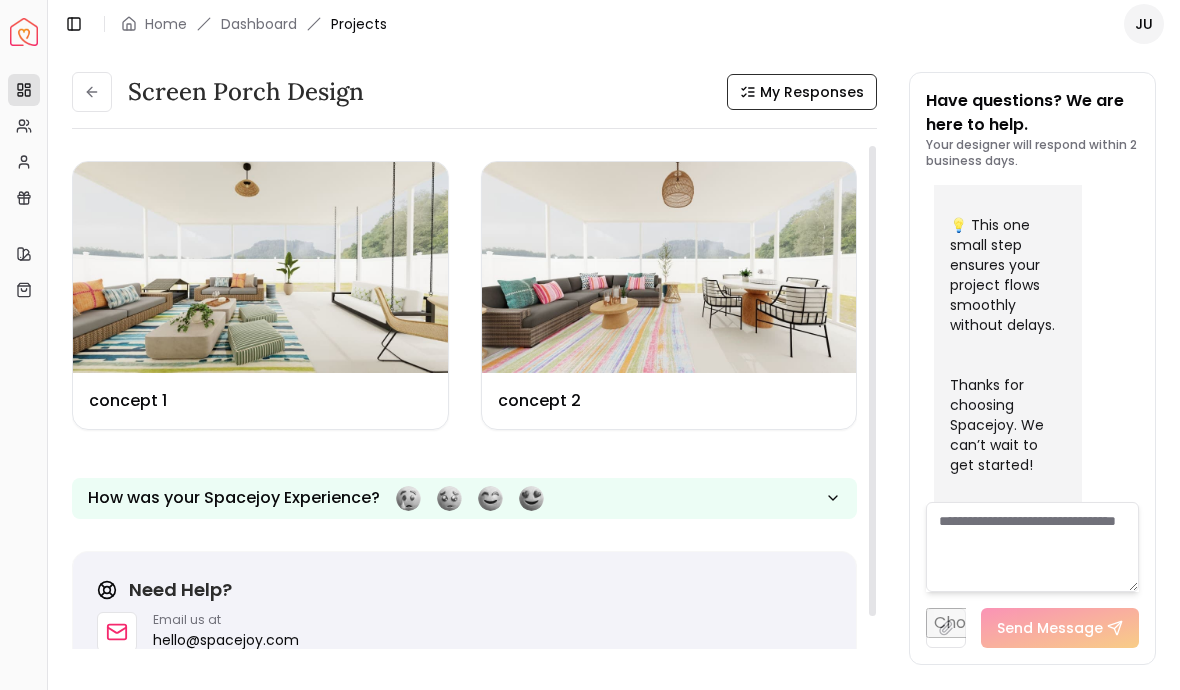 click at bounding box center (260, 267) 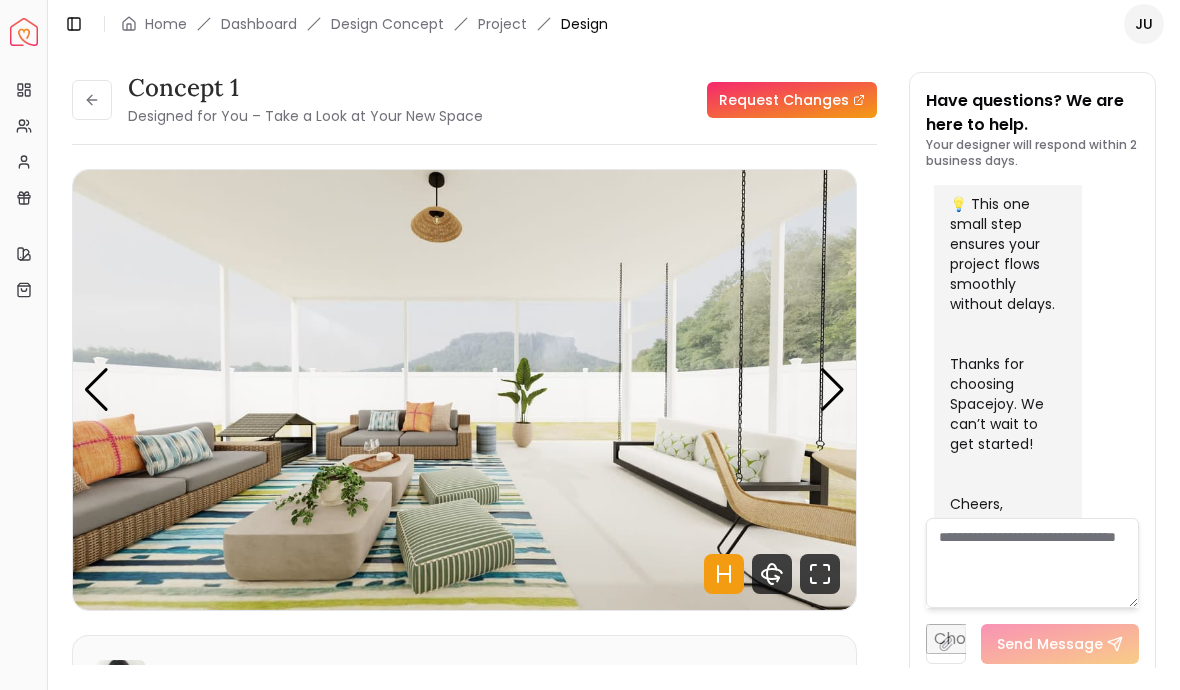 scroll, scrollTop: 1100, scrollLeft: 0, axis: vertical 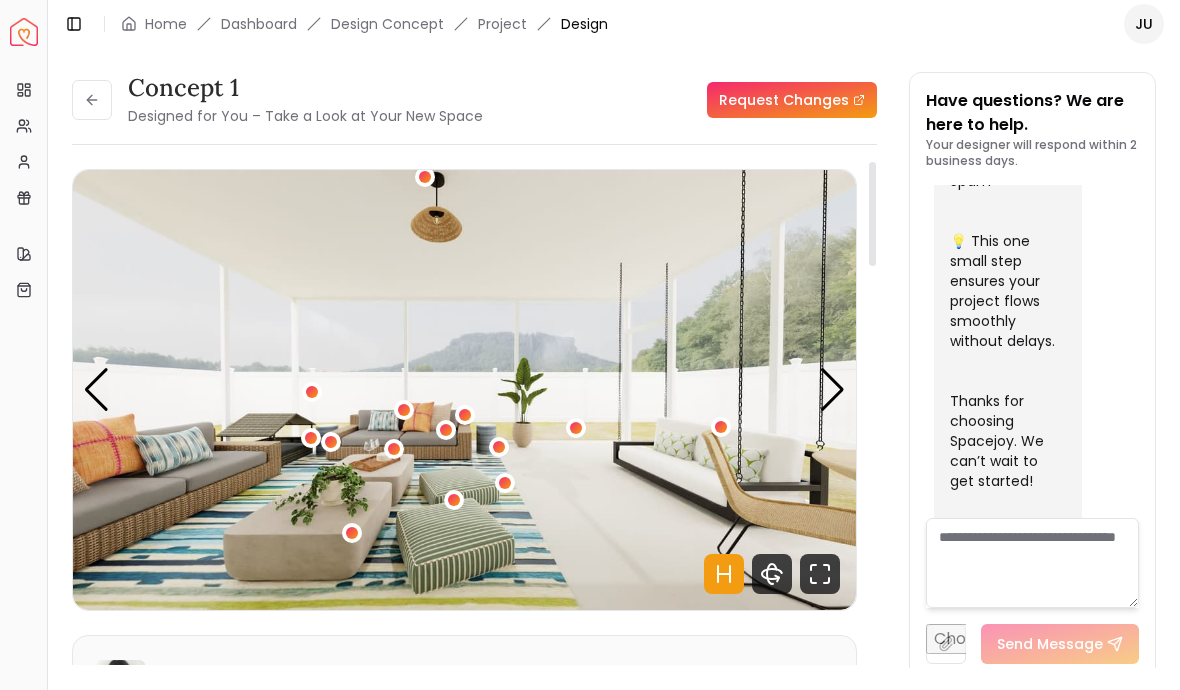 click at bounding box center (832, 390) 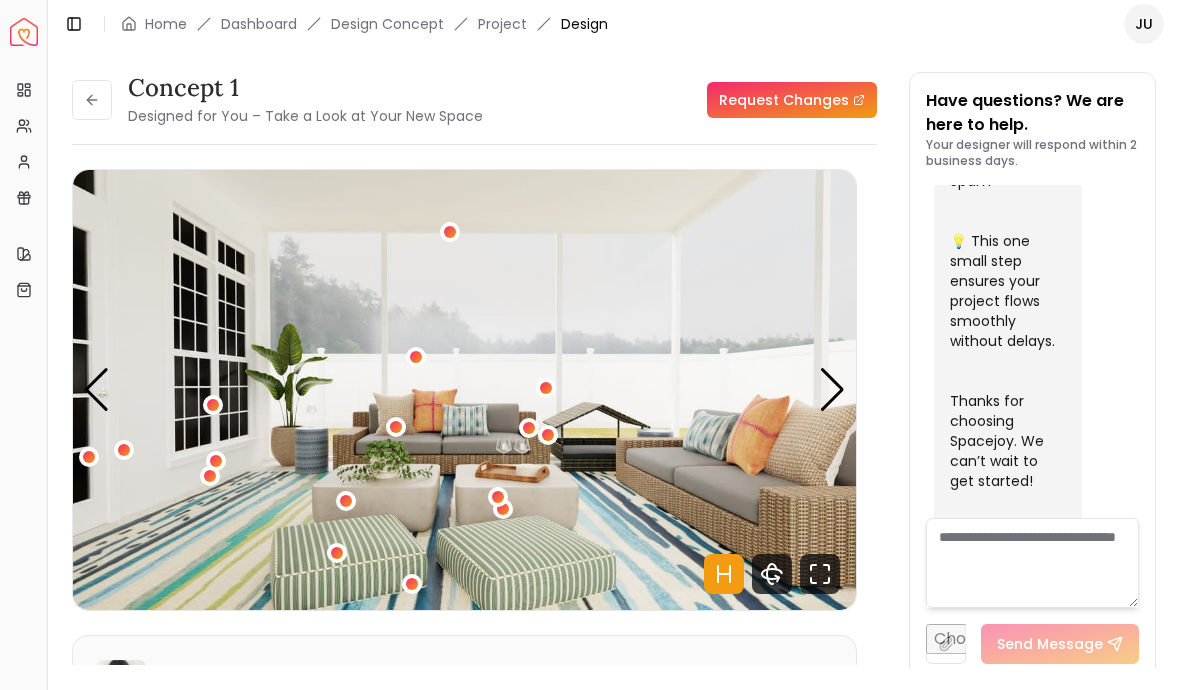 click at bounding box center (832, 390) 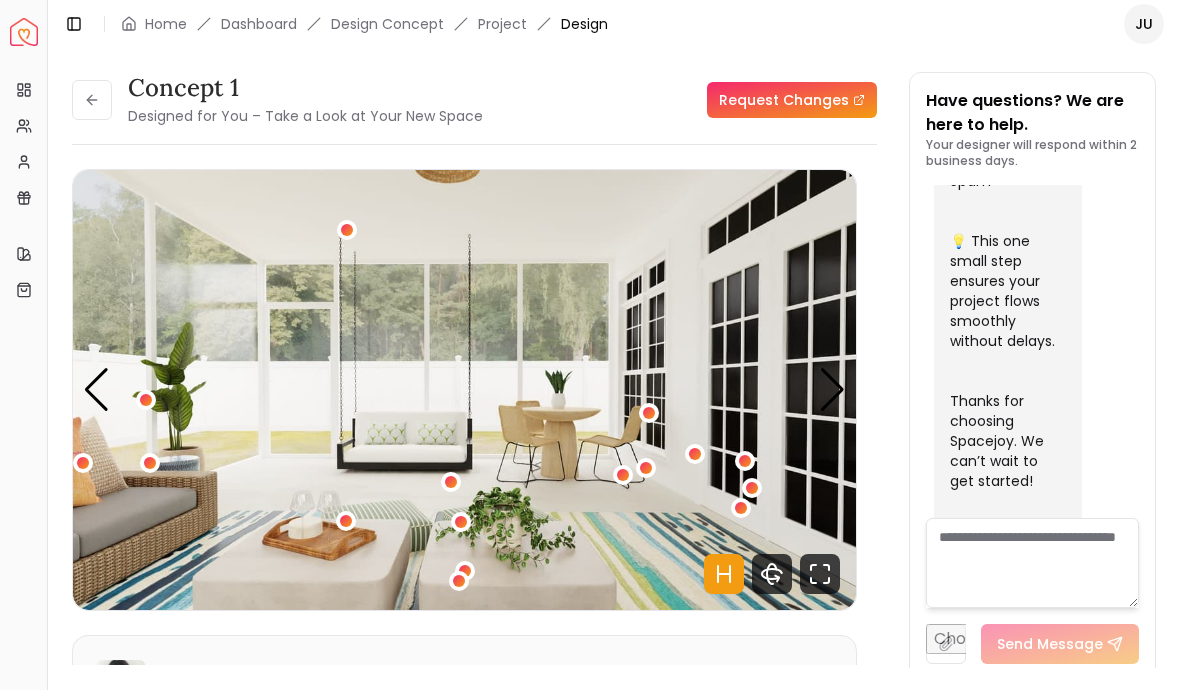 click at bounding box center [832, 390] 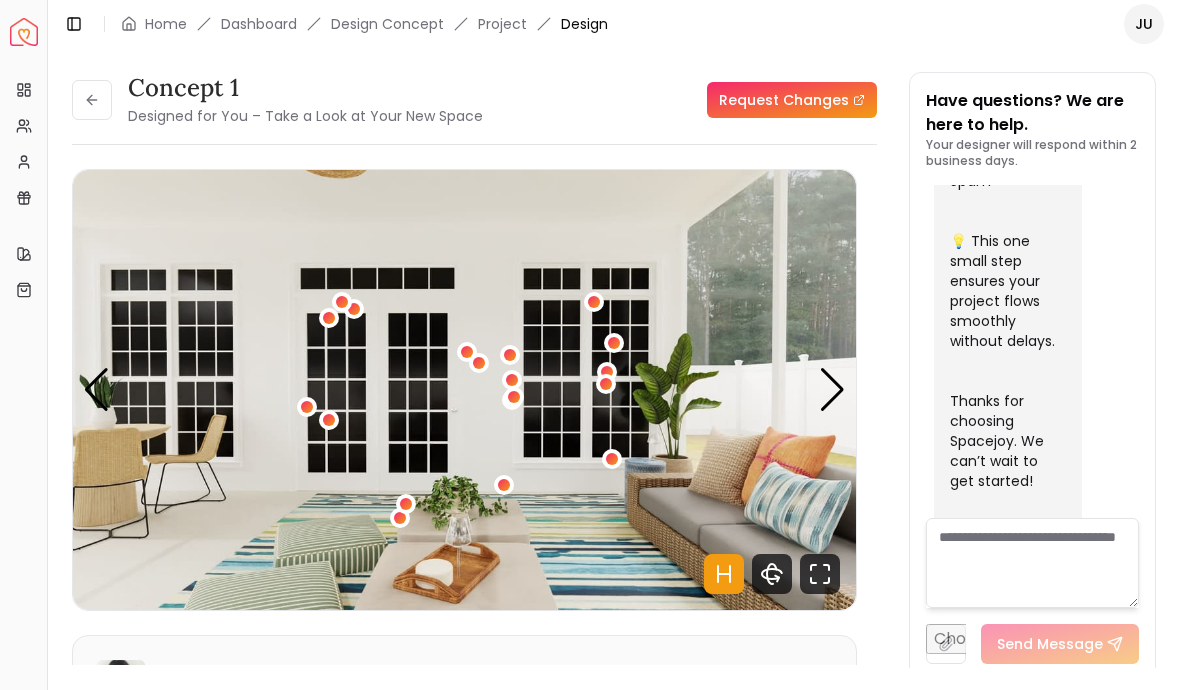 click at bounding box center [832, 390] 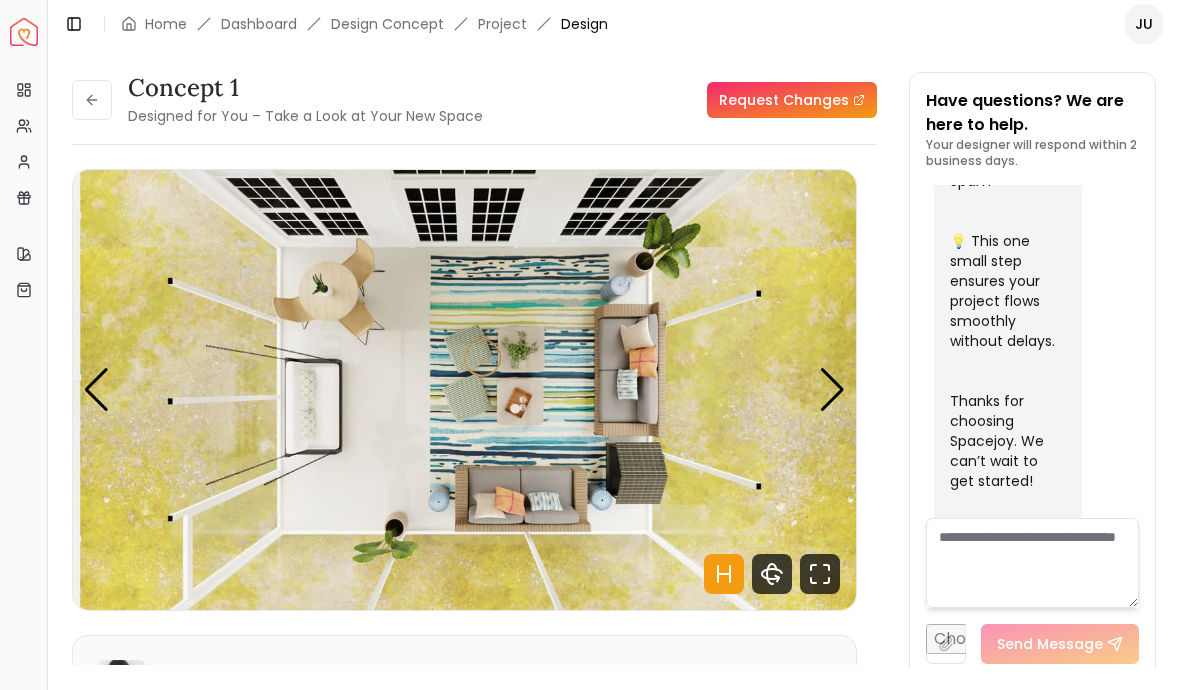 click at bounding box center [832, 390] 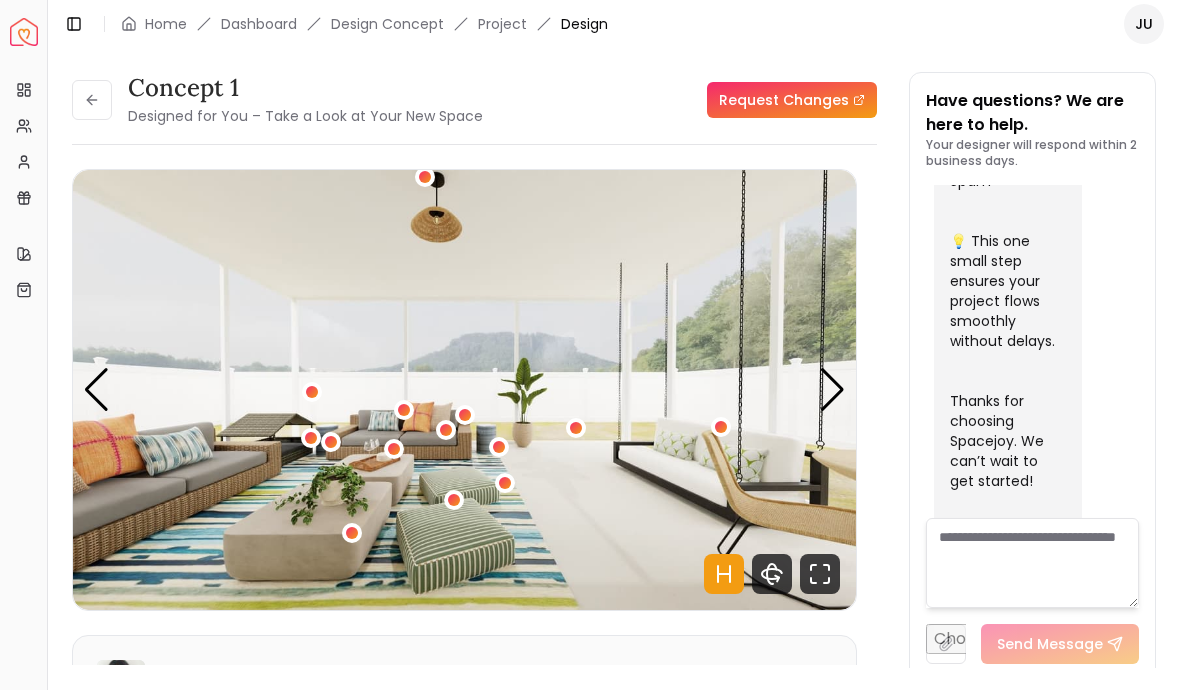 click 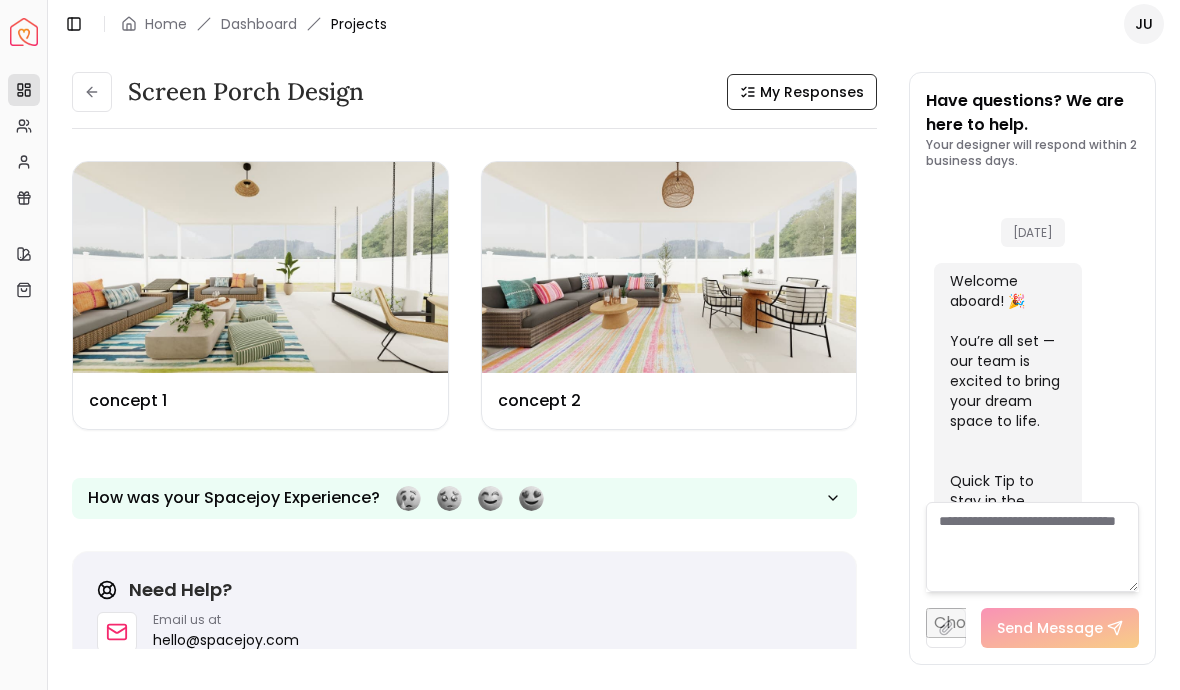 scroll, scrollTop: 1116, scrollLeft: 0, axis: vertical 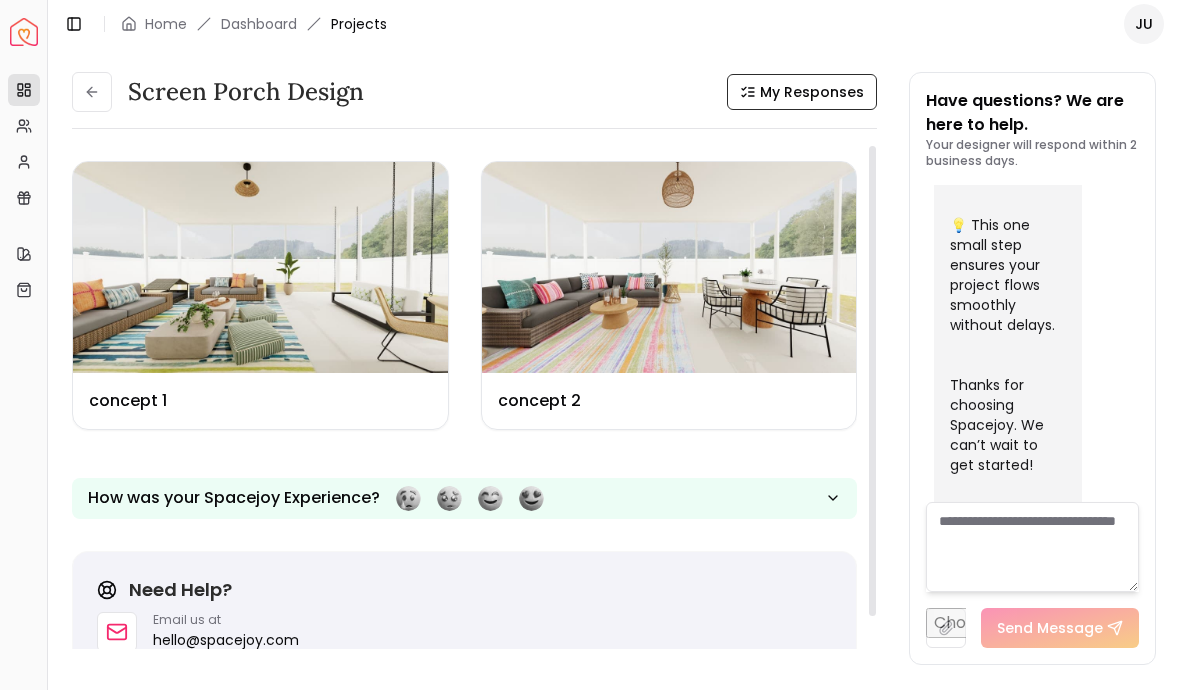 click at bounding box center (669, 267) 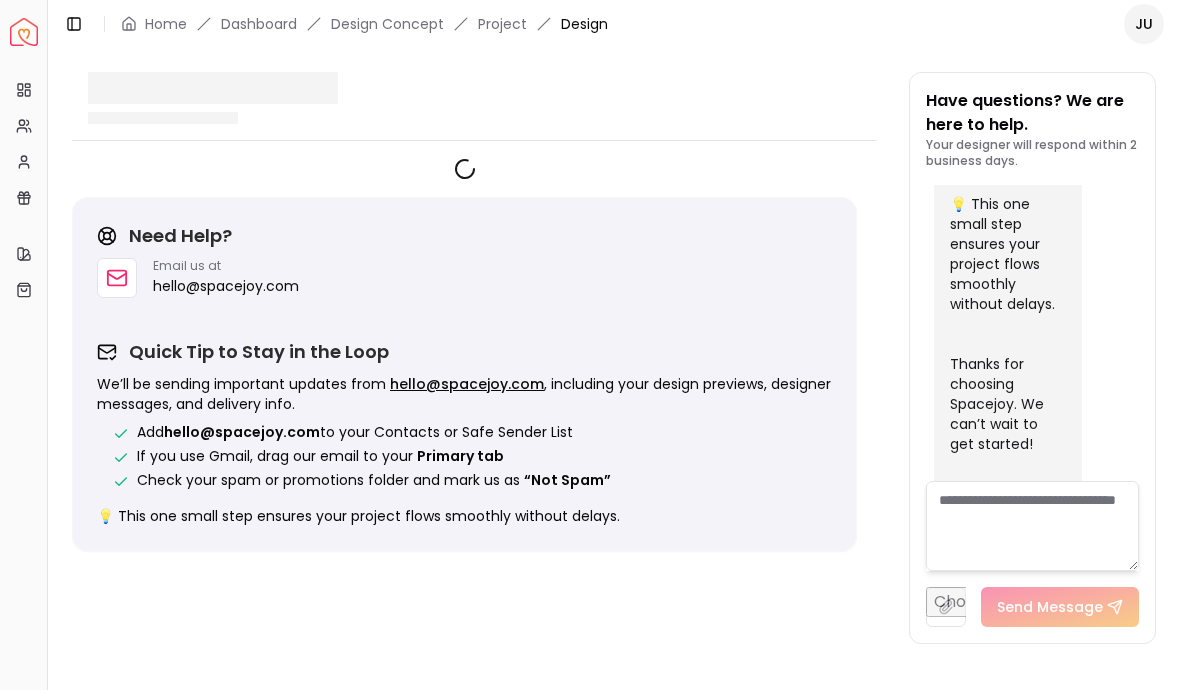 scroll, scrollTop: 1100, scrollLeft: 0, axis: vertical 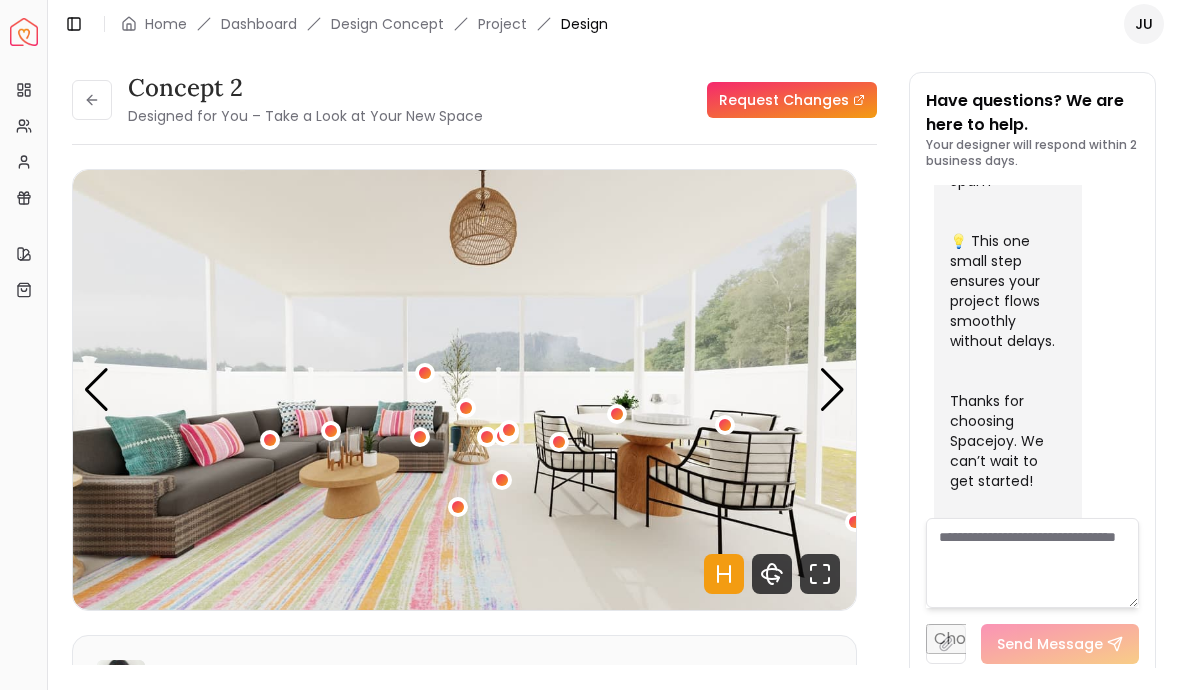 click at bounding box center [832, 390] 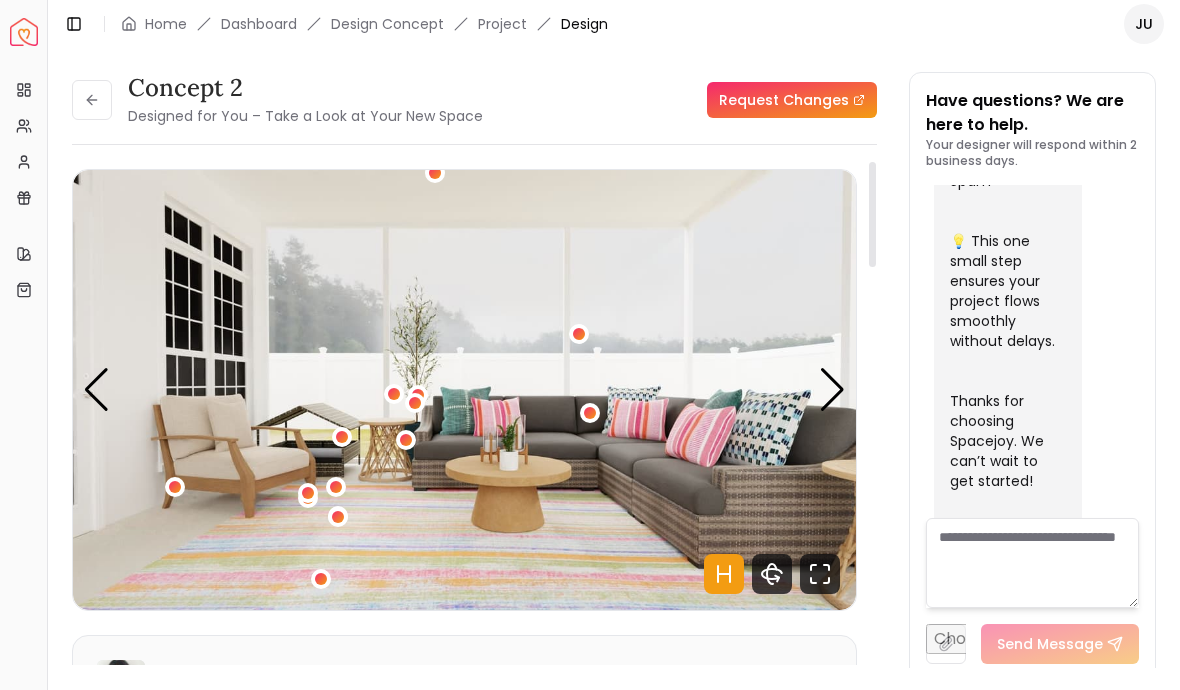 click at bounding box center [464, 390] 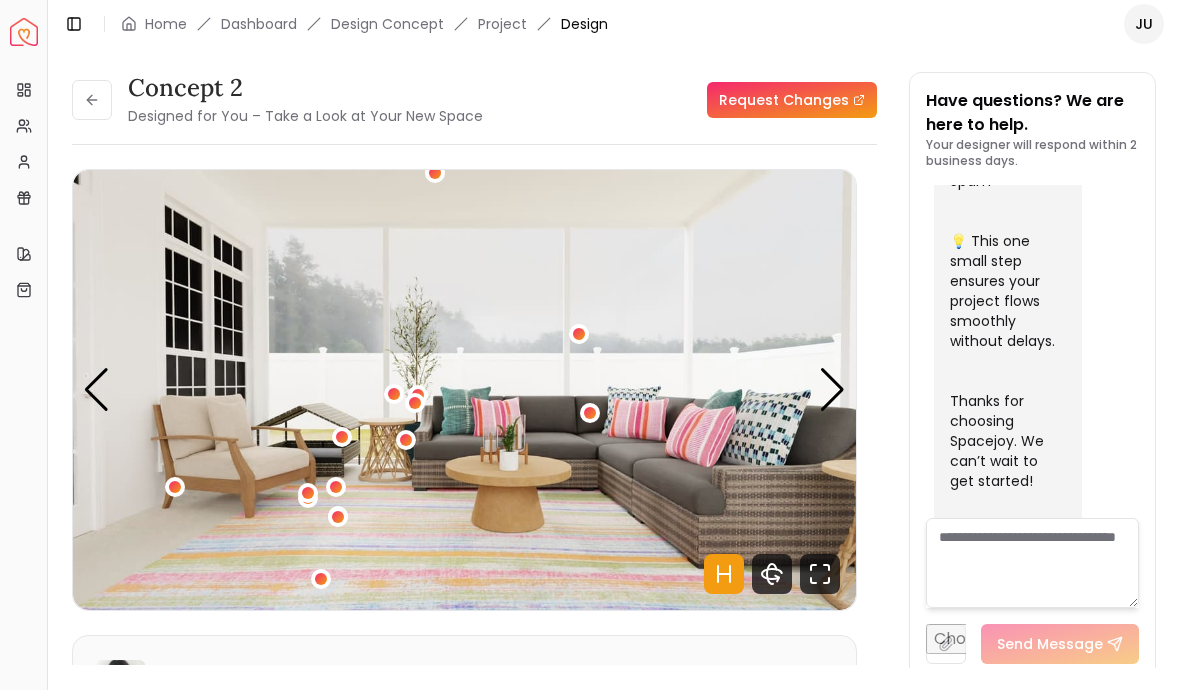 click at bounding box center [464, 390] 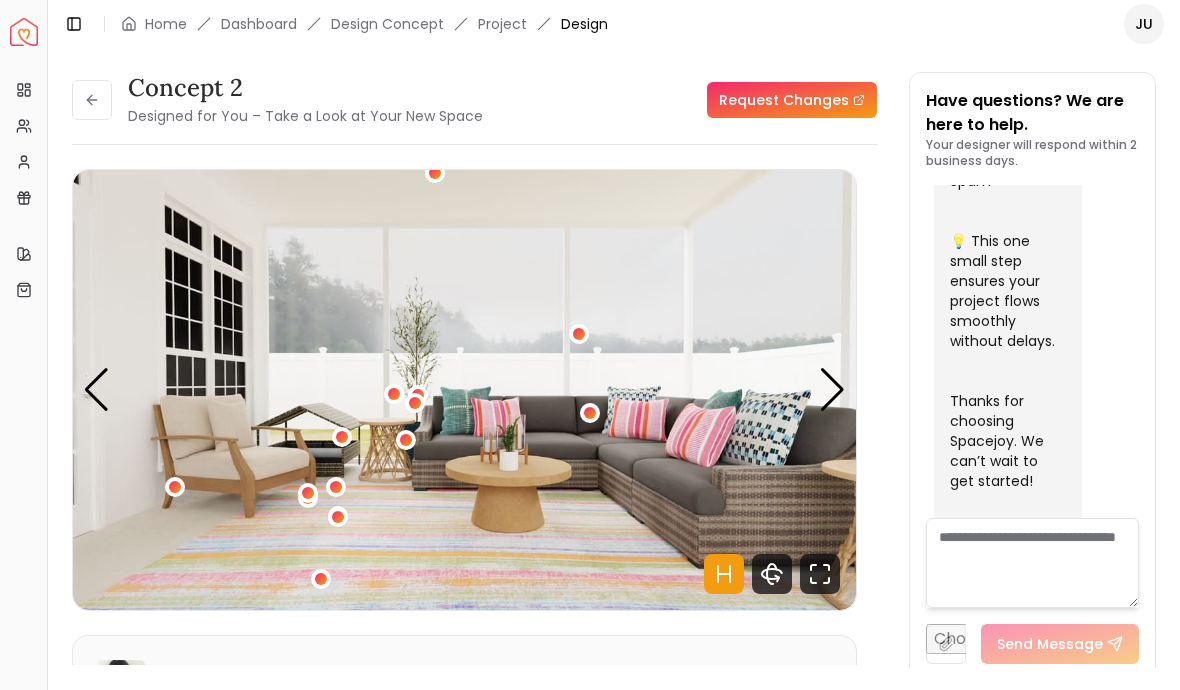 click at bounding box center [832, 390] 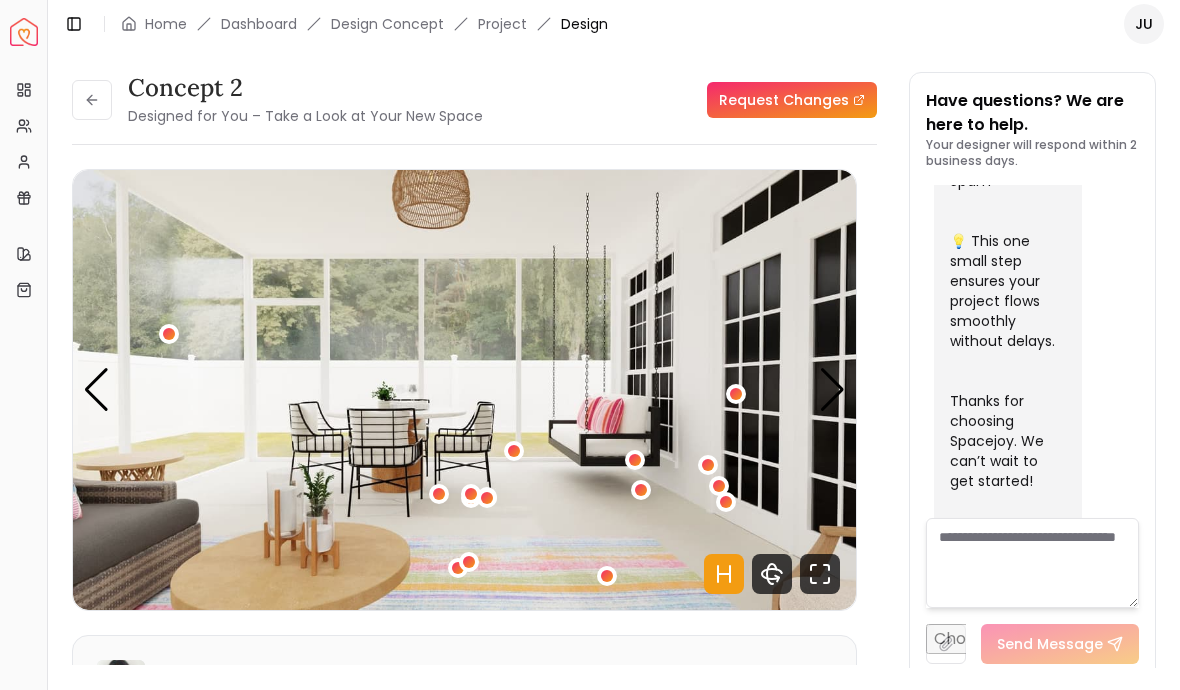 click at bounding box center [832, 390] 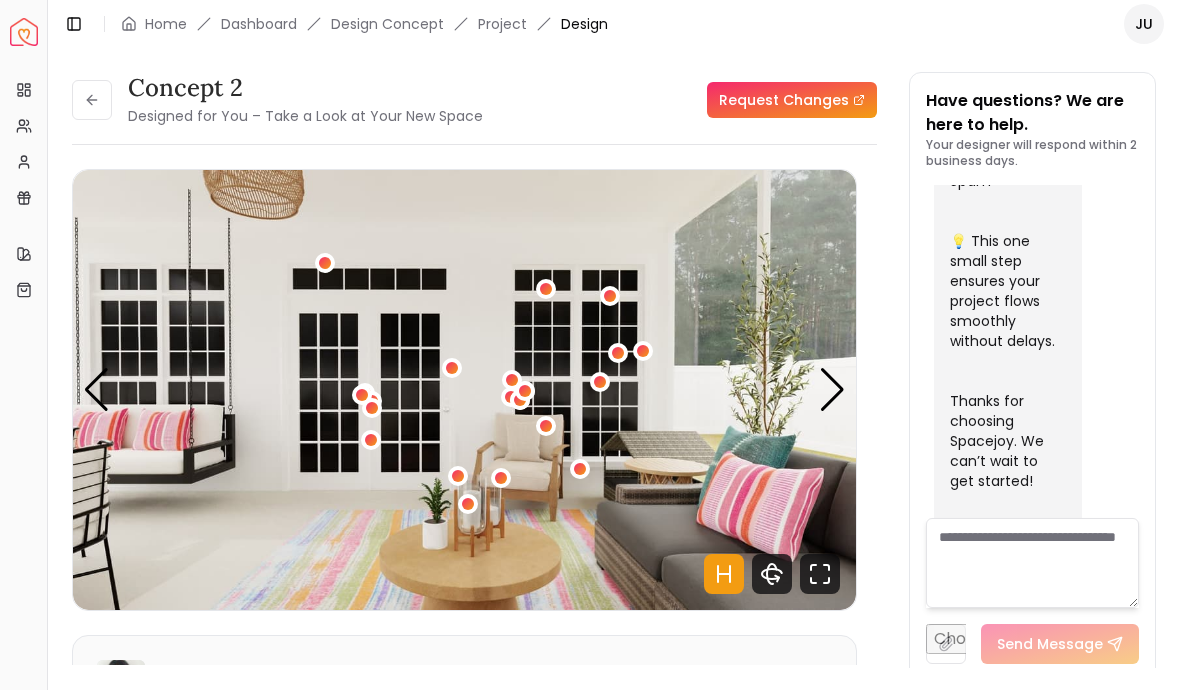 click at bounding box center (832, 390) 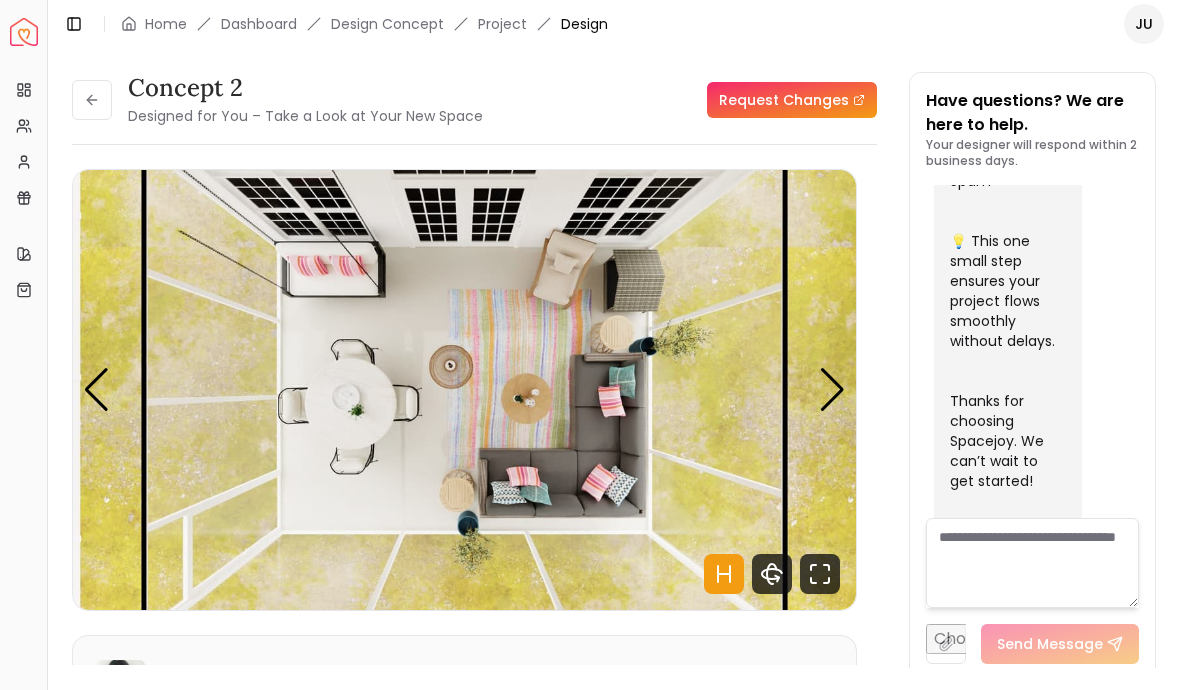 click at bounding box center (92, 100) 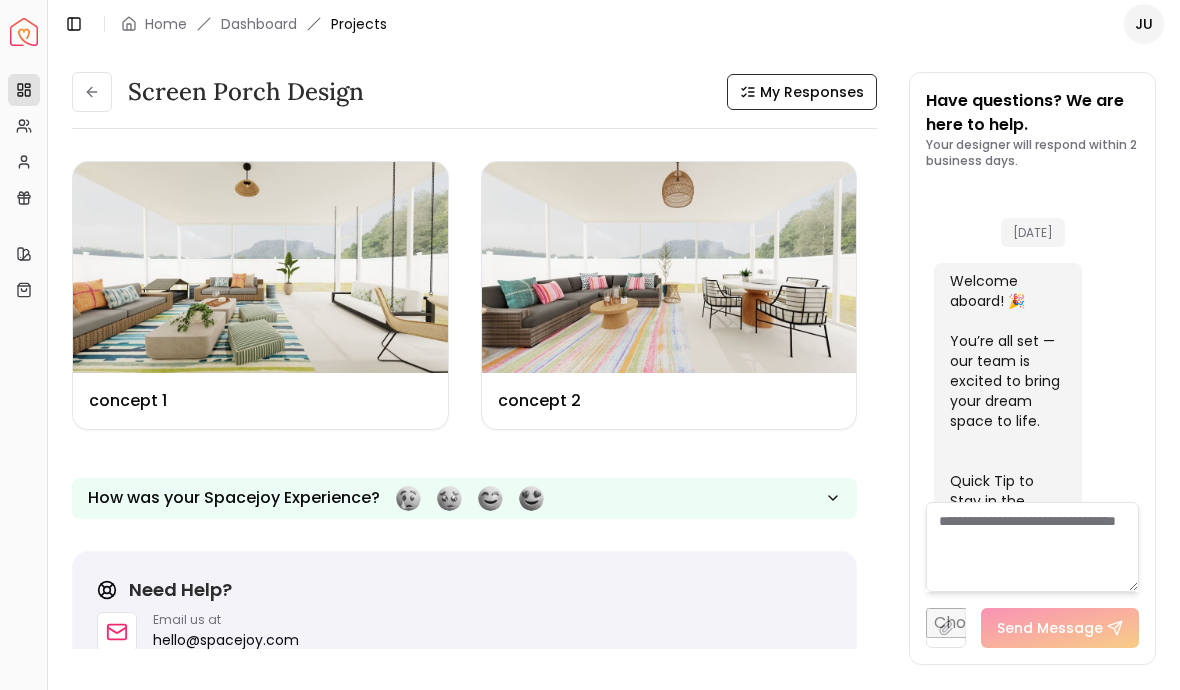 scroll, scrollTop: 1116, scrollLeft: 0, axis: vertical 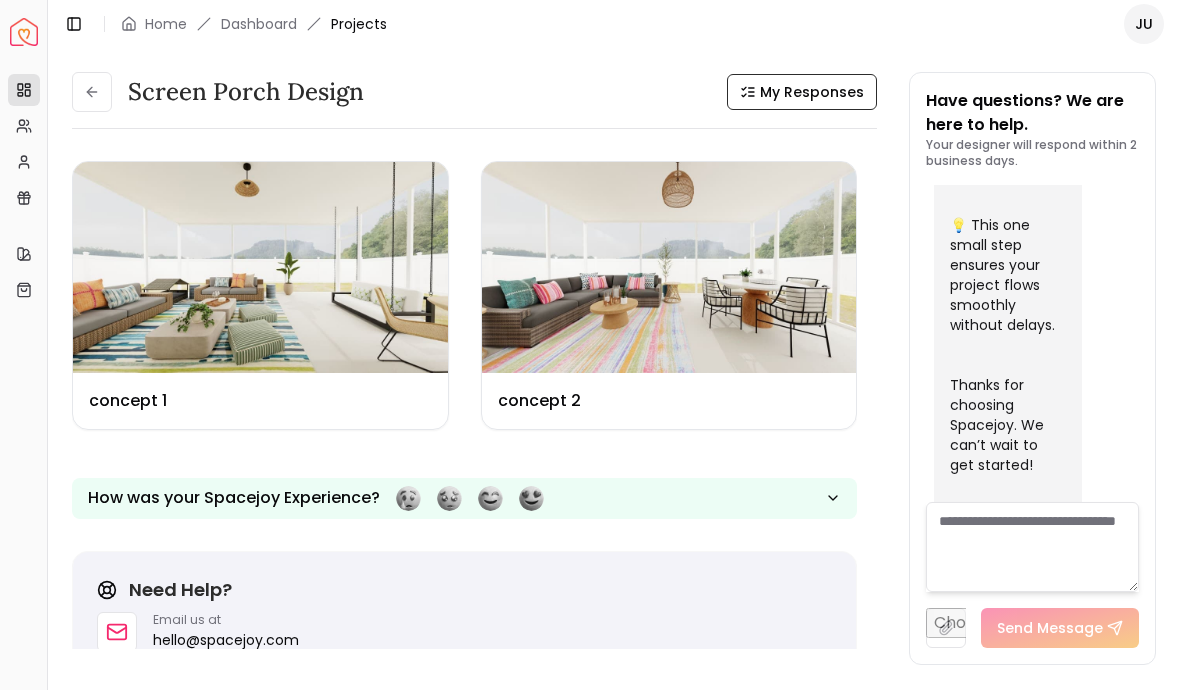 click at bounding box center (260, 267) 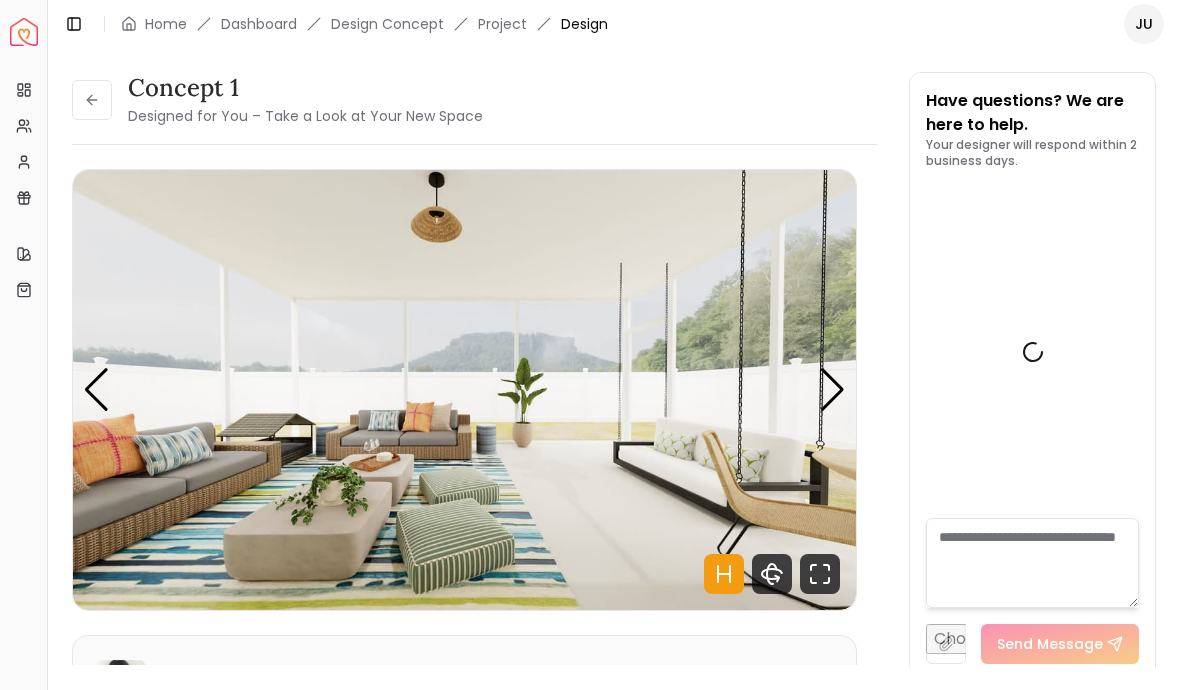 scroll, scrollTop: 1100, scrollLeft: 0, axis: vertical 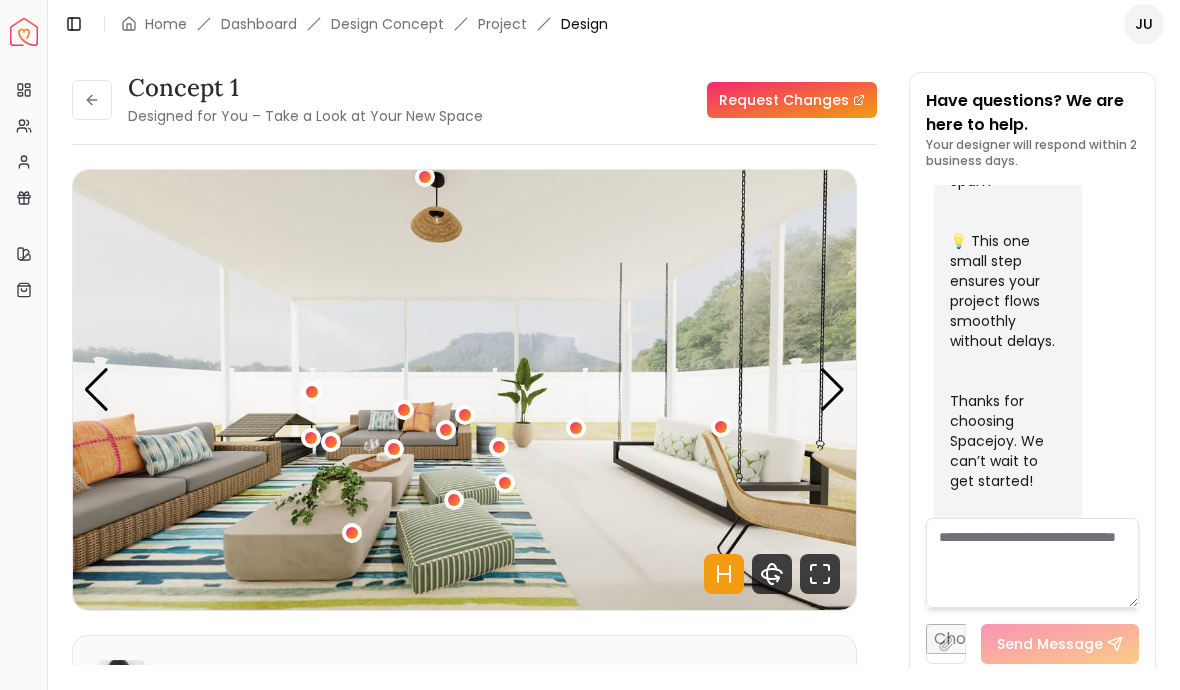 click at bounding box center (832, 390) 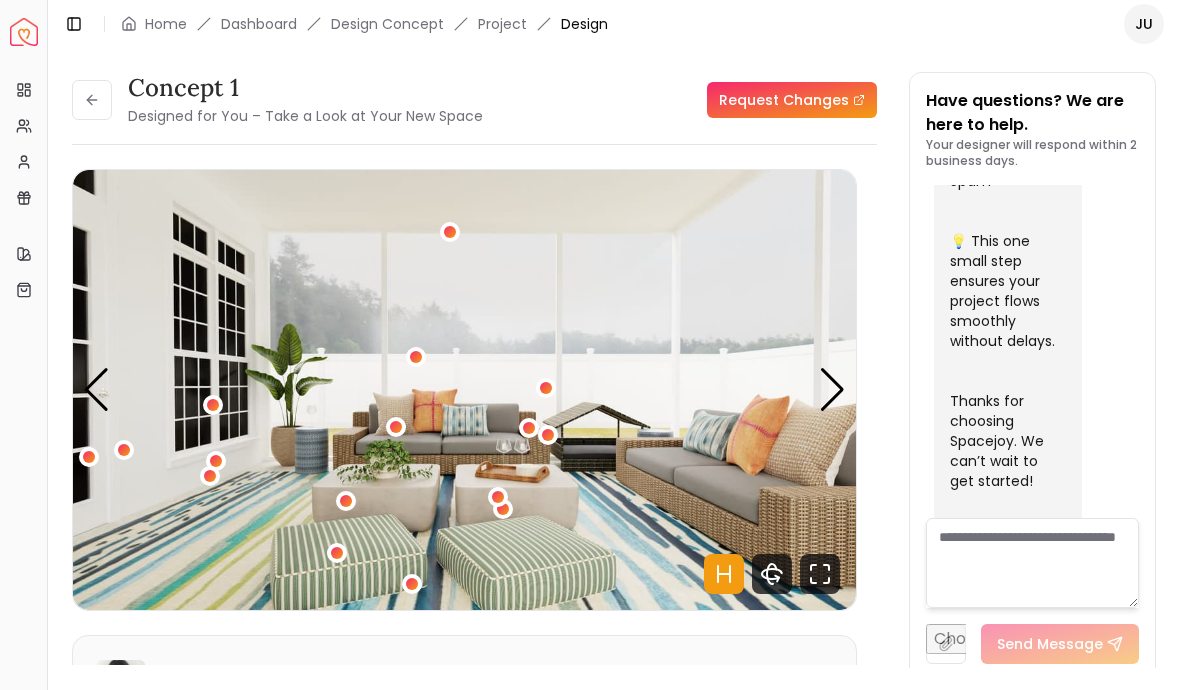 click at bounding box center [832, 390] 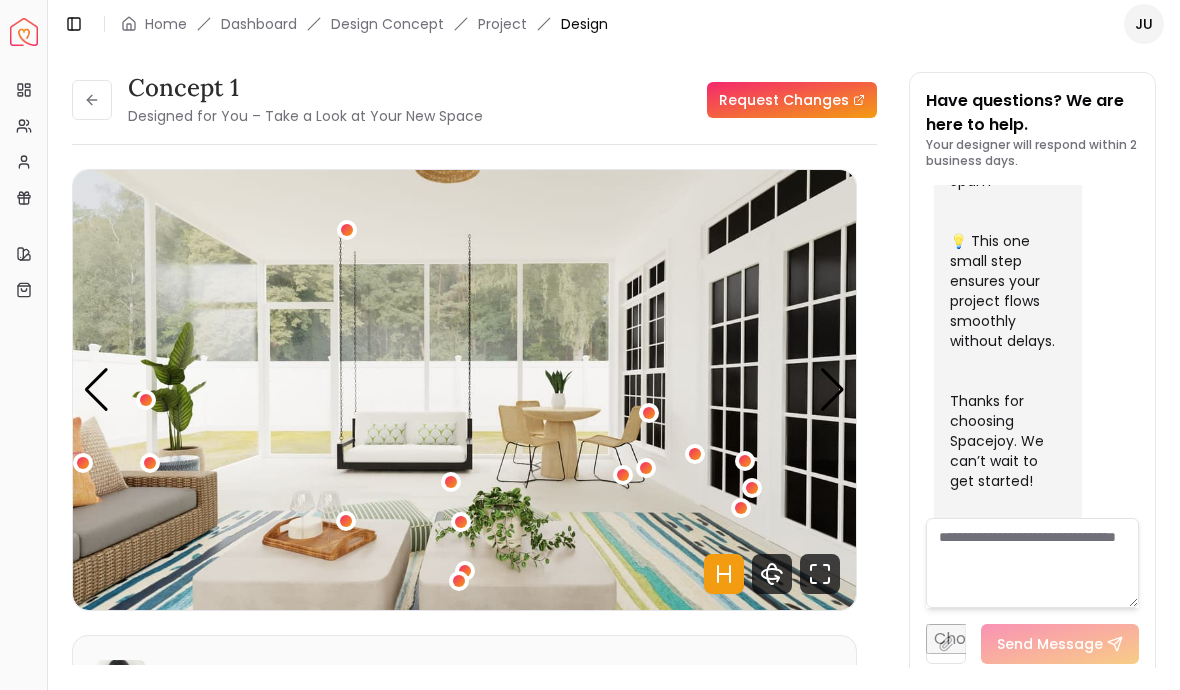 click at bounding box center (649, 413) 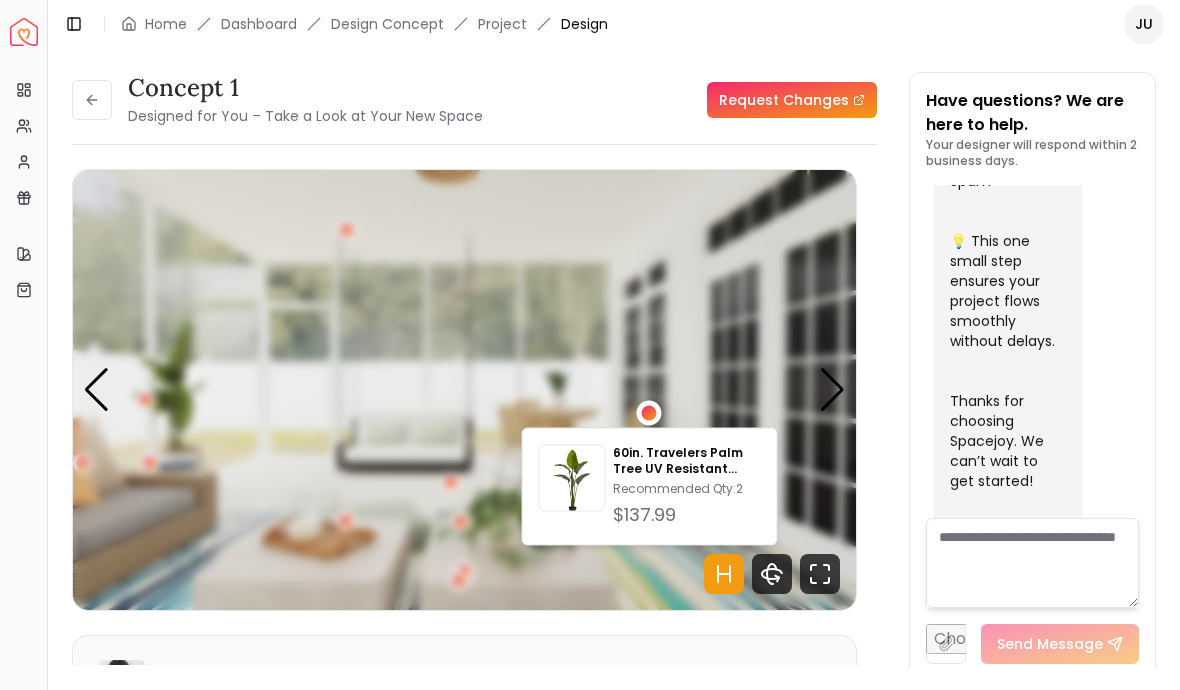 click on "concept 1 Designed for You – Take a Look at Your New Space Request Changes concept 1 Designed for You – Take a Look at Your New Space Request Changes Hotspots On Density Show All Pannellum Loading... Start [FIRST] [LAST] Please listen to the voice note from your designer, outlining the details of your design. Audio Note: Audio Note  1 0:00  /  0:57 Transcript:  Hi [FIRST], for your first design you're going to see a colorful boho getawa... Read more Wall Paints Featured in Your Design - Why Shop with Spacejoy? Shopping through Spacejoy isn’t just convenient — it’s smarter. Here’s why: One Cart, All Brands Our concierge places your orders across all retailers—no juggling multiple accounts. Track Everything, In One Place Monitor all your orders from different brands in your Spacejoy dashboard. Returns? Refunds? Relax. We manage returns and refunds with retailers so you don’t have to. Price Match Guarantee We match the best prices and notify you of drops before placing orders. Deals Done Right ( 19" at bounding box center (614, 358) 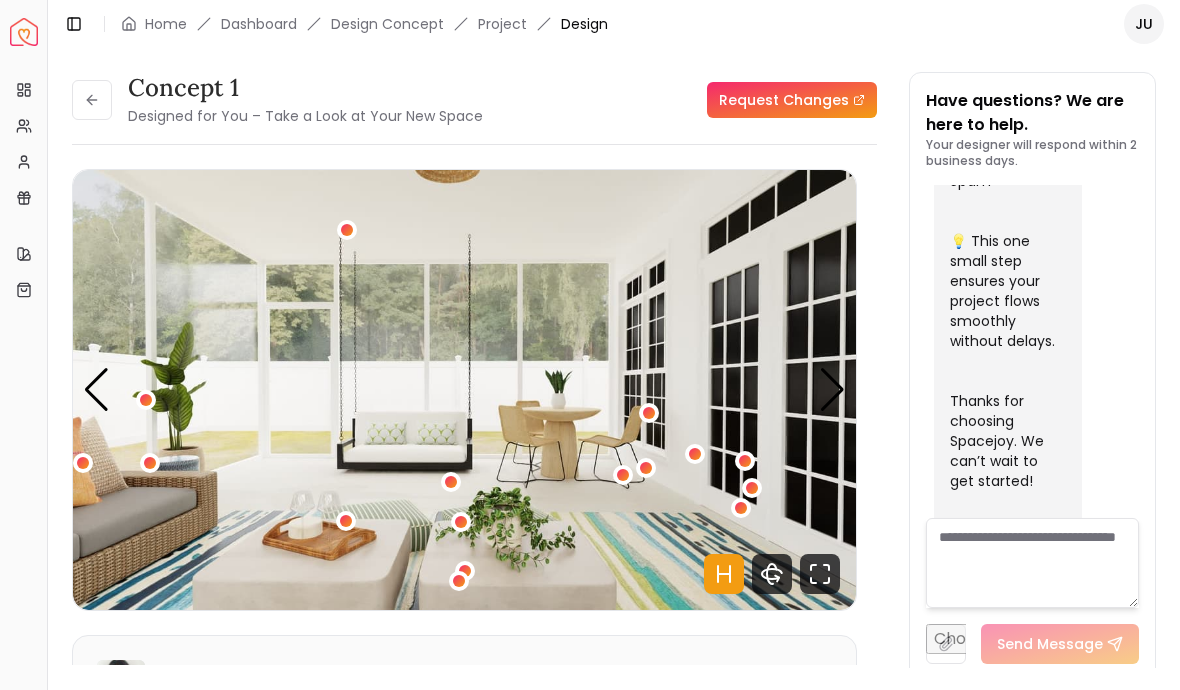 click at bounding box center (347, 230) 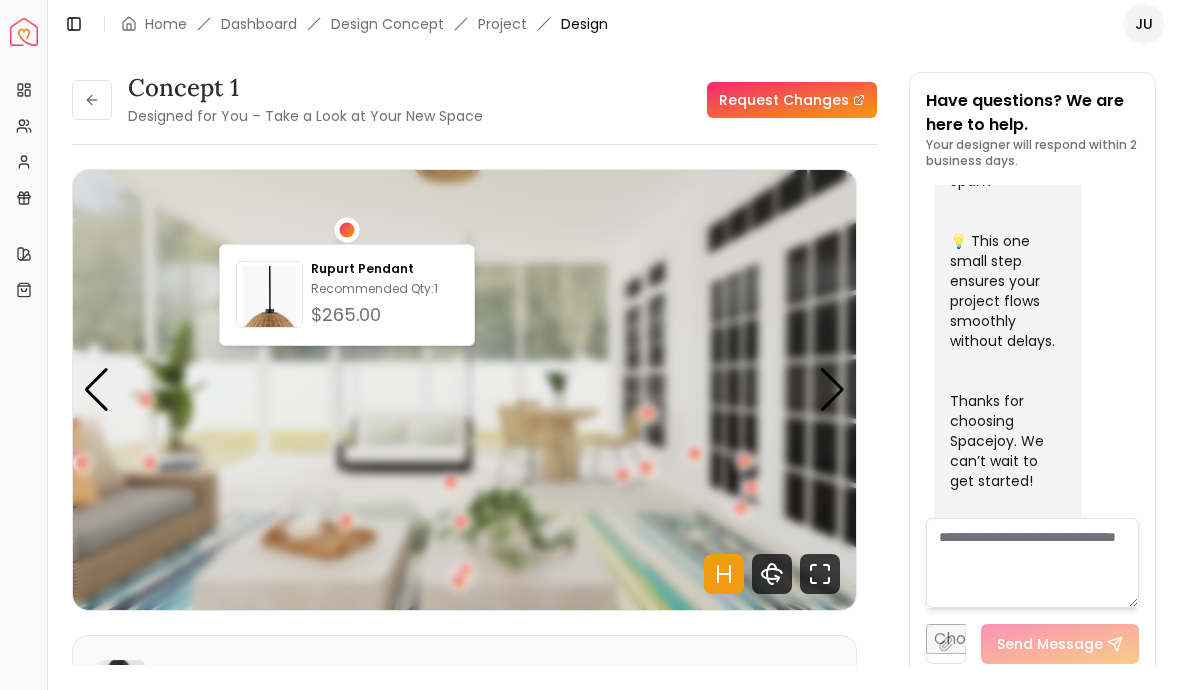 click on "concept 1 Designed for You – Take a Look at Your New Space Request Changes concept 1 Designed for You – Take a Look at Your New Space Request Changes Hotspots On Density Show All Pannellum Loading... Start [FIRST] [LAST] Please listen to the voice note from your designer, outlining the details of your design. Audio Note: Audio Note  1 0:00  /  0:57 Transcript:  Hi [FIRST], for your first design you're going to see a colorful boho getawa... Read more Wall Paints Featured in Your Design - Why Shop with Spacejoy? Shopping through Spacejoy isn’t just convenient — it’s smarter. Here’s why: One Cart, All Brands Our concierge places your orders across all retailers—no juggling multiple accounts. Track Everything, In One Place Monitor all your orders from different brands in your Spacejoy dashboard. Returns? Refunds? Relax. We manage returns and refunds with retailers so you don’t have to. Price Match Guarantee We match the best prices and notify you of drops before placing orders. Deals Done Right ( 19" at bounding box center (614, 358) 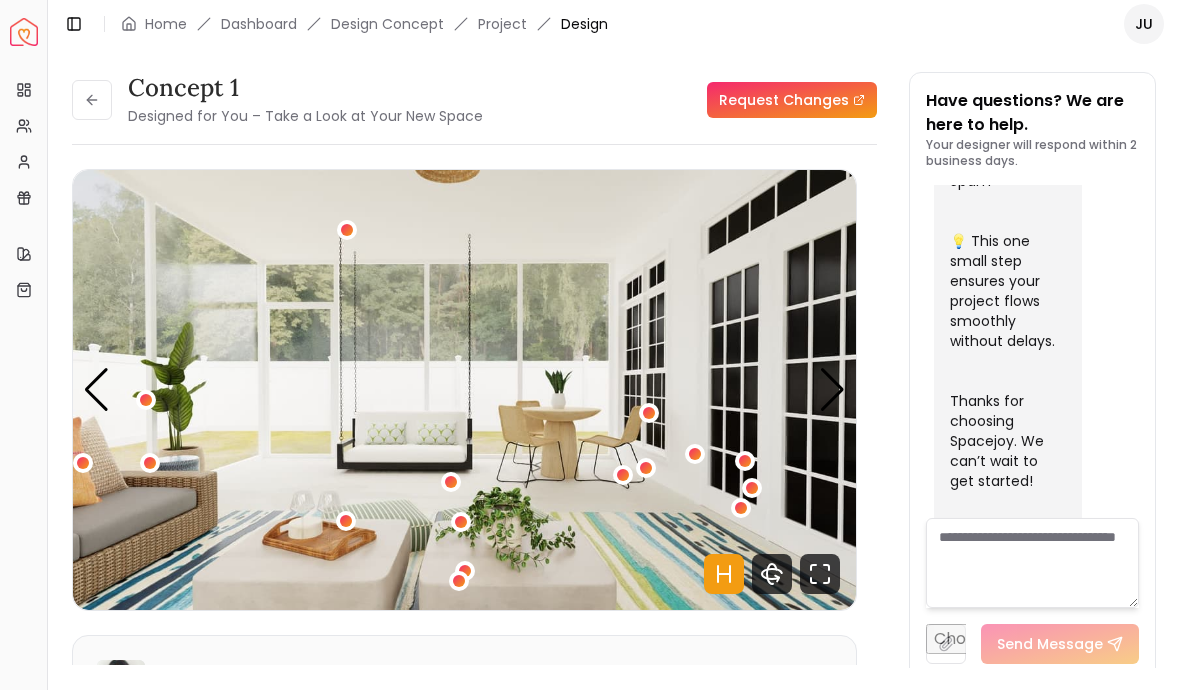 click at bounding box center [832, 390] 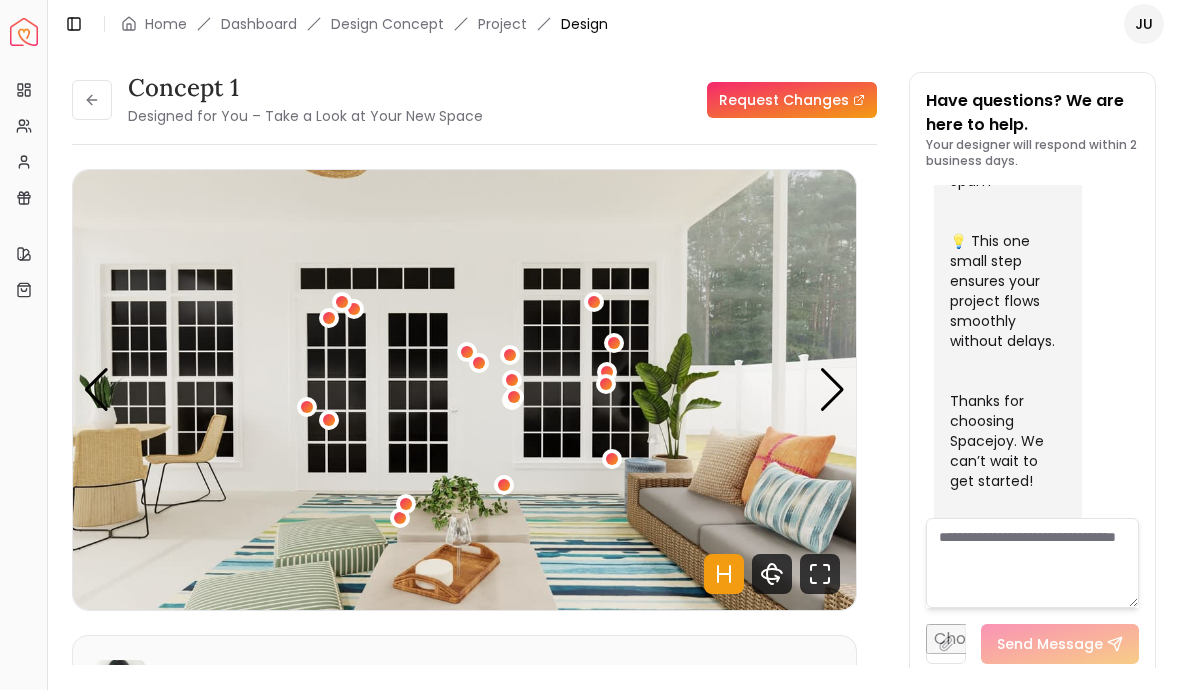 click at bounding box center [832, 390] 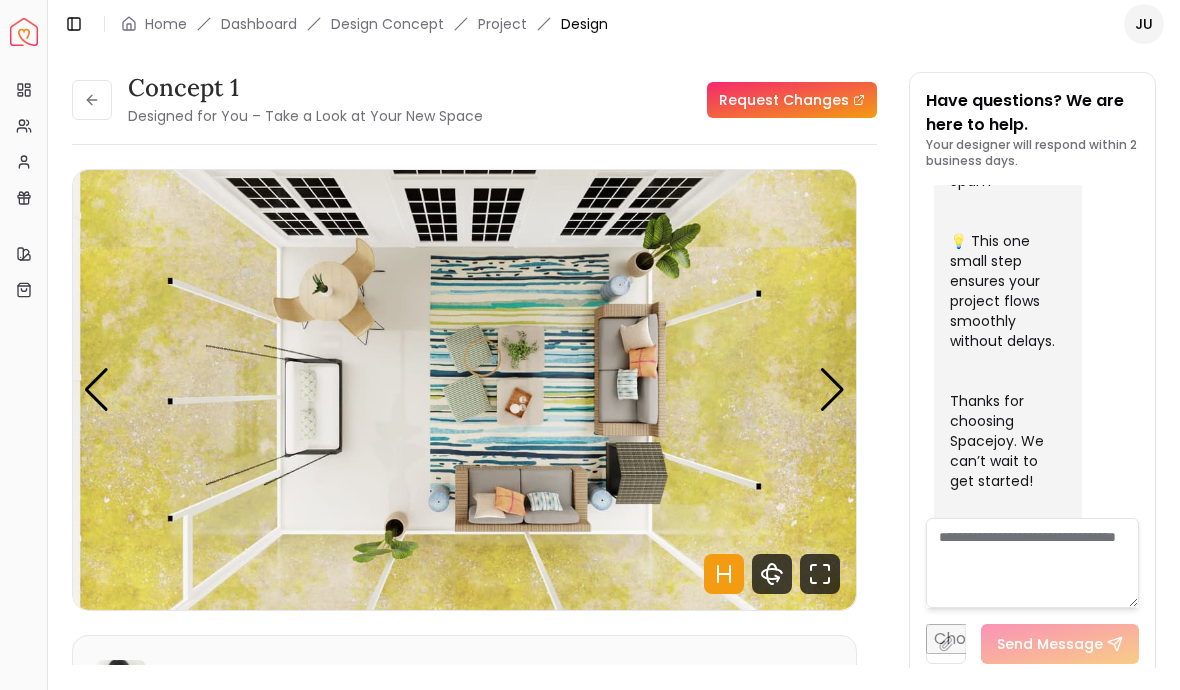 click at bounding box center [832, 390] 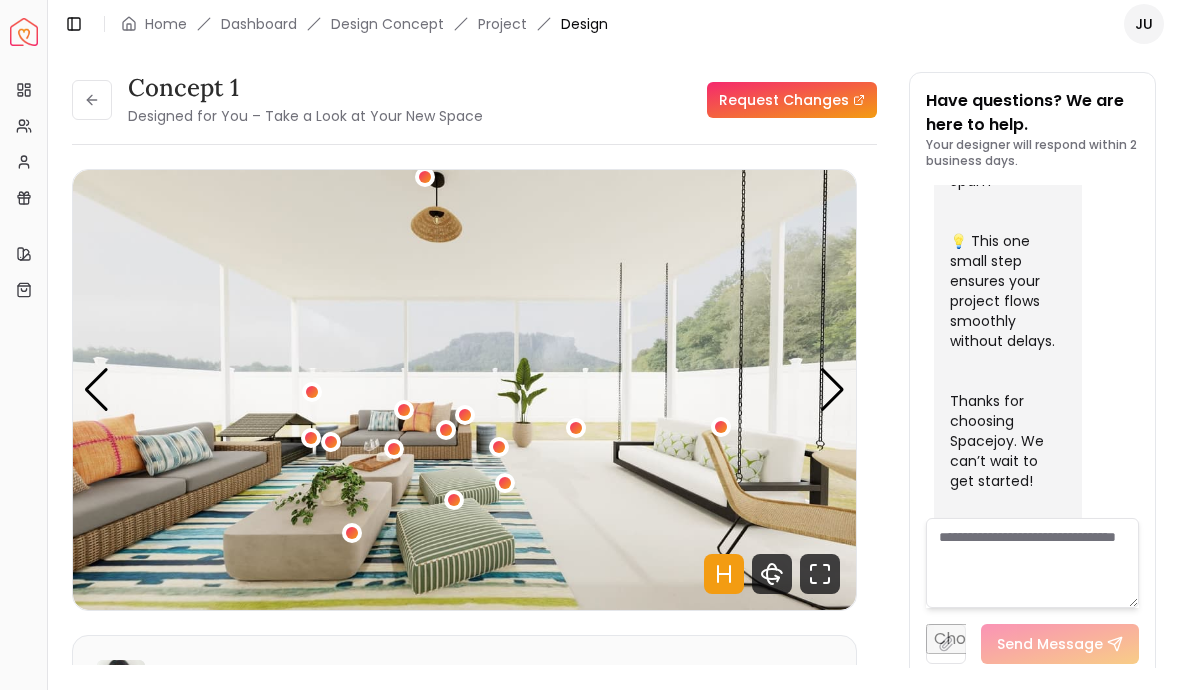 click at bounding box center (832, 390) 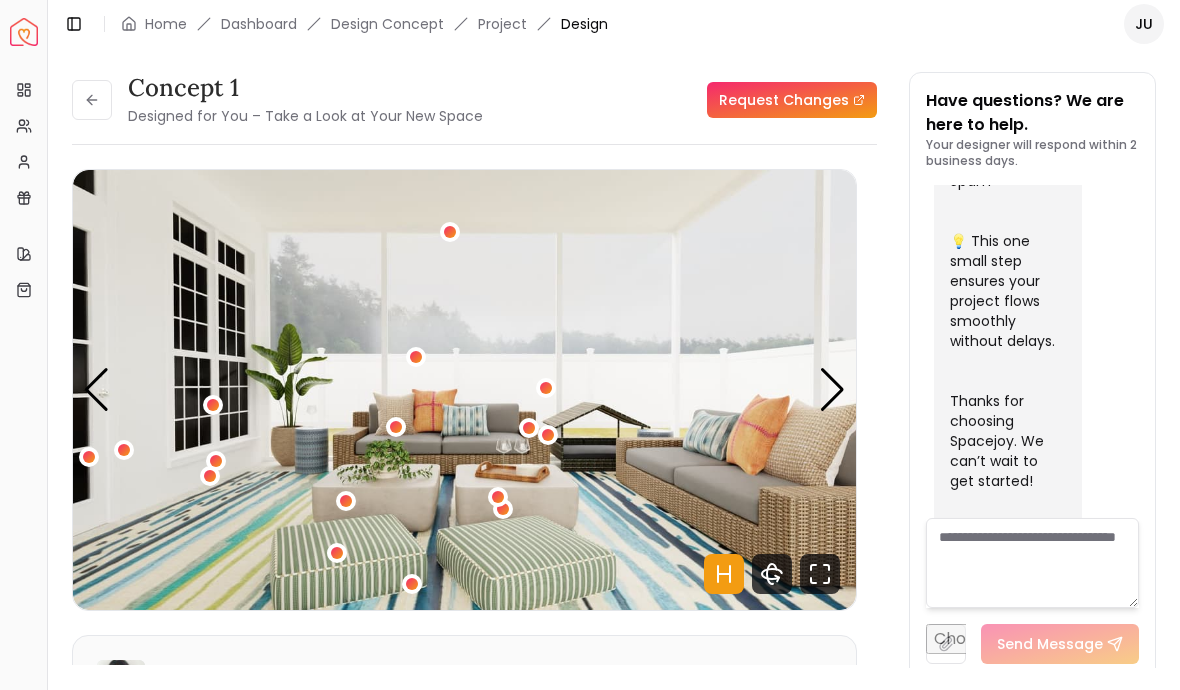 scroll, scrollTop: 65, scrollLeft: 0, axis: vertical 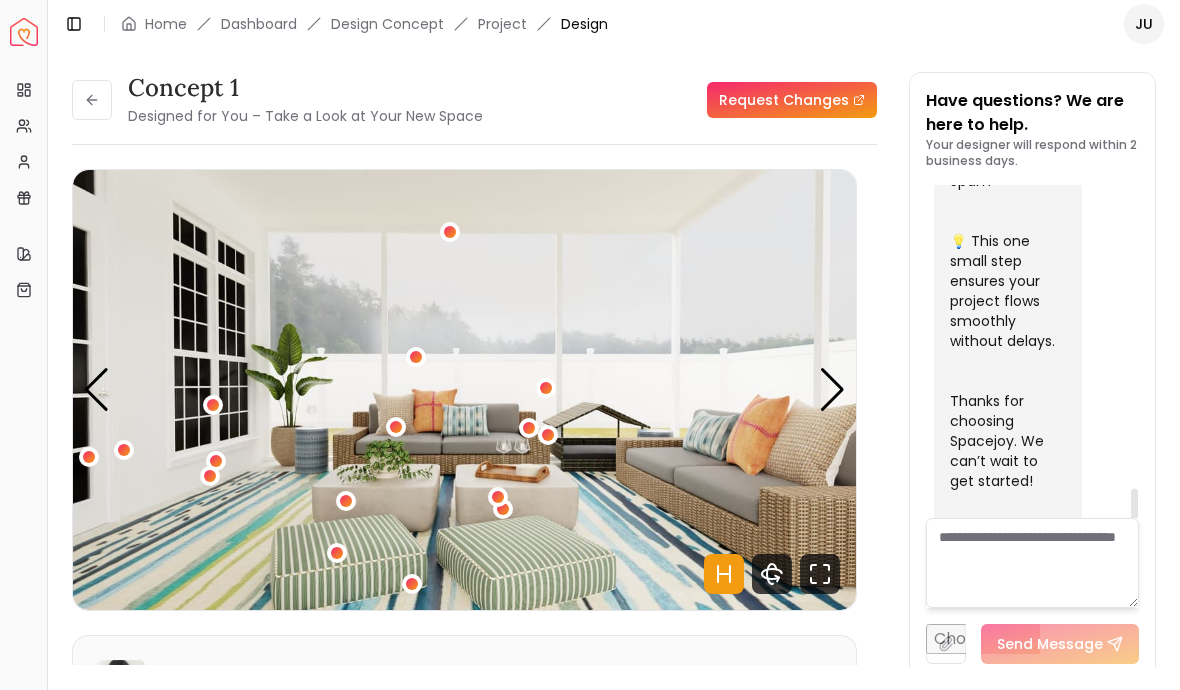 click 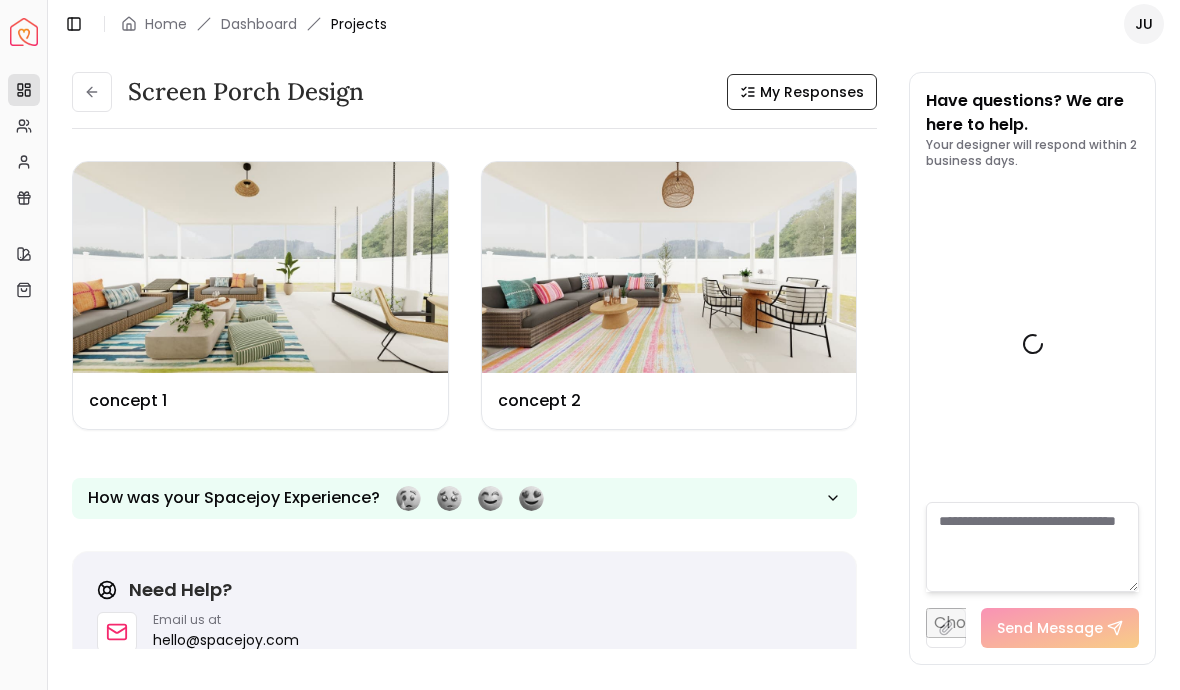 scroll, scrollTop: 1116, scrollLeft: 0, axis: vertical 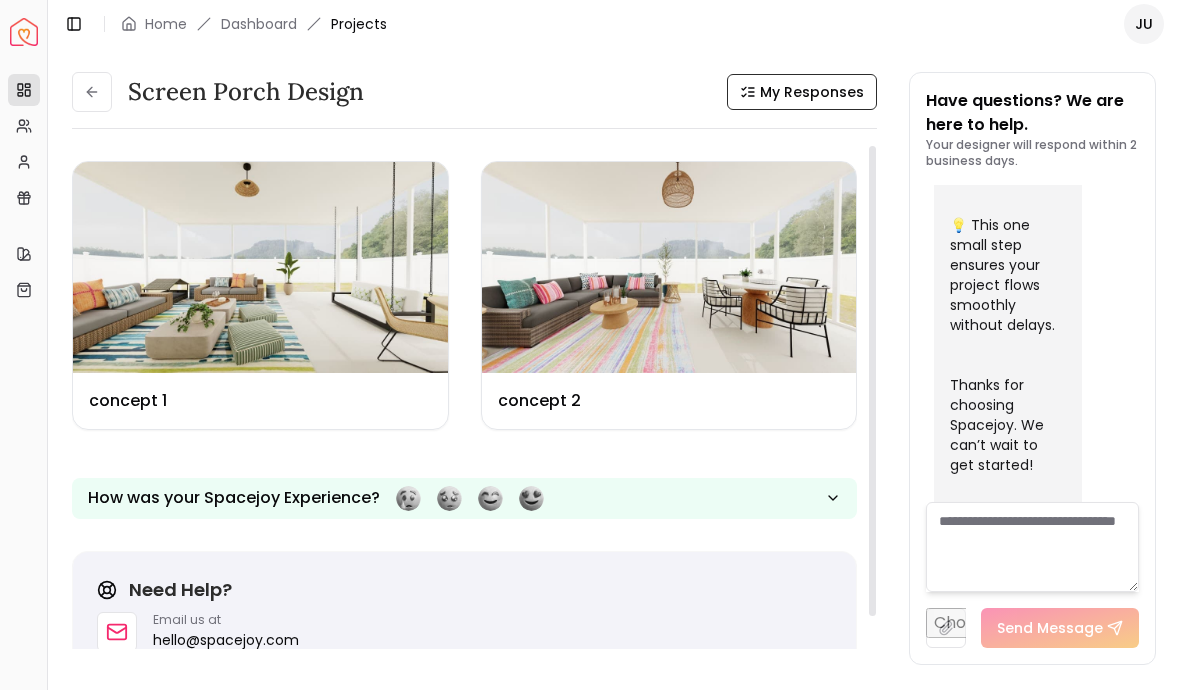 click at bounding box center (669, 267) 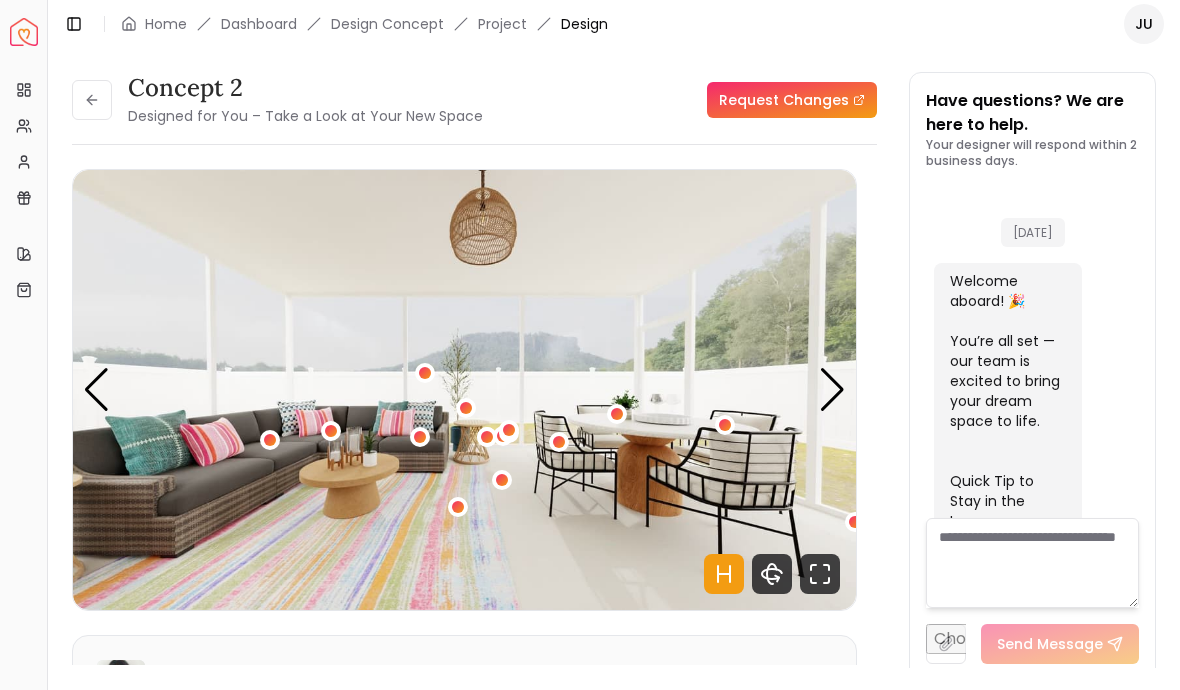 scroll, scrollTop: 1100, scrollLeft: 0, axis: vertical 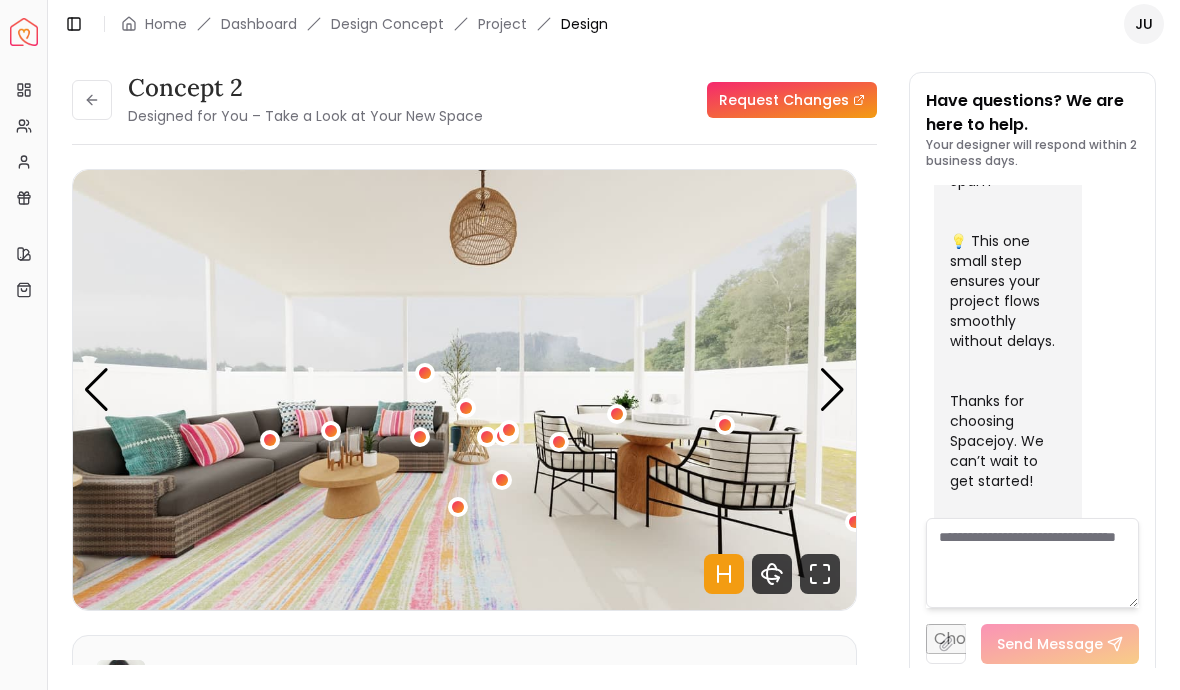 click at bounding box center (832, 390) 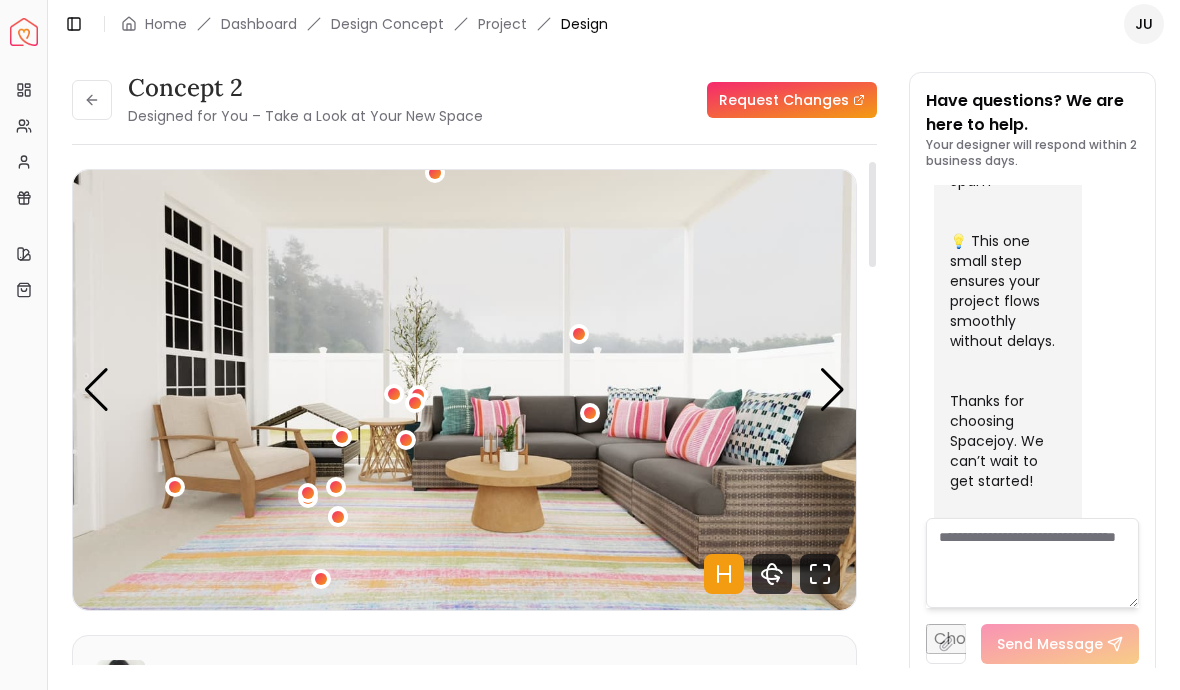 click at bounding box center (464, 390) 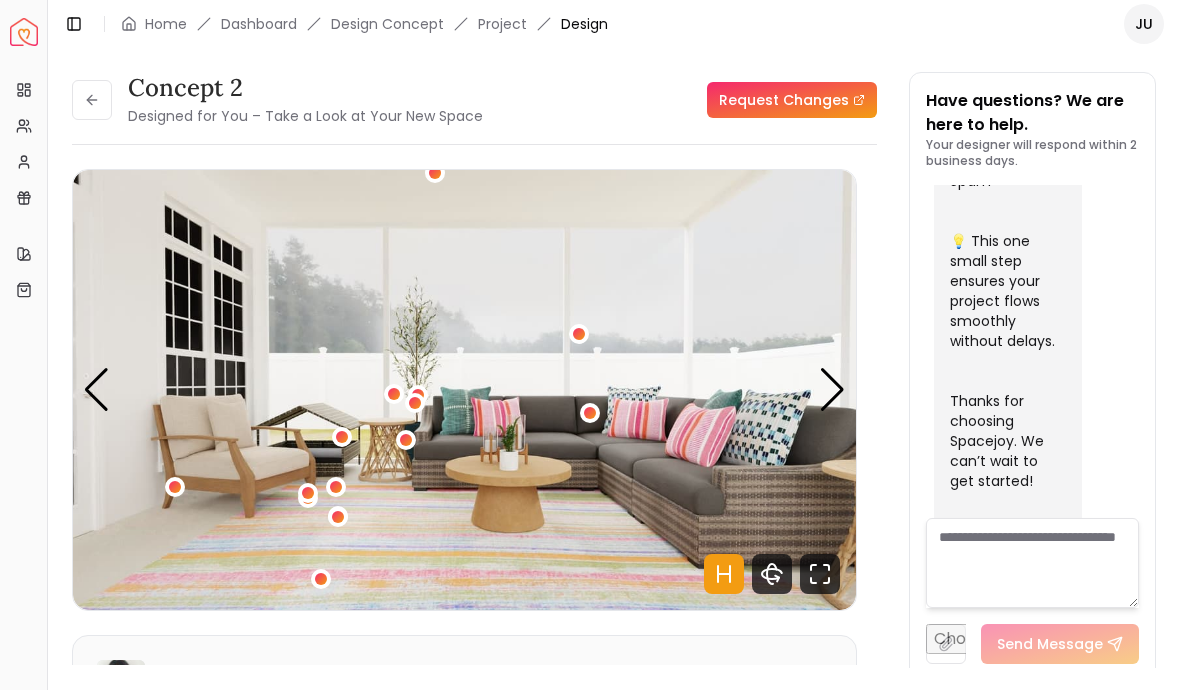 click at bounding box center (464, 390) 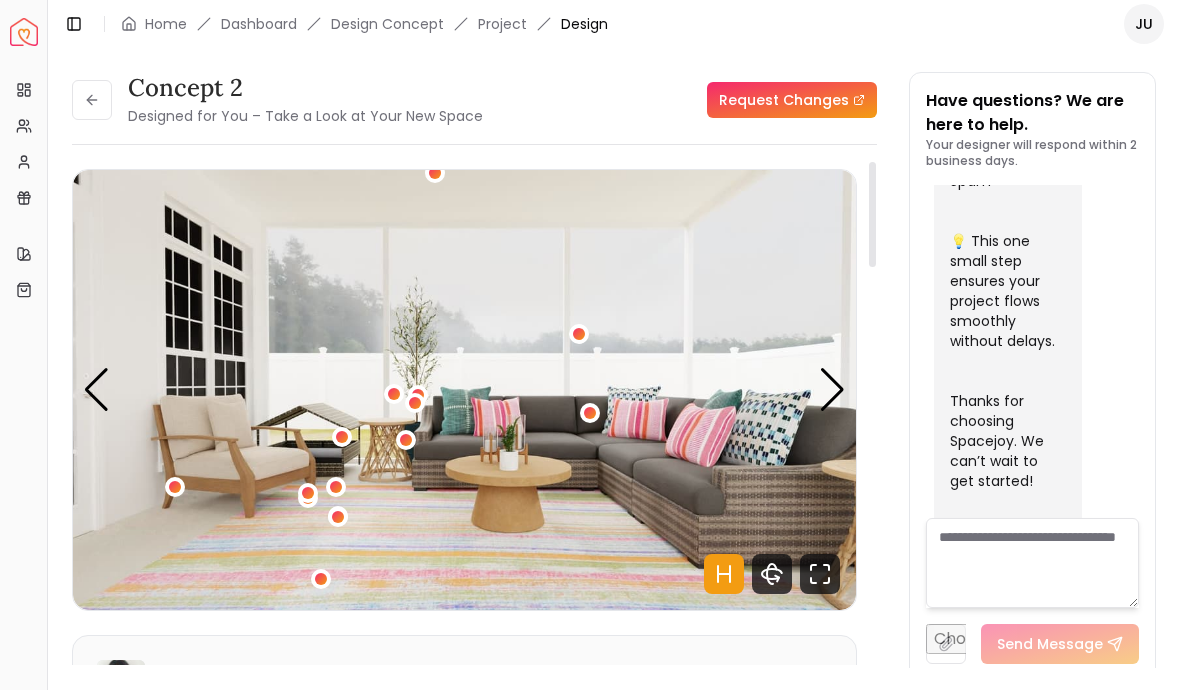 click at bounding box center [464, 390] 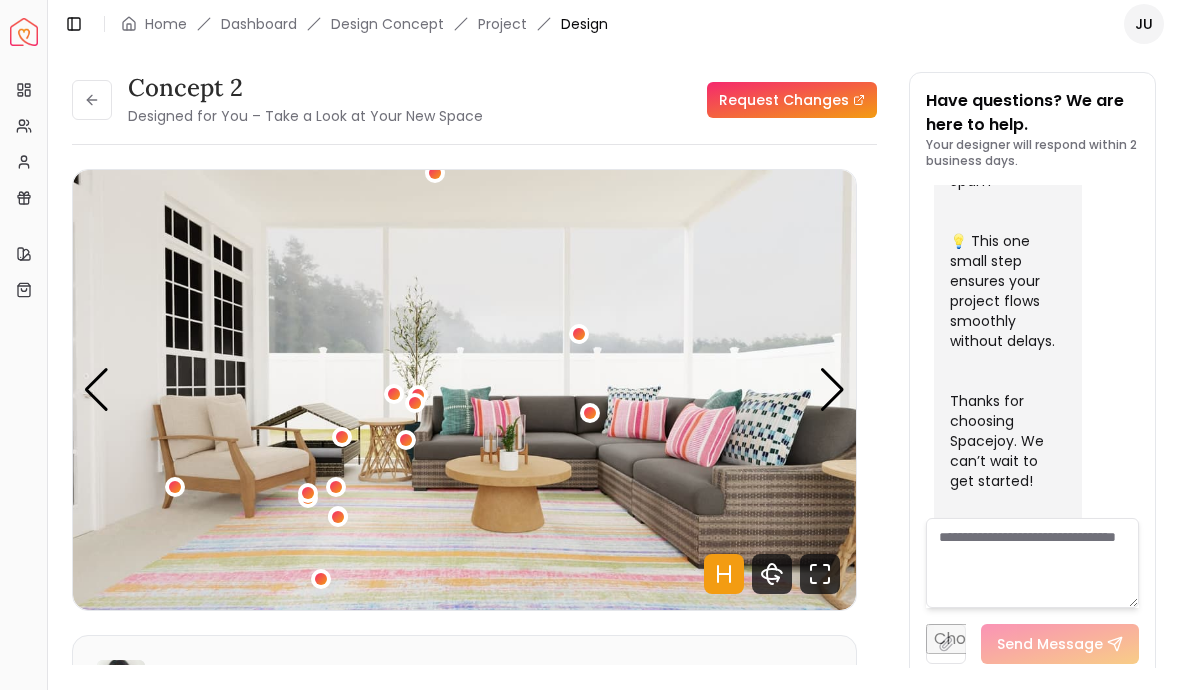 click at bounding box center (175, 487) 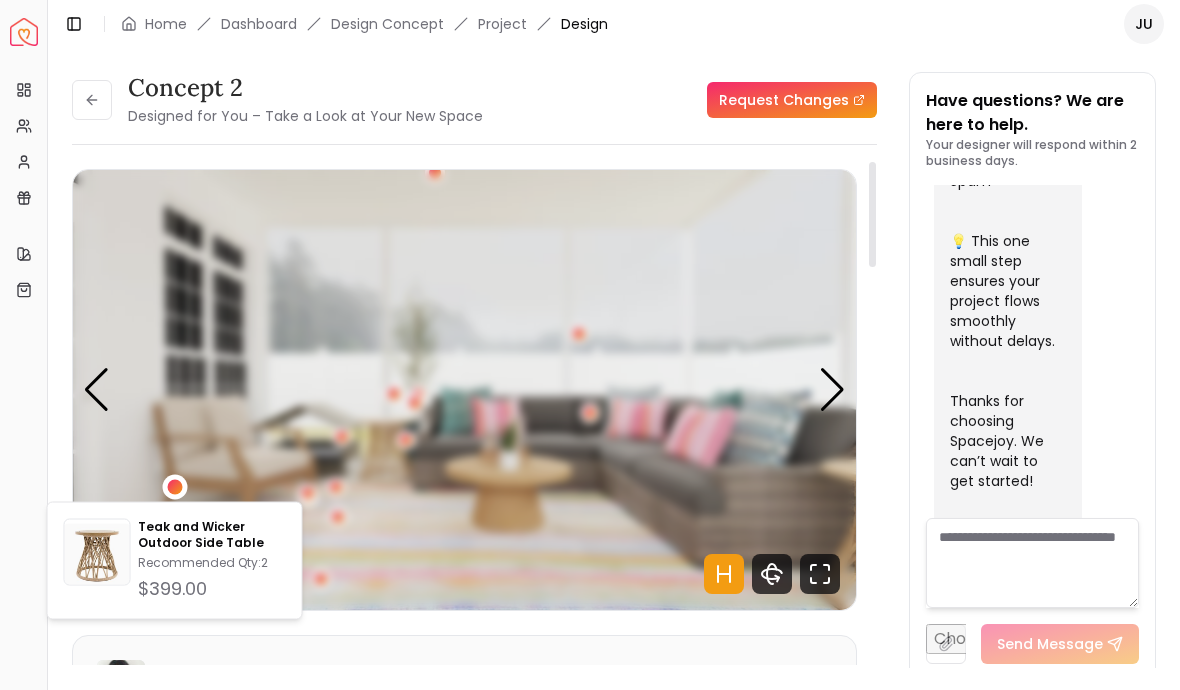click at bounding box center (464, 390) 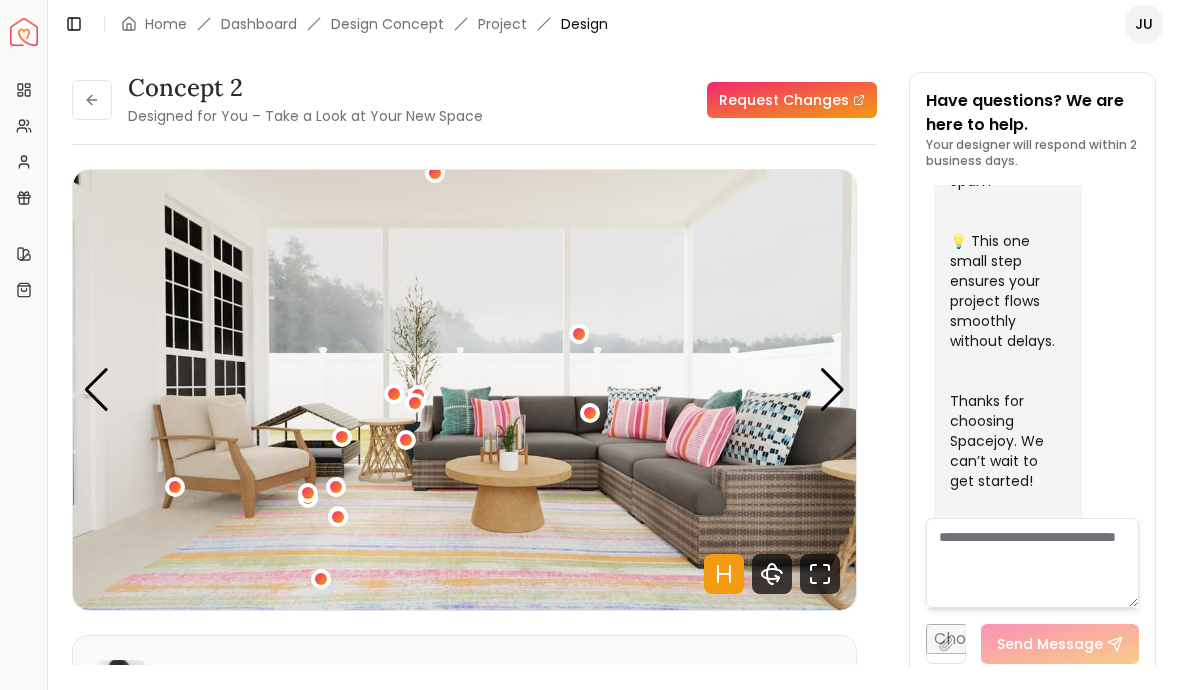 click at bounding box center [308, 493] 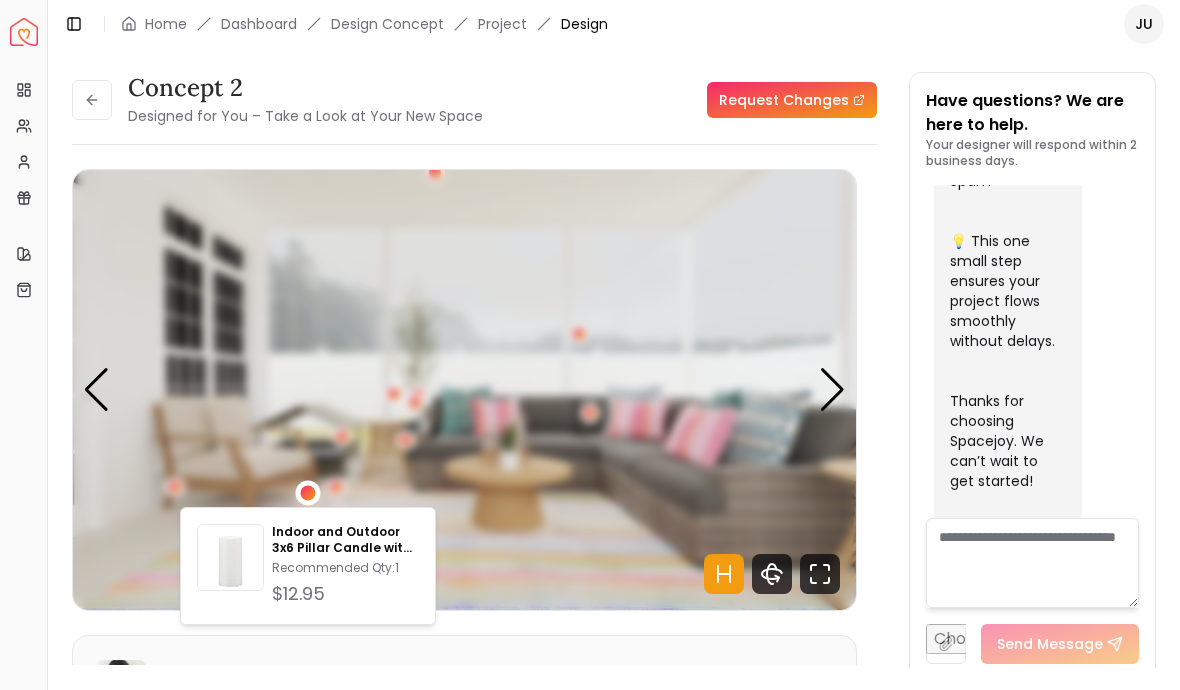 click on "Indoor and Outdoor 3x6 Pillar Candle with Timer Recommended Qty:  1 $12.95" at bounding box center (308, 566) 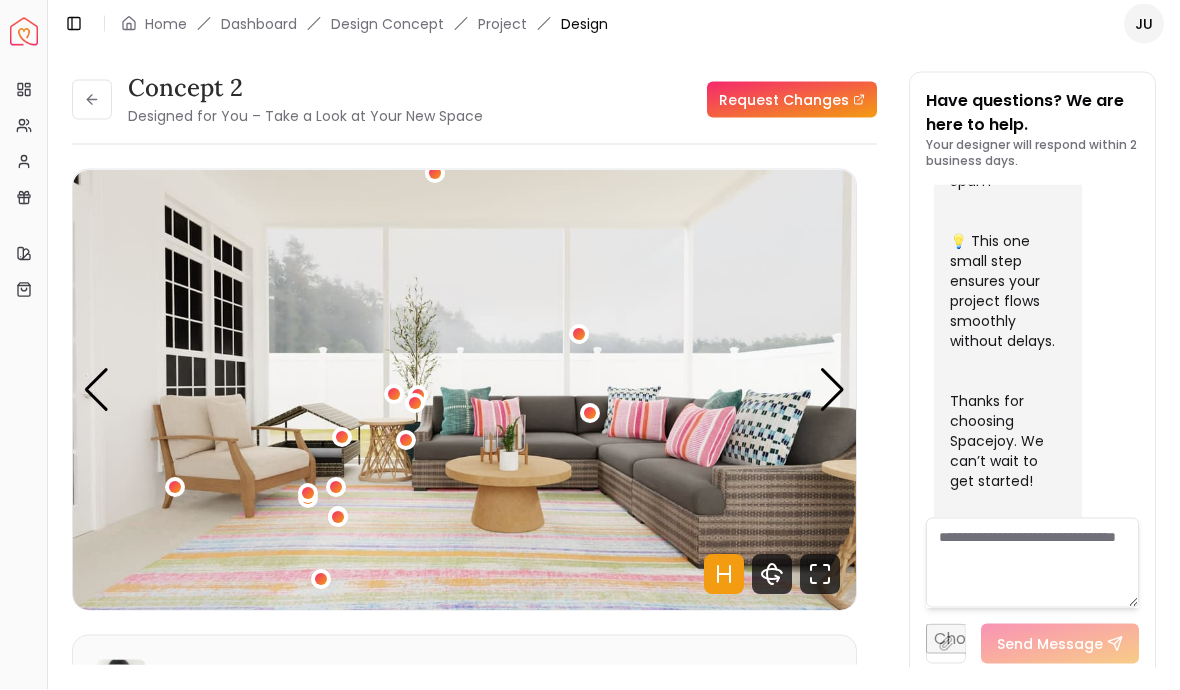 scroll, scrollTop: 0, scrollLeft: 0, axis: both 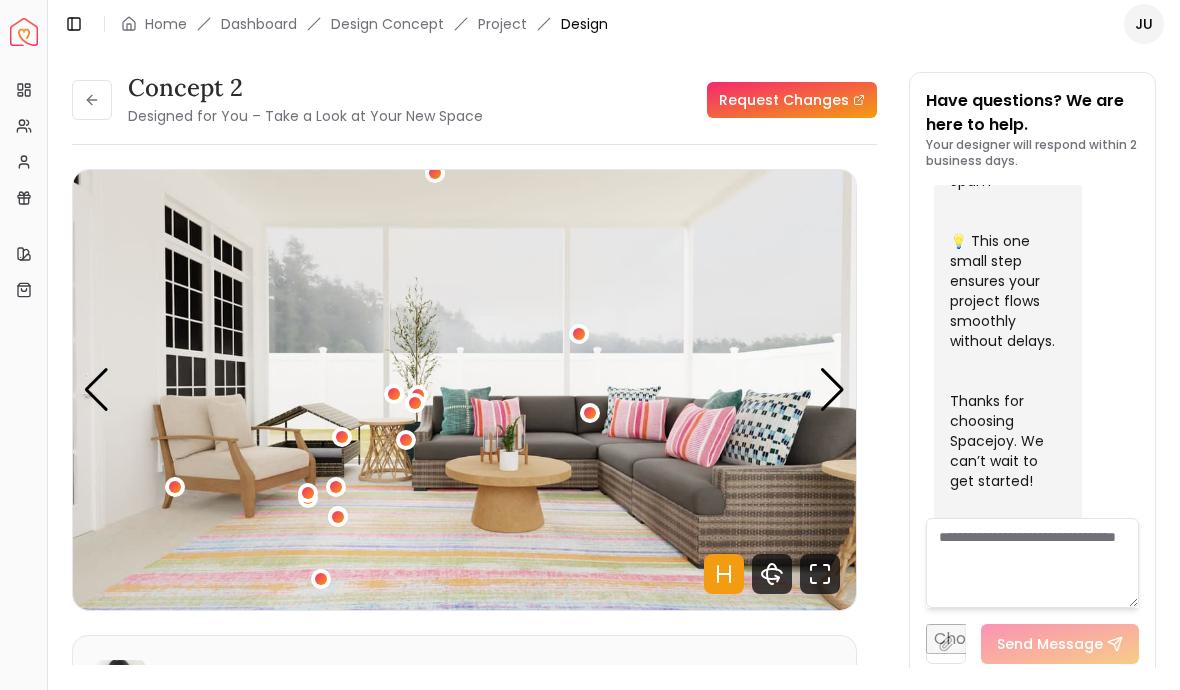 click at bounding box center (92, 100) 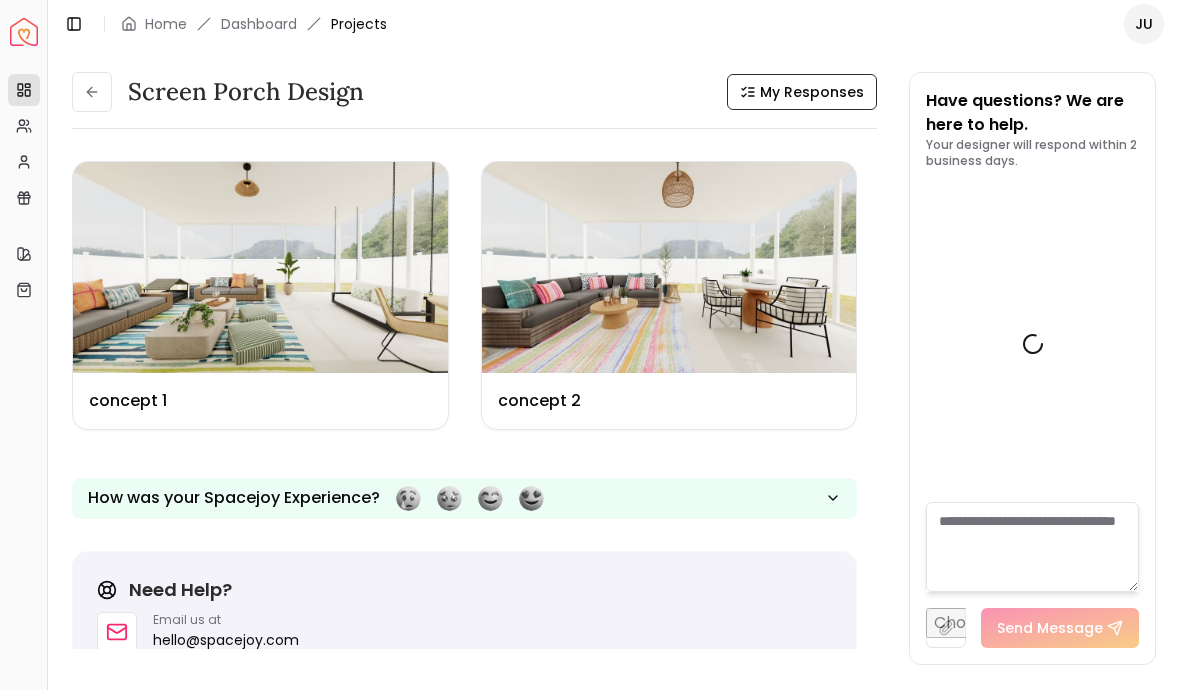 scroll, scrollTop: 1116, scrollLeft: 0, axis: vertical 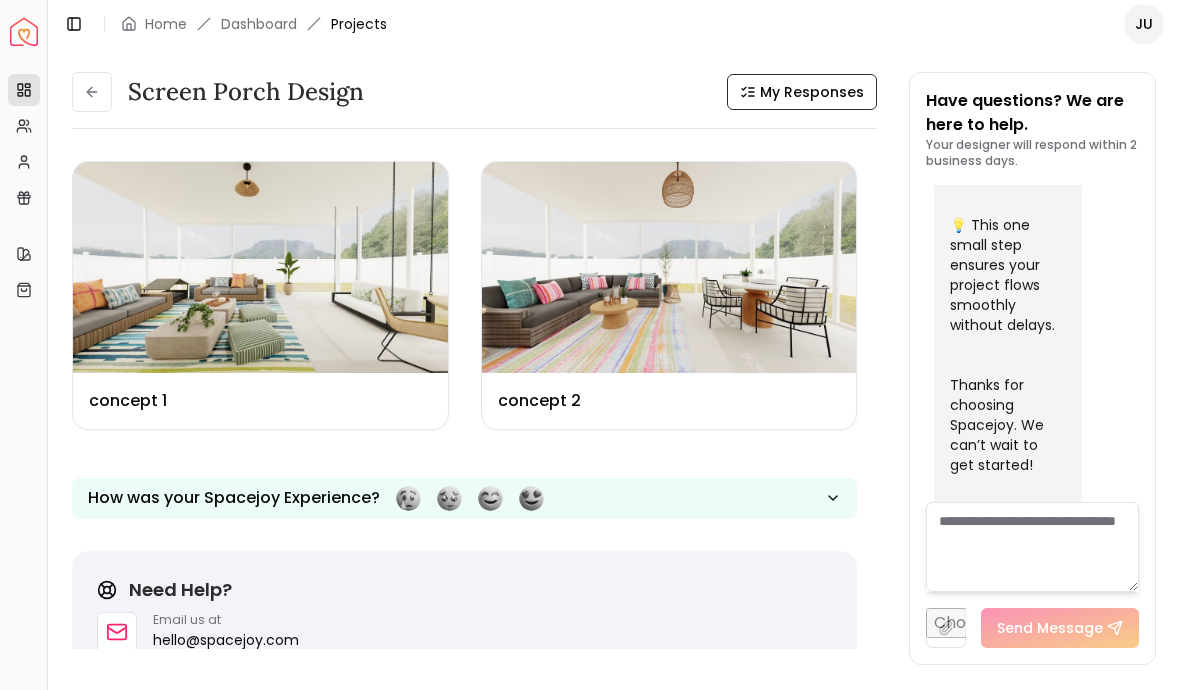 click at bounding box center [260, 267] 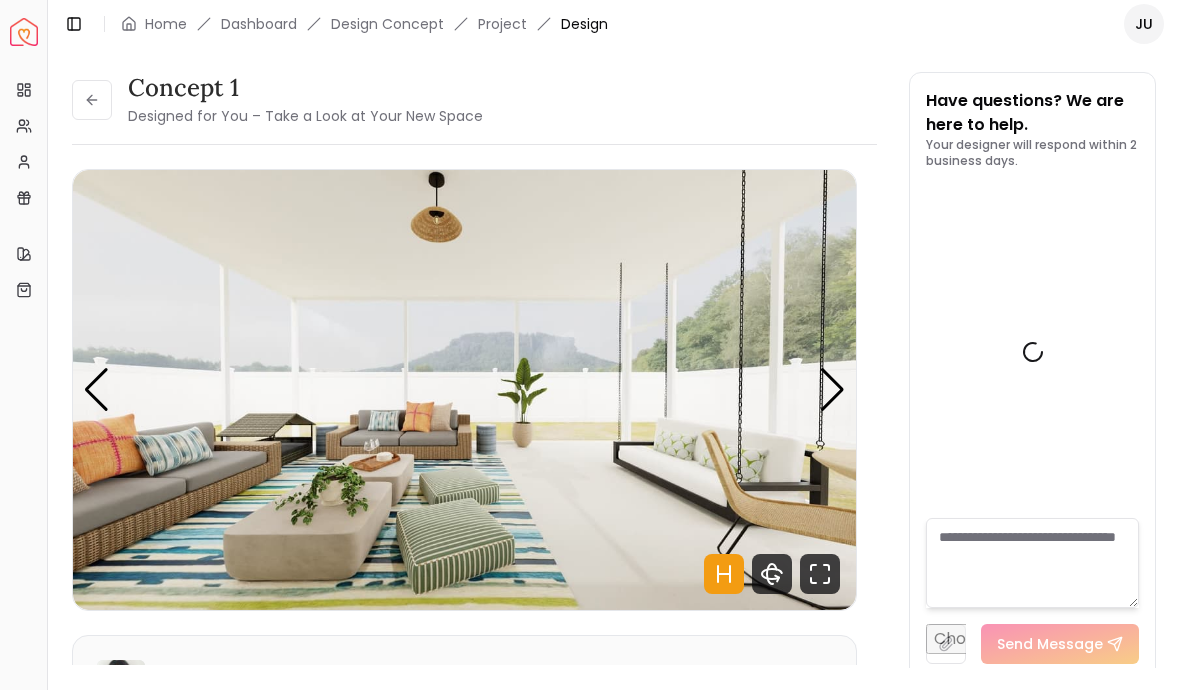 scroll, scrollTop: 1100, scrollLeft: 0, axis: vertical 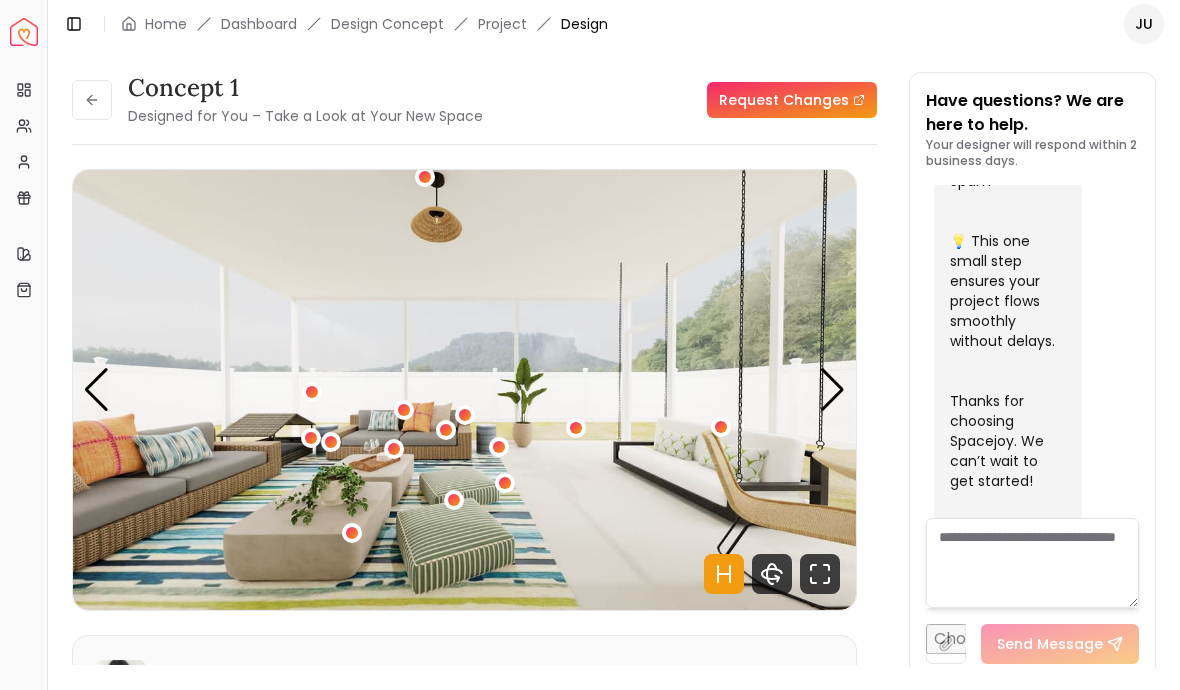click at bounding box center [832, 390] 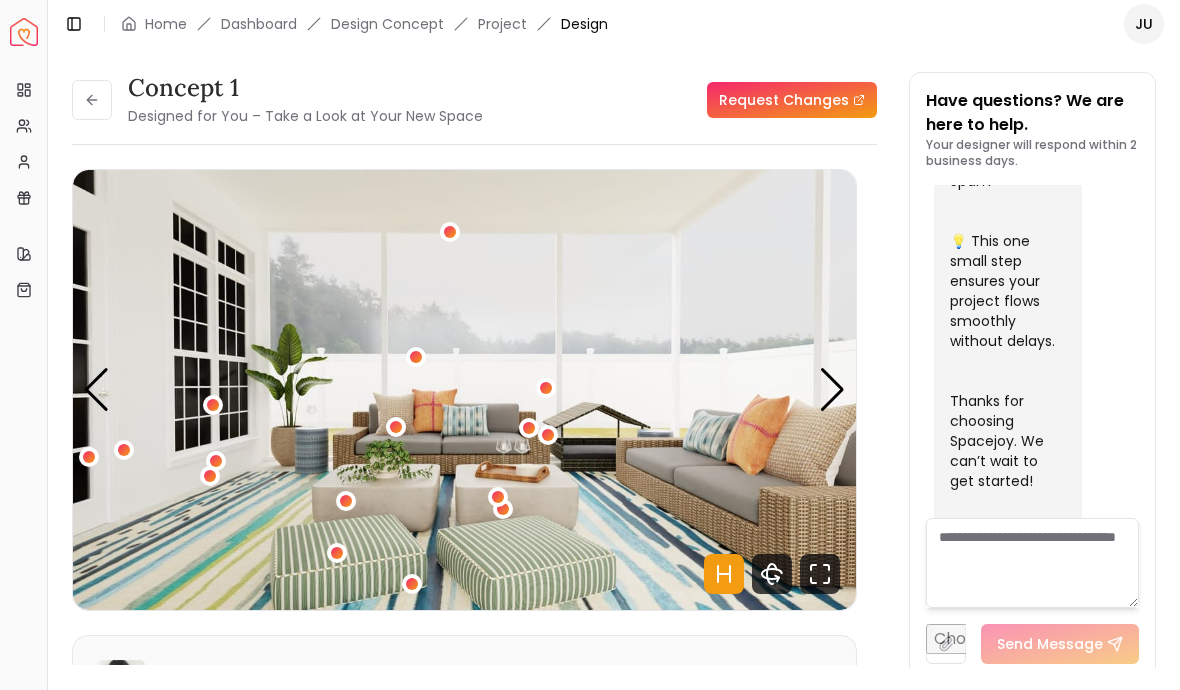 click at bounding box center (832, 390) 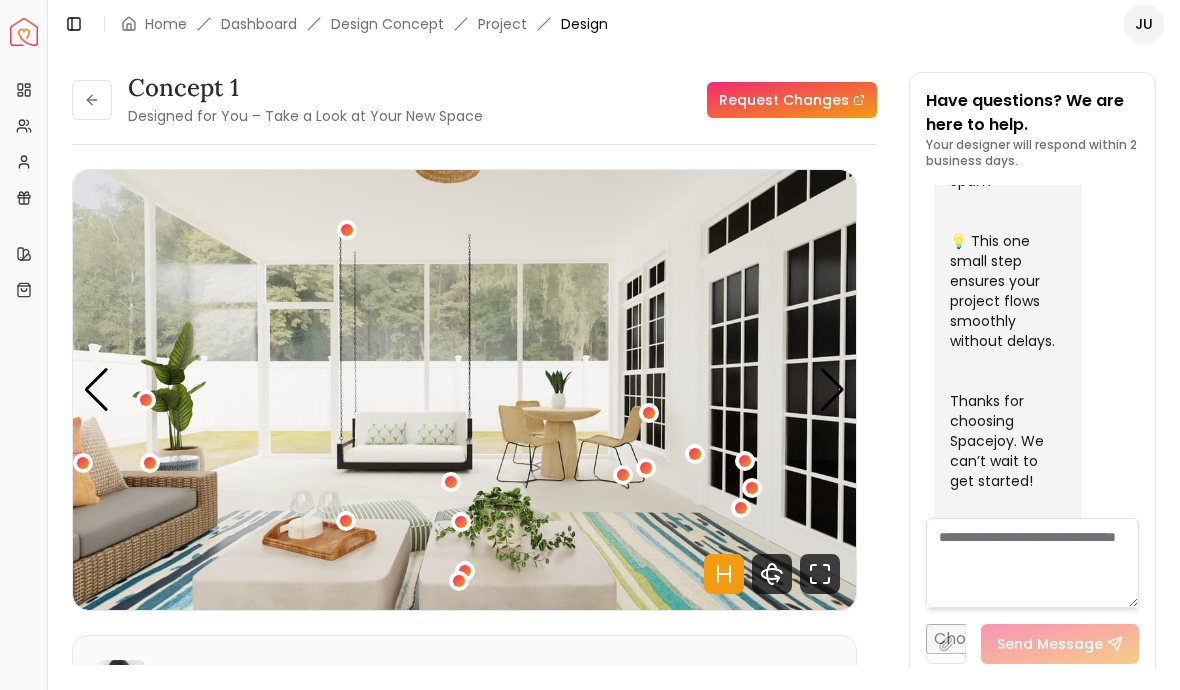 click at bounding box center [832, 390] 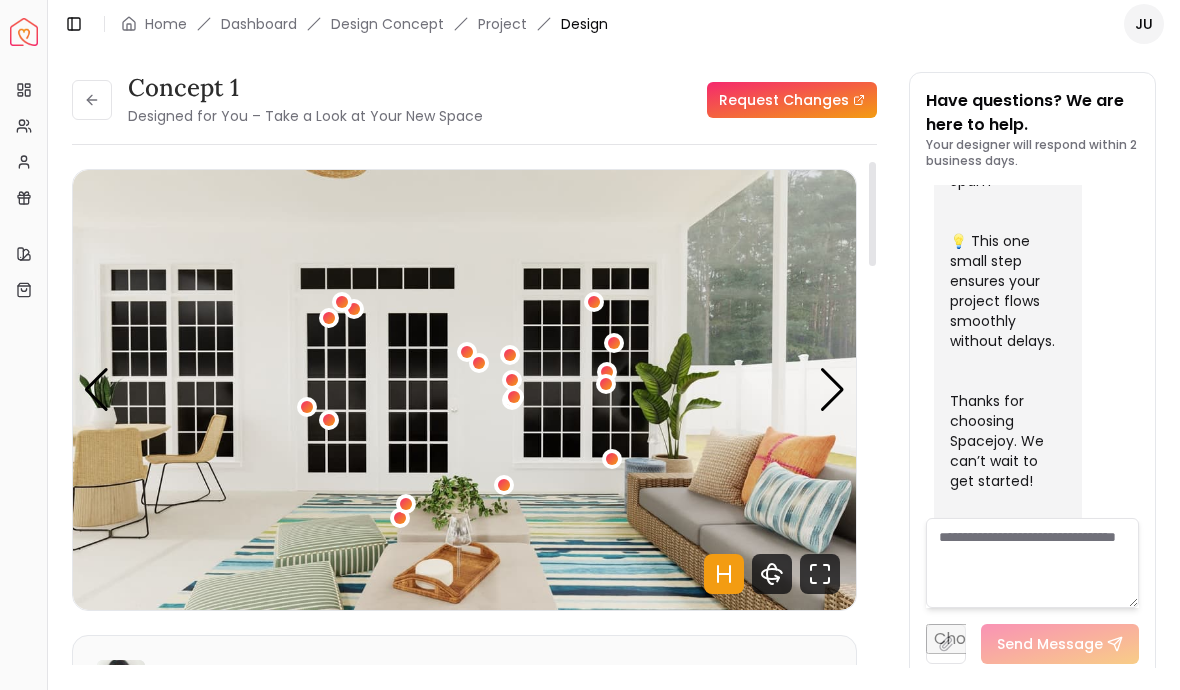 click at bounding box center [464, 390] 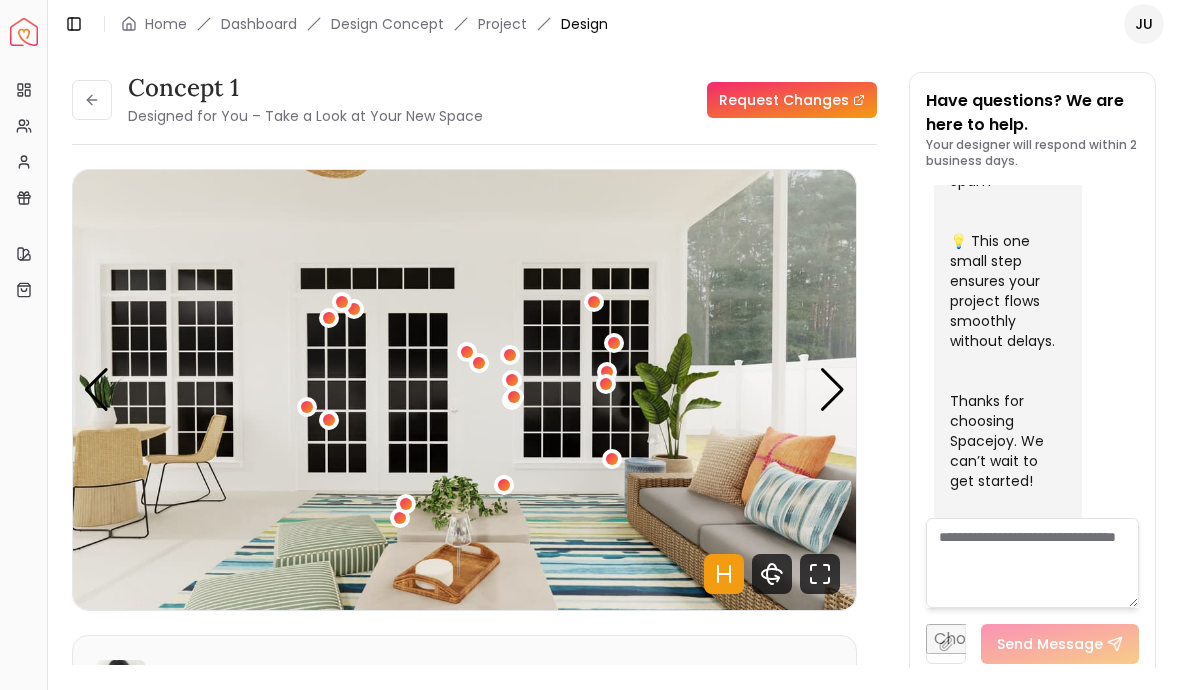 click at bounding box center [832, 390] 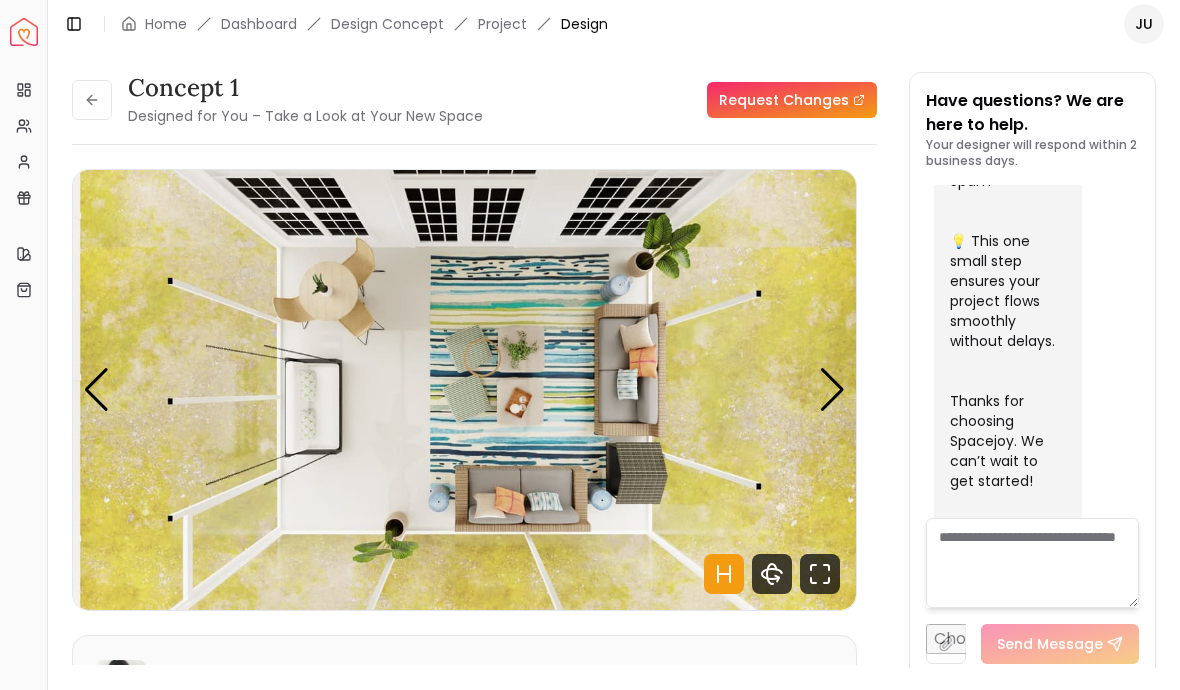 click at bounding box center (832, 390) 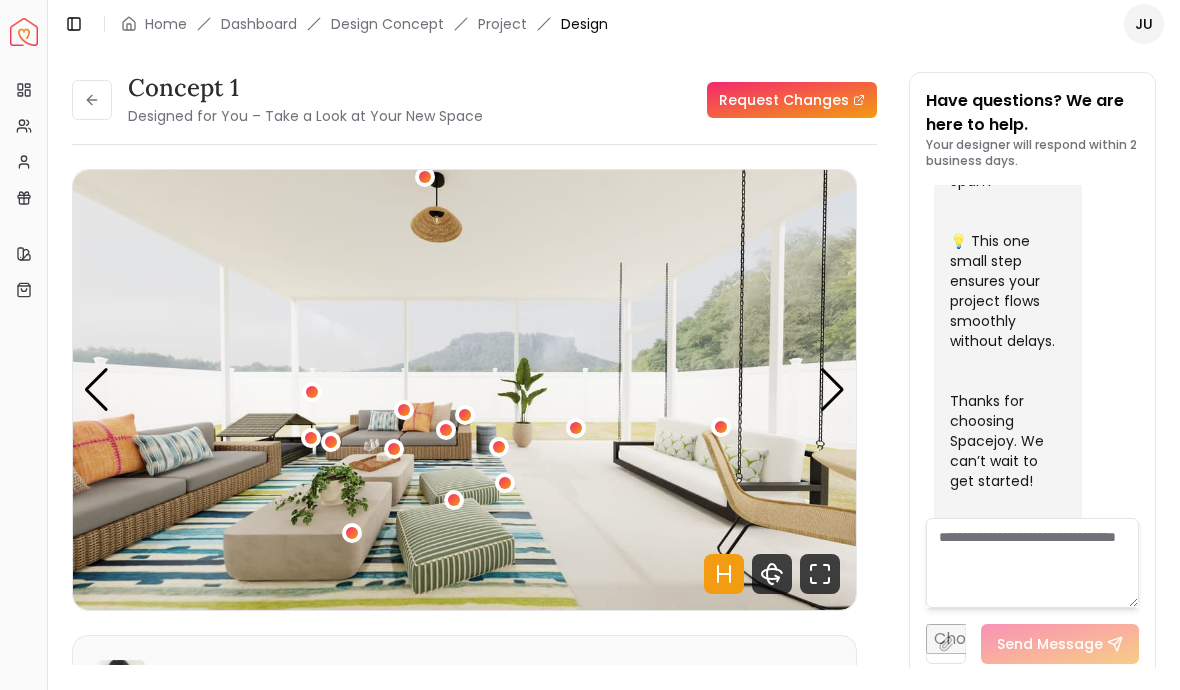 click at bounding box center (92, 100) 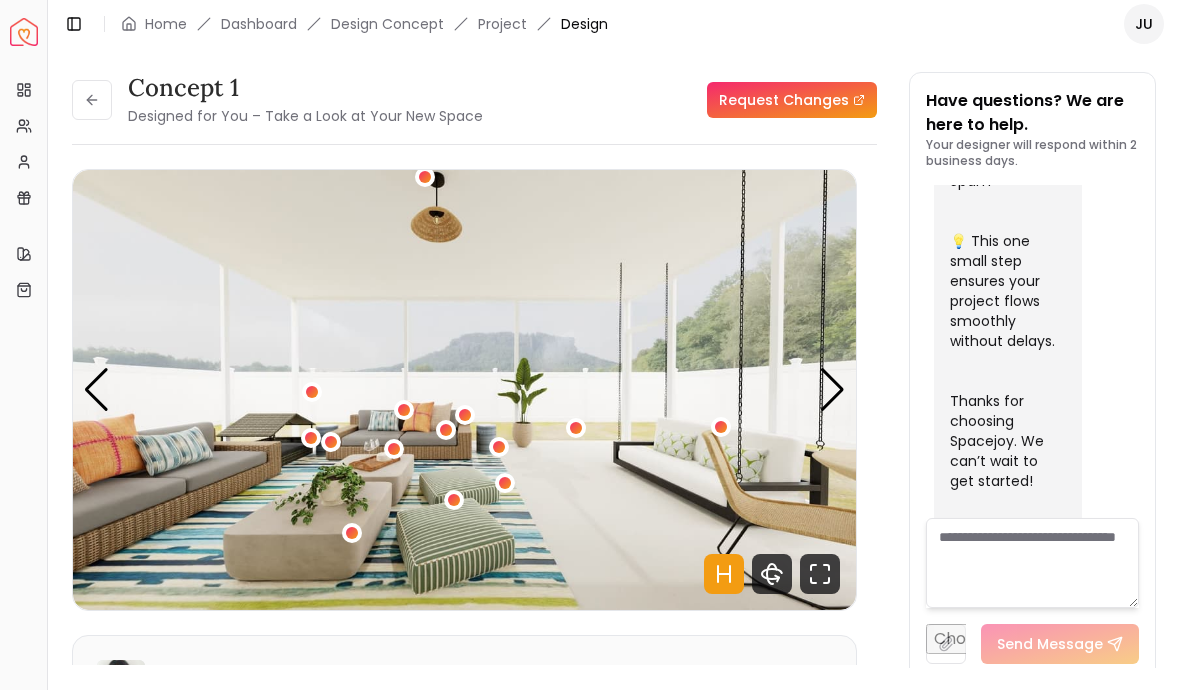 scroll, scrollTop: 0, scrollLeft: 0, axis: both 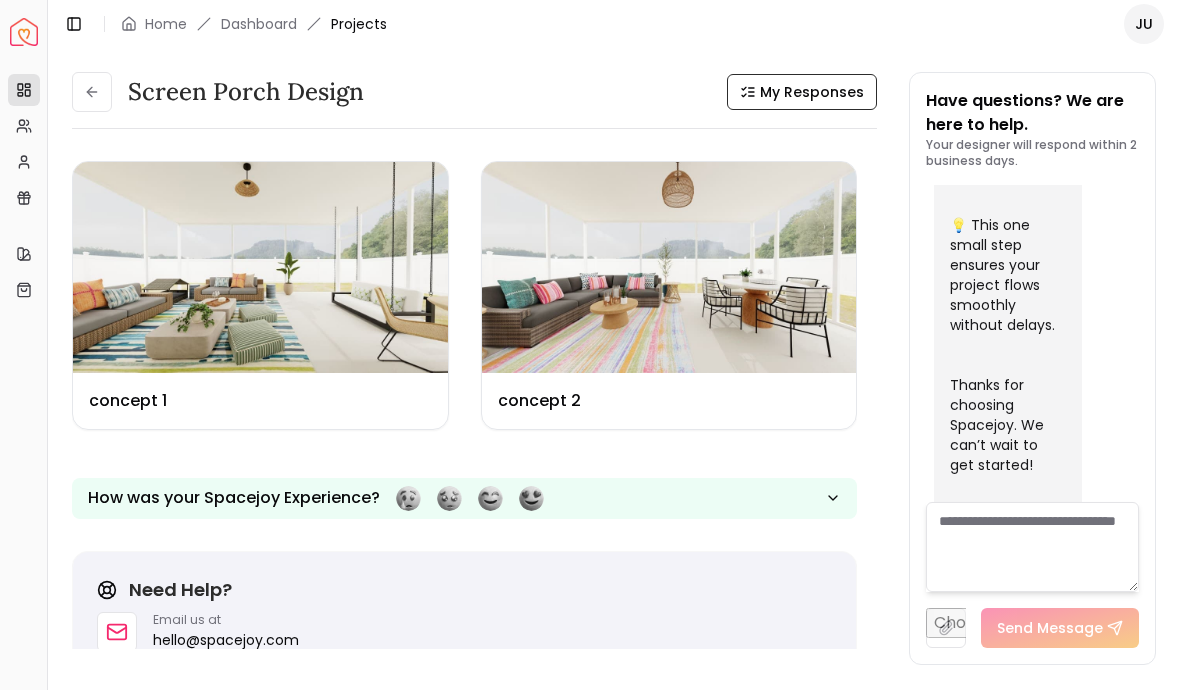 click at bounding box center [669, 267] 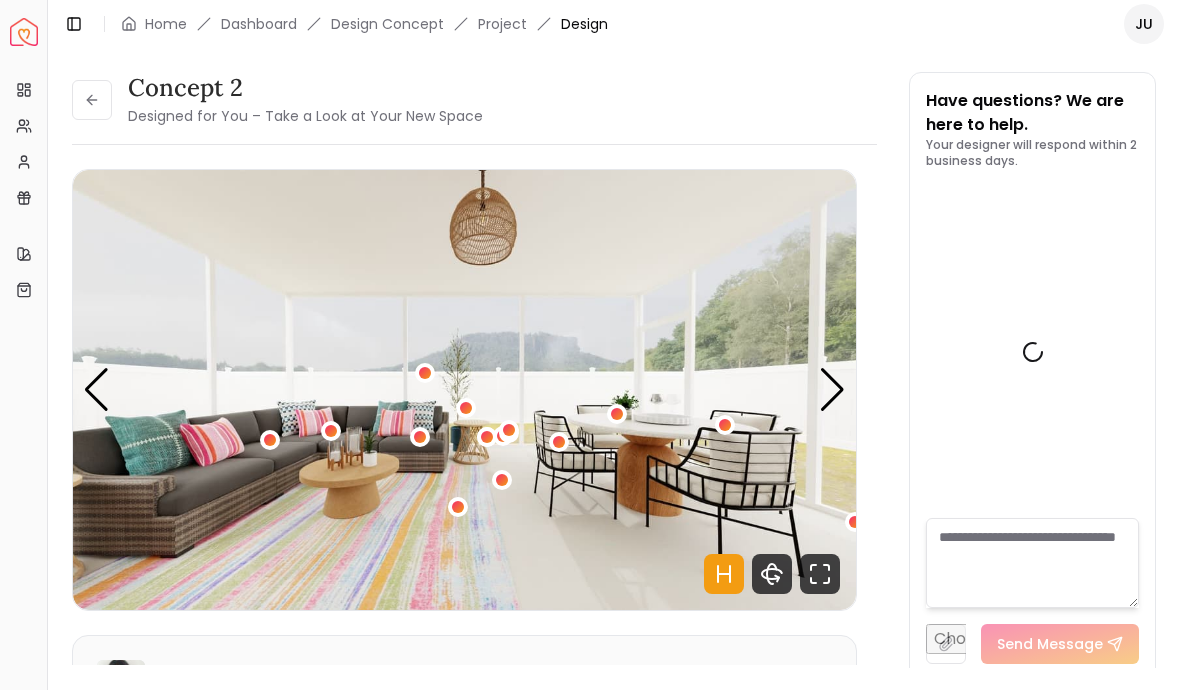 scroll, scrollTop: 1100, scrollLeft: 0, axis: vertical 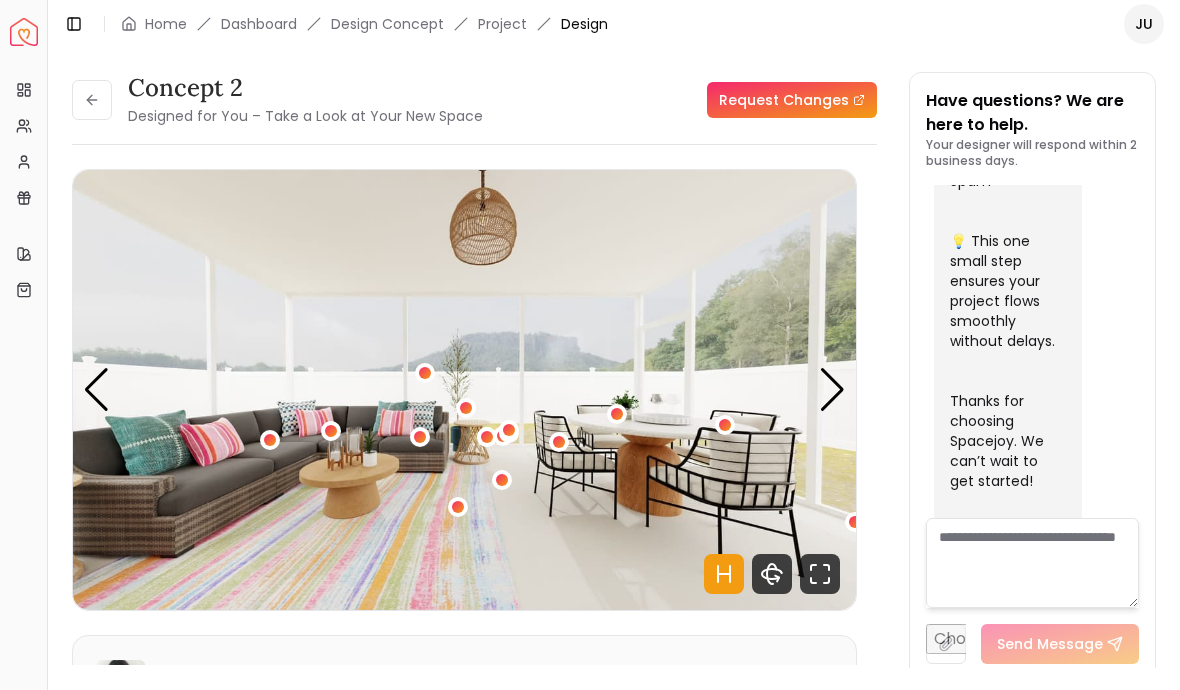click at bounding box center (832, 390) 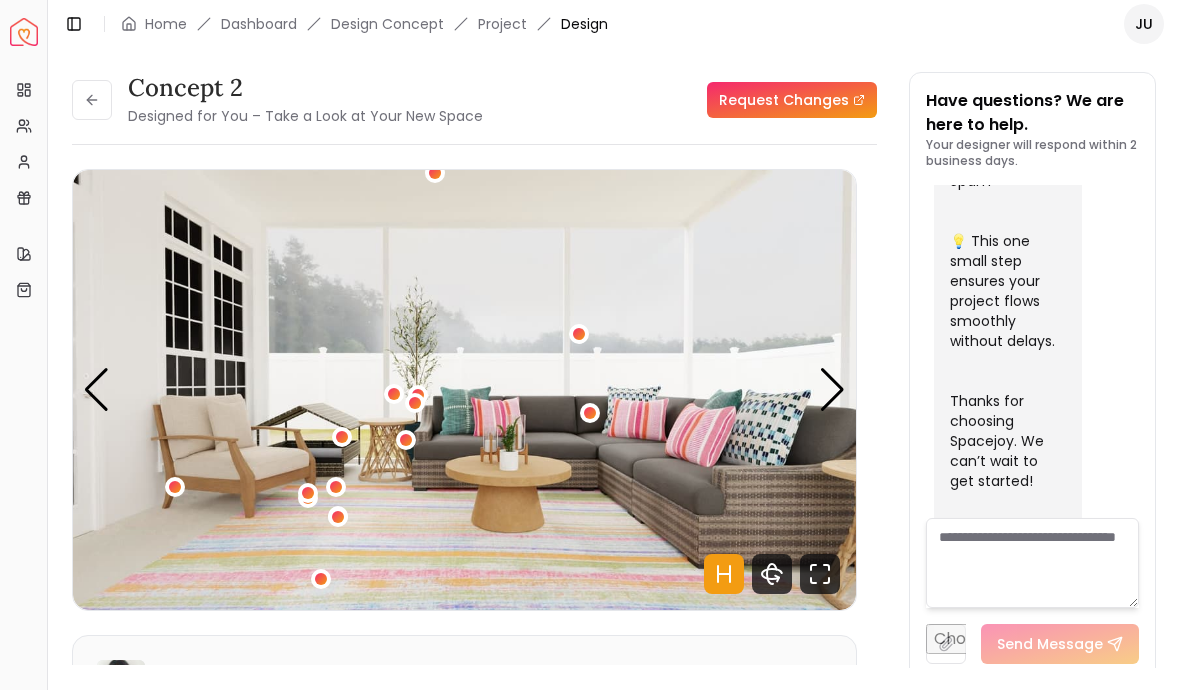 click at bounding box center (464, 390) 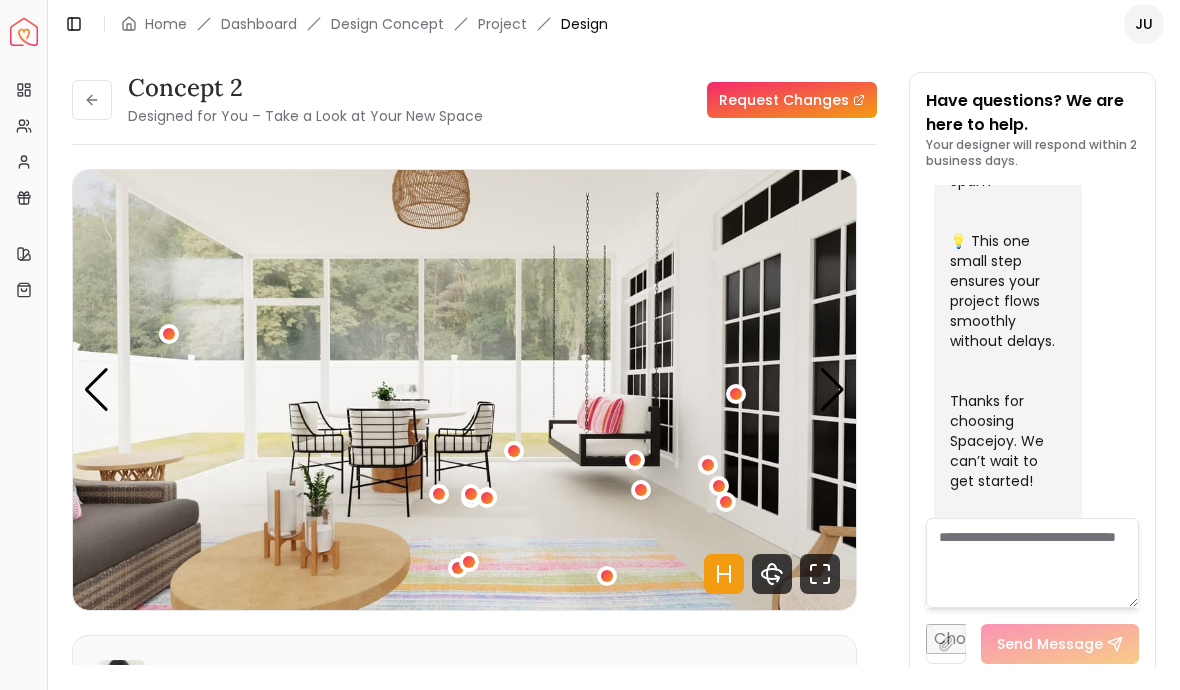 click at bounding box center [832, 390] 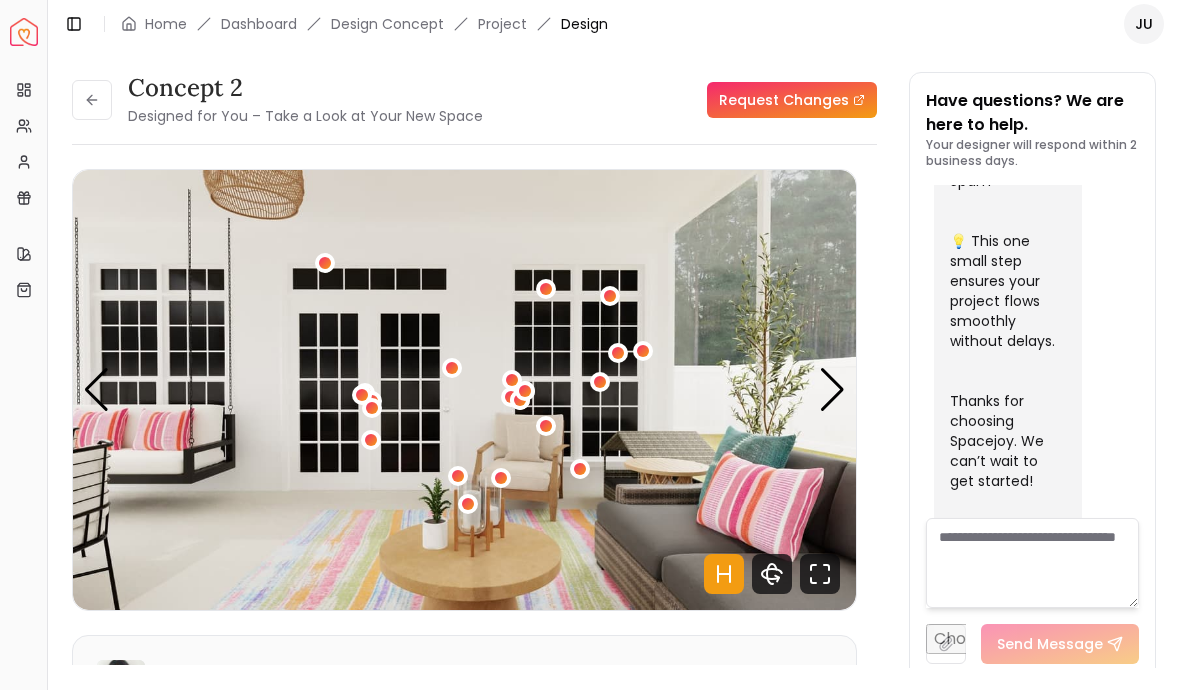 click at bounding box center (92, 100) 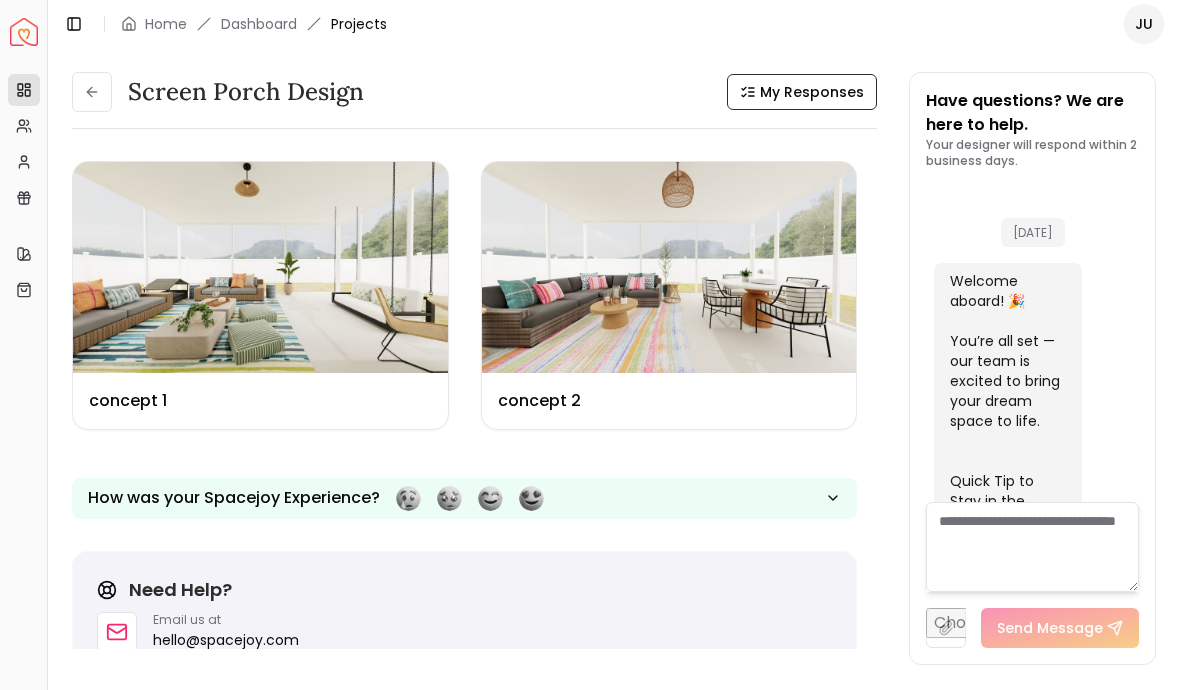 scroll, scrollTop: 1116, scrollLeft: 0, axis: vertical 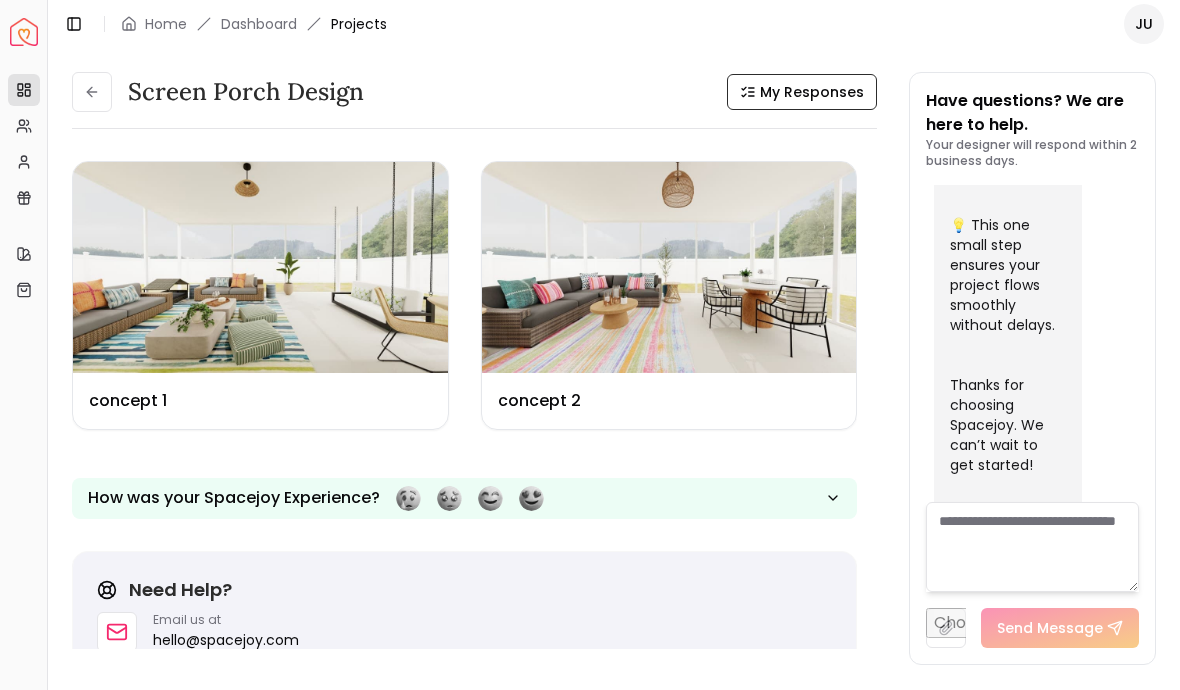 click at bounding box center (260, 267) 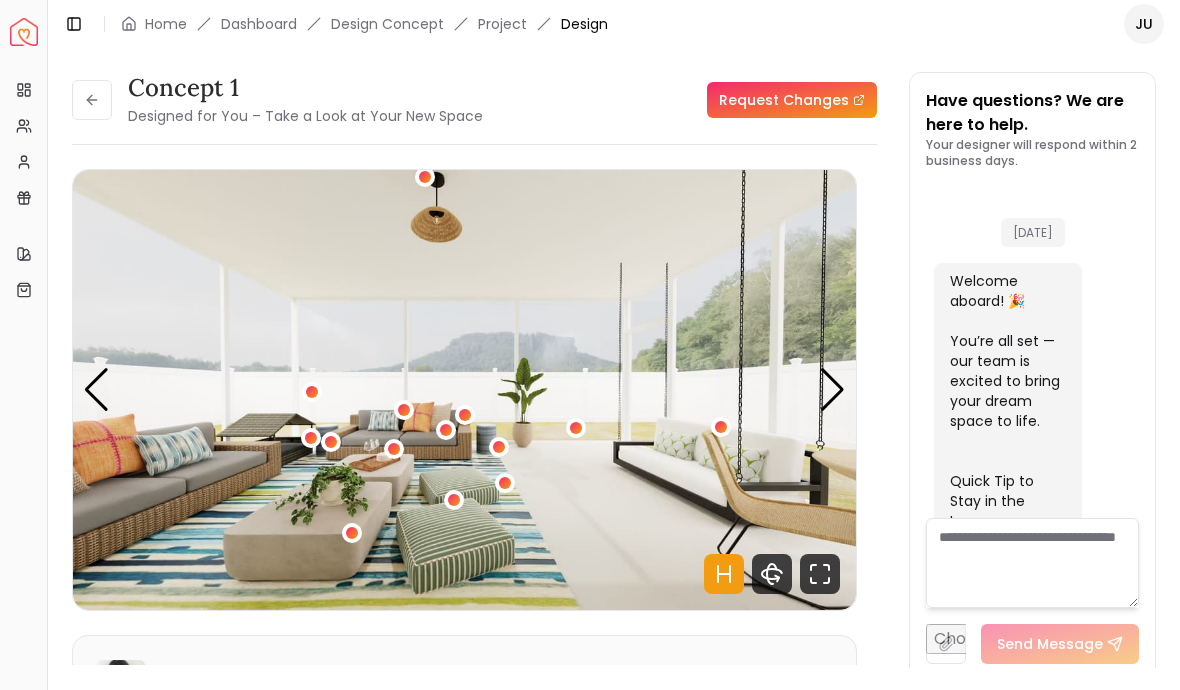 scroll, scrollTop: 1100, scrollLeft: 0, axis: vertical 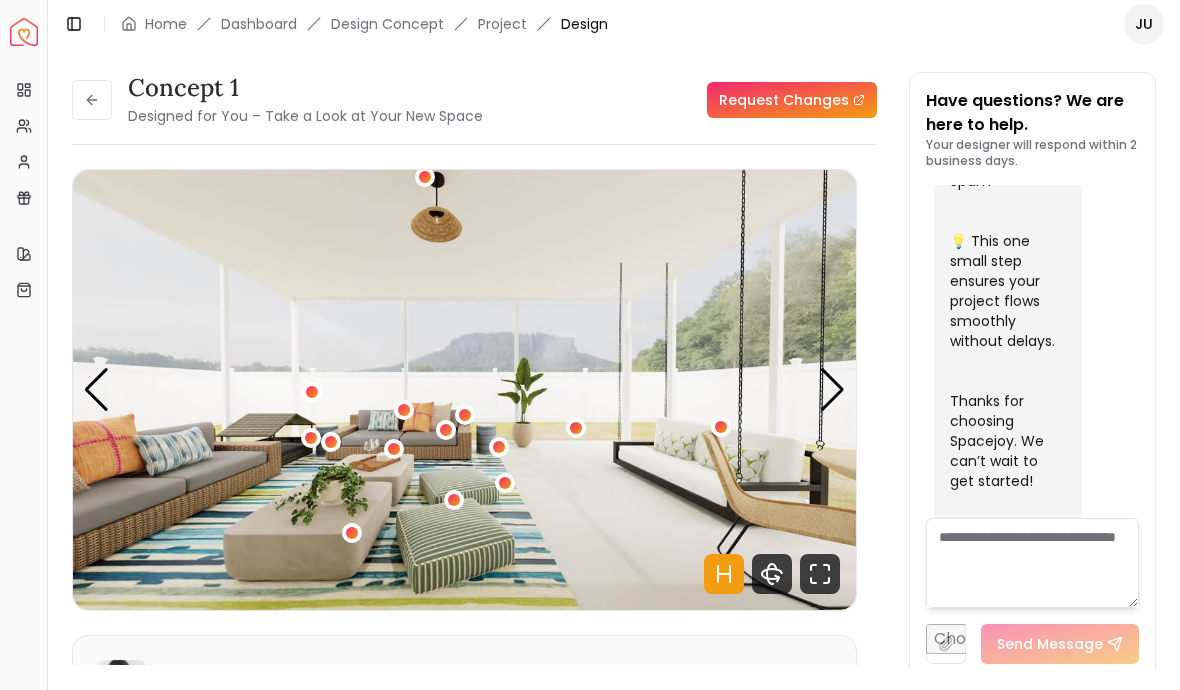 click at bounding box center (832, 390) 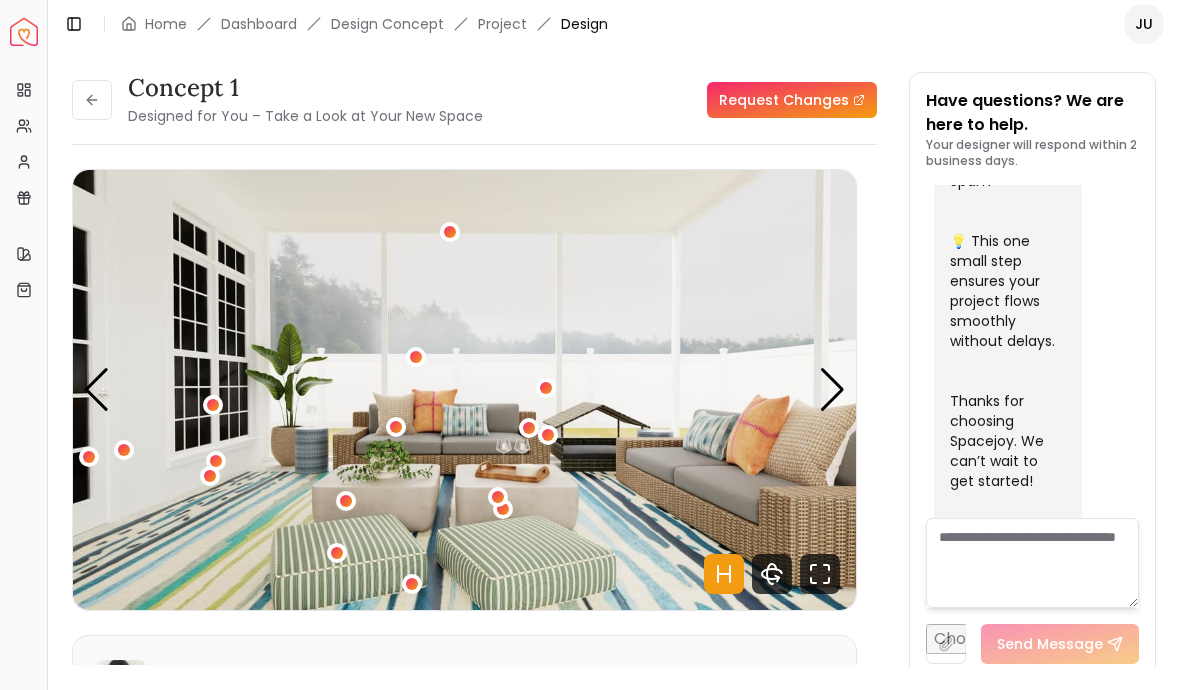 click at bounding box center (832, 390) 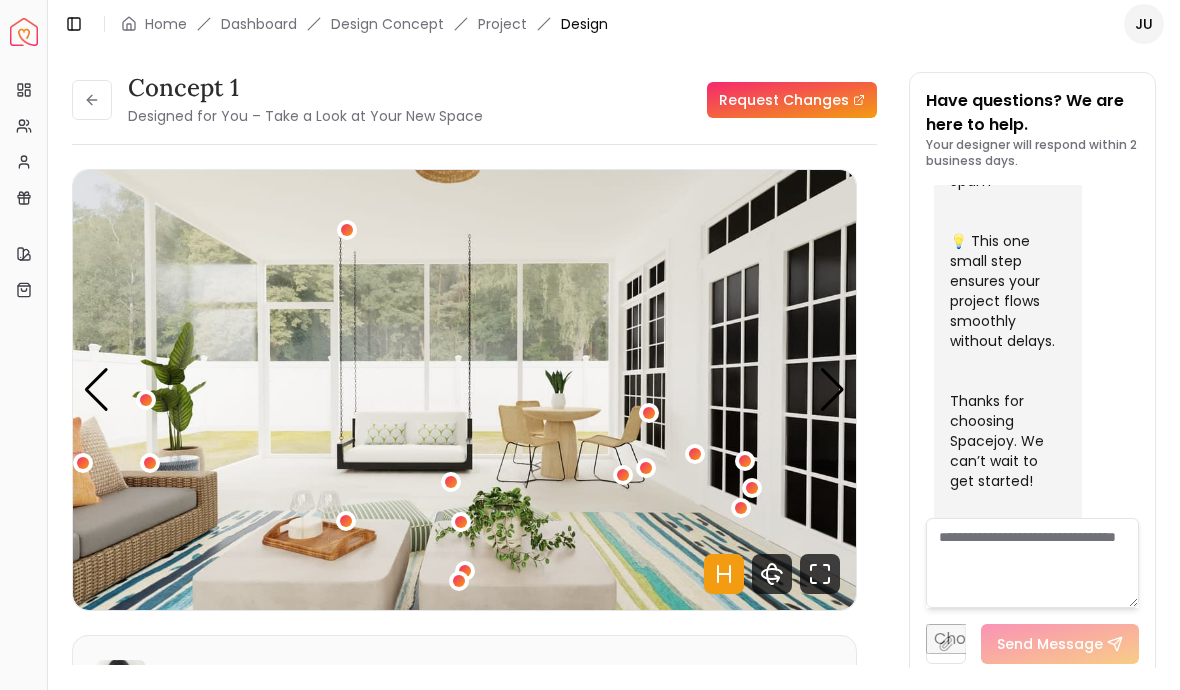 click 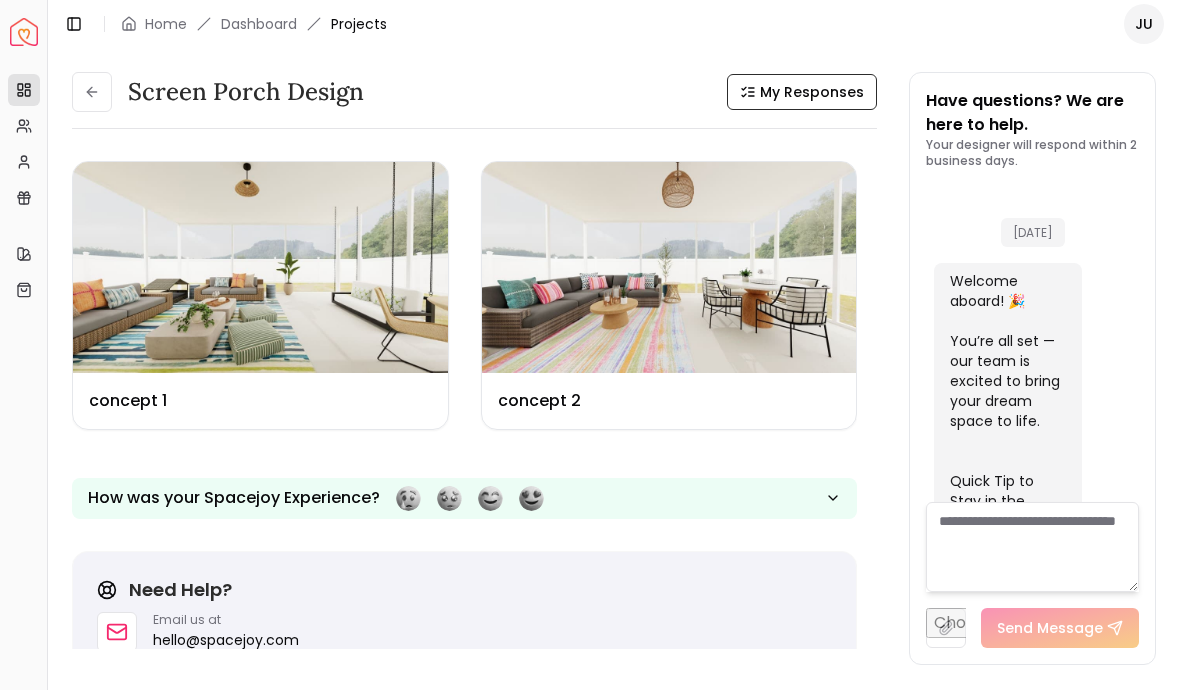 scroll, scrollTop: 1116, scrollLeft: 0, axis: vertical 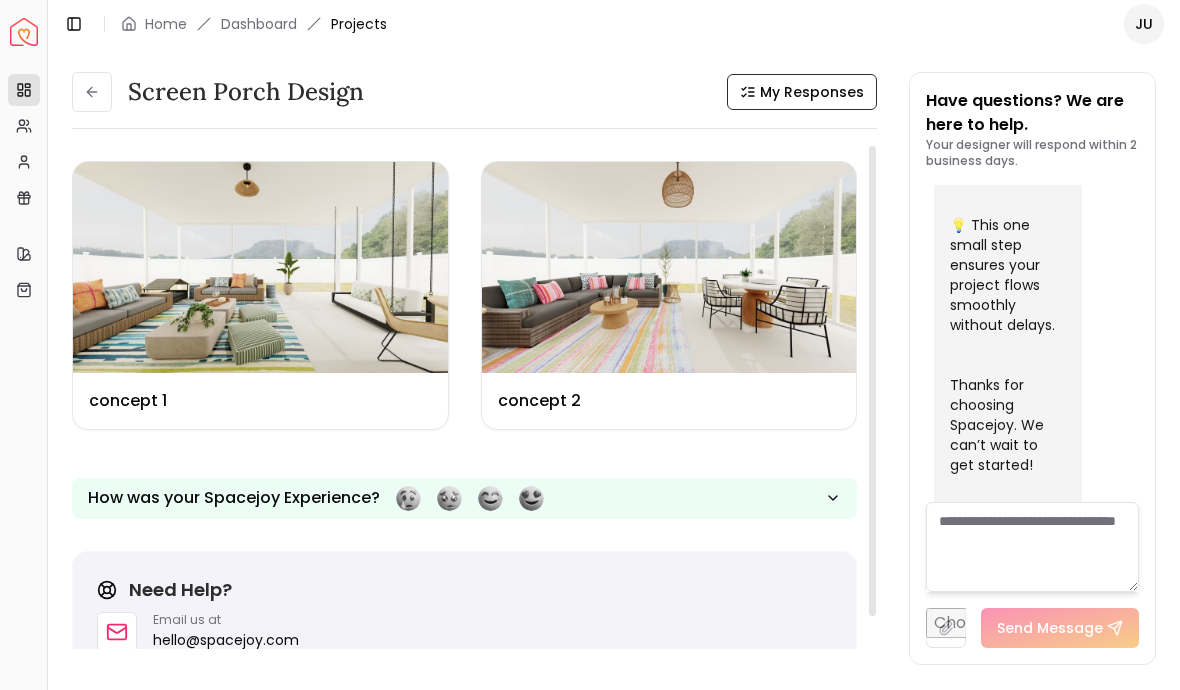 click at bounding box center [669, 267] 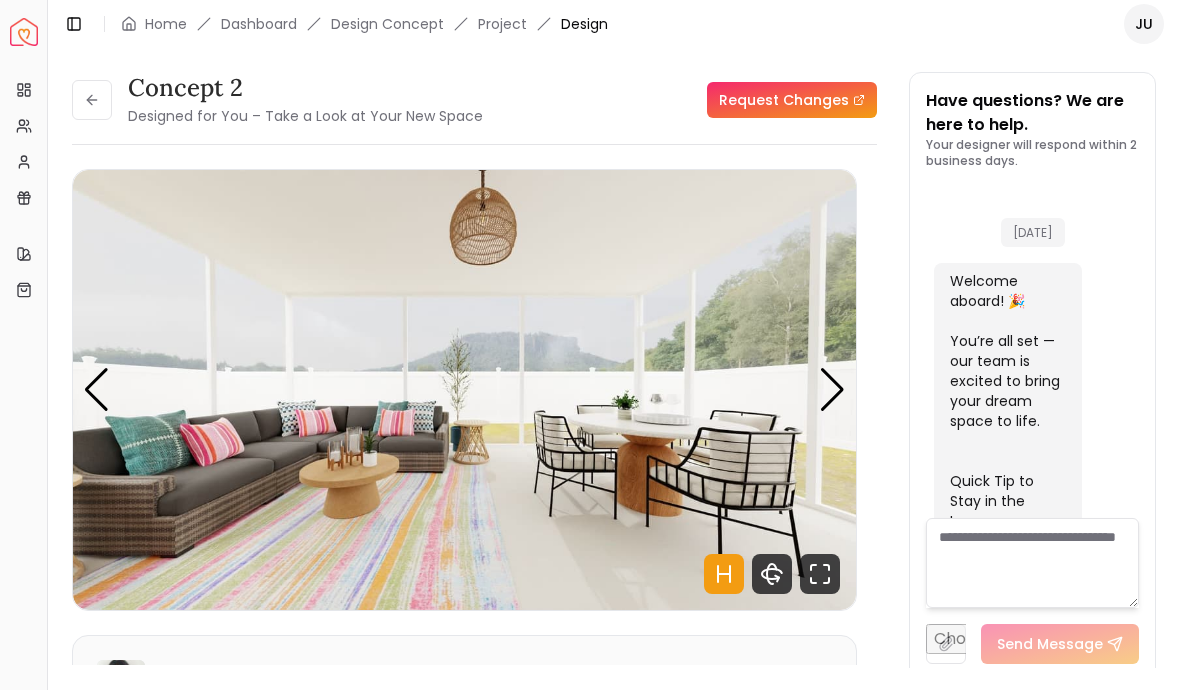 scroll, scrollTop: 1100, scrollLeft: 0, axis: vertical 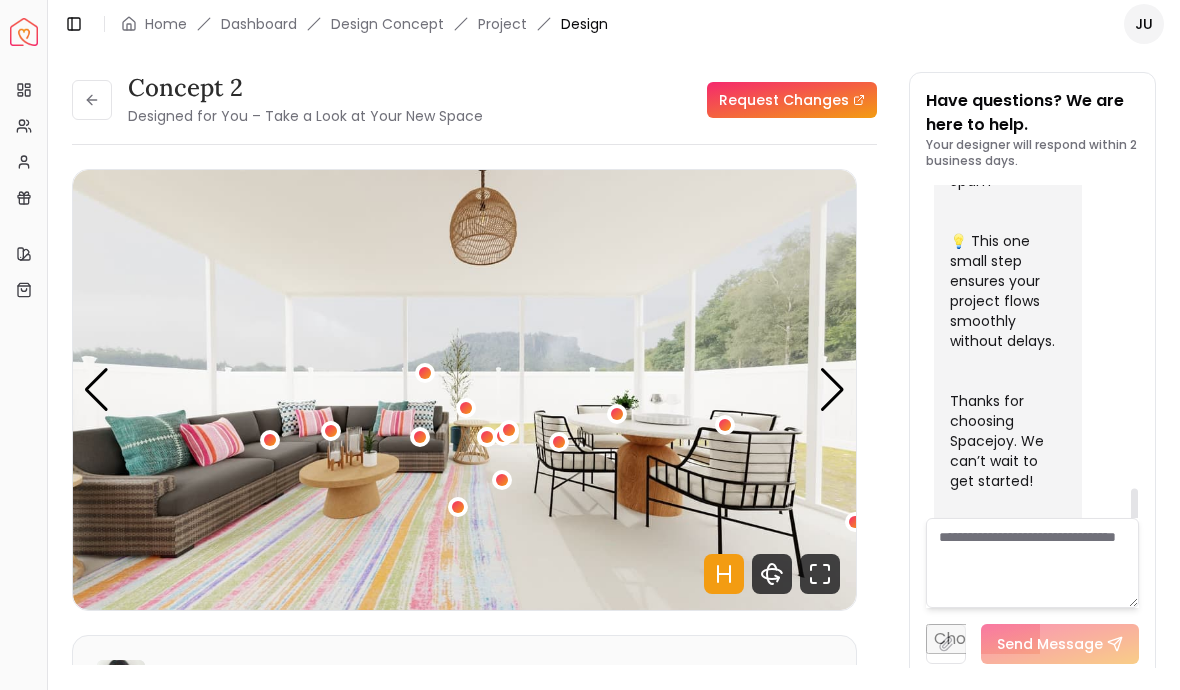 click at bounding box center [270, 440] 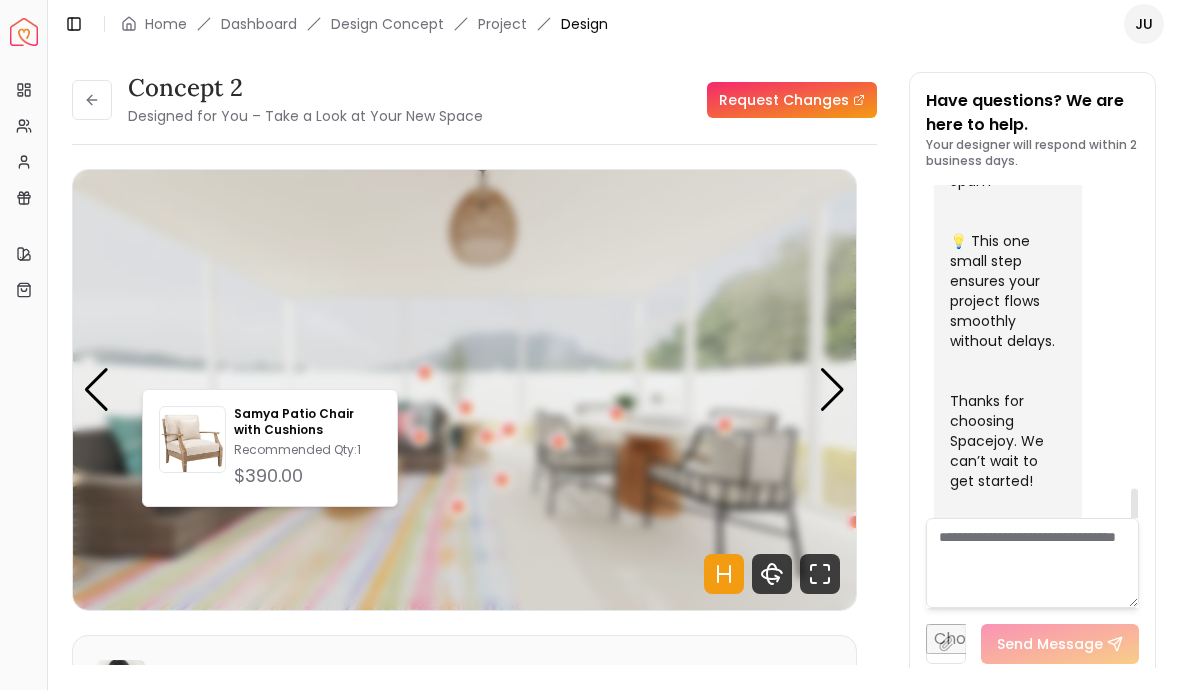 click at bounding box center [464, 390] 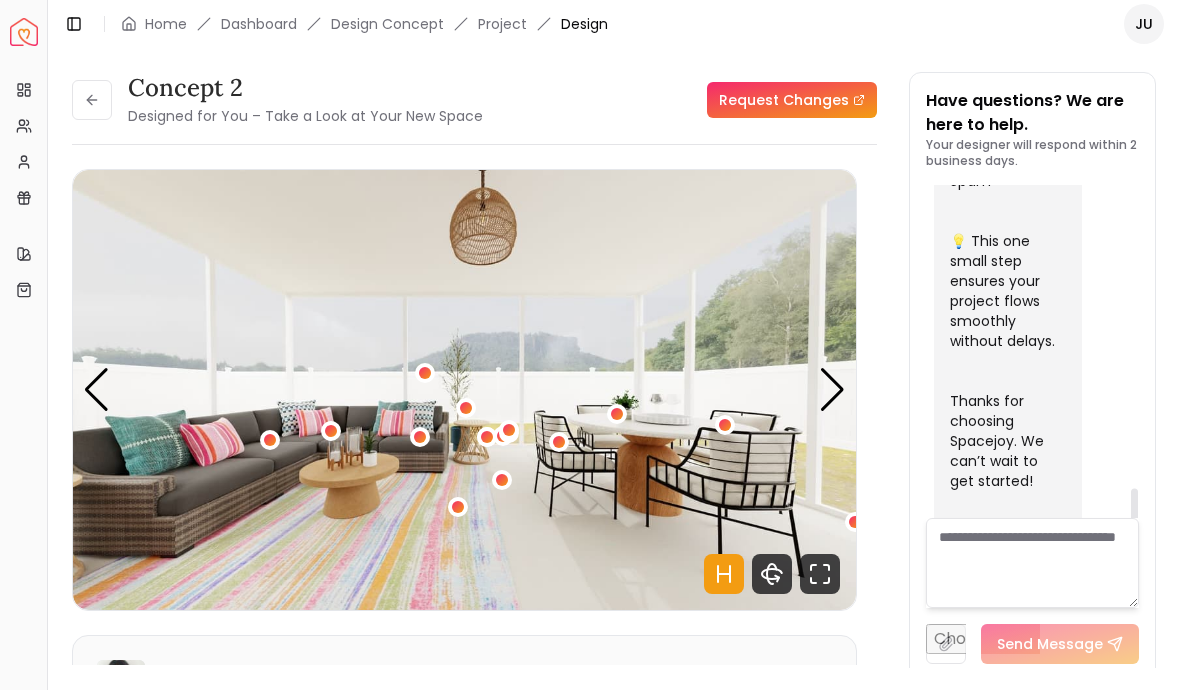 click at bounding box center (464, 390) 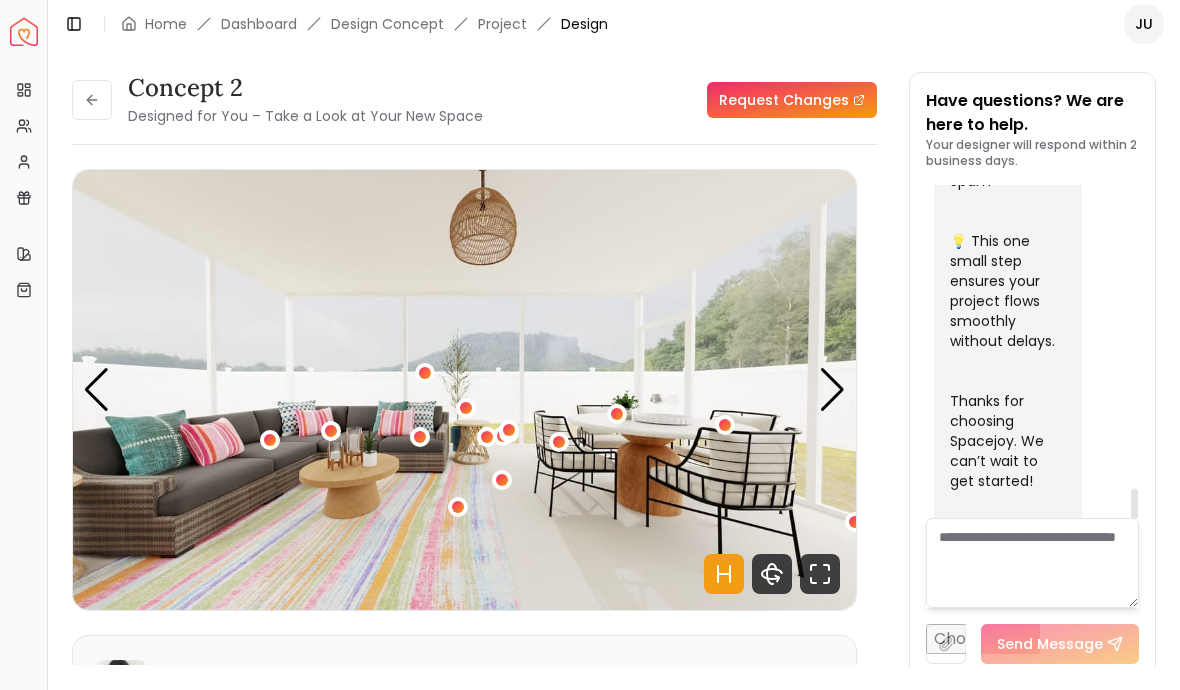 click at bounding box center [331, 431] 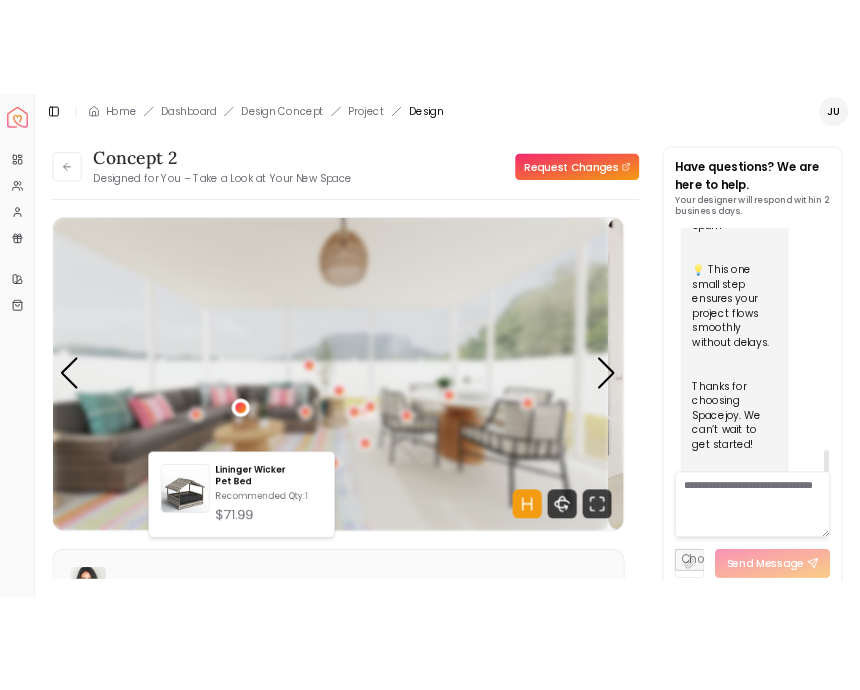 scroll, scrollTop: 0, scrollLeft: 0, axis: both 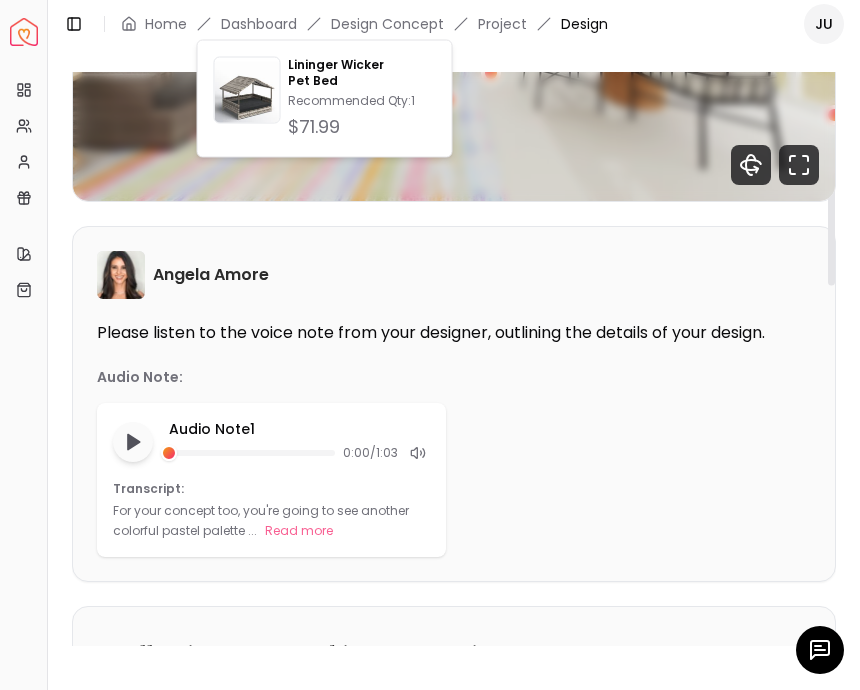 click on "[FIRST] [LAST] Please listen to the voice note from your designer, outlining the details of your design. Audio Note: Audio Note  1 0:00  /  1:03 Transcript:  For your concept too, you're going to see another colorful pastel palette ... Read more" at bounding box center [454, 404] 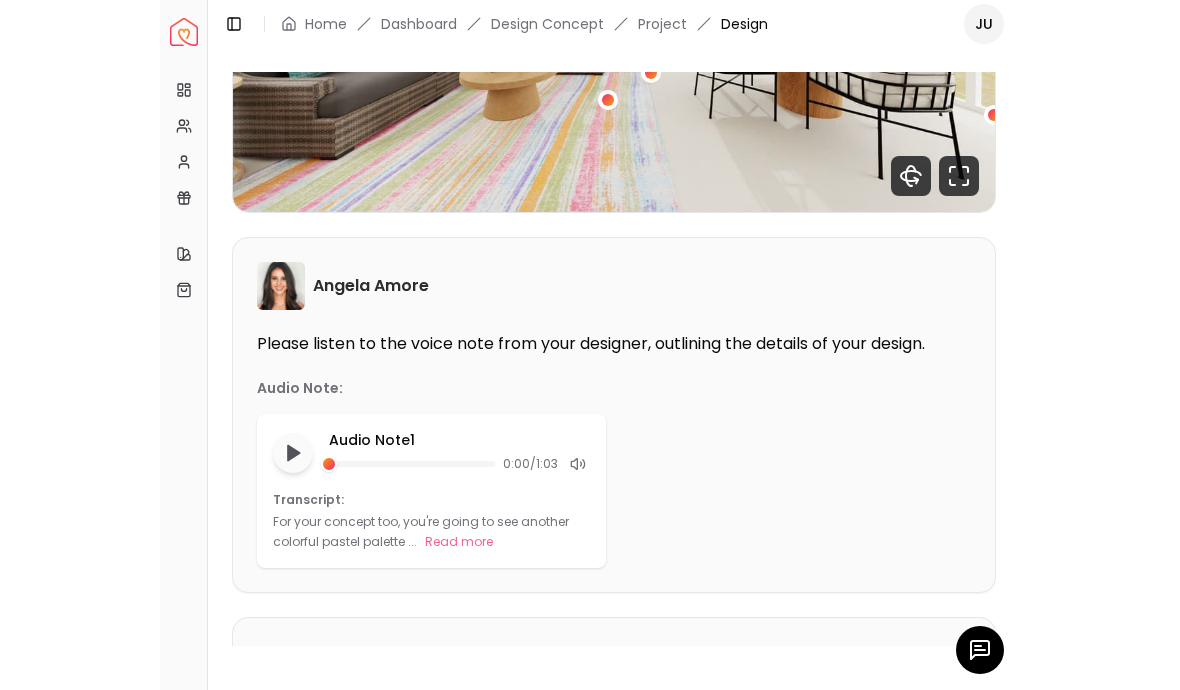 scroll, scrollTop: 65, scrollLeft: 0, axis: vertical 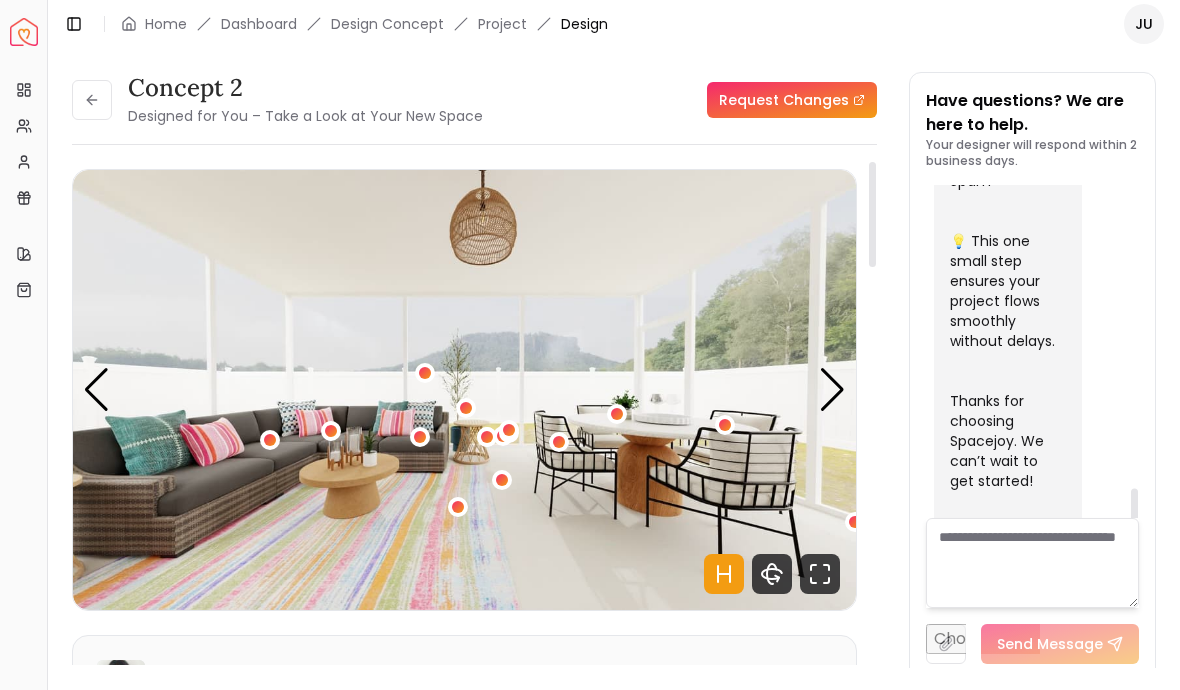 click at bounding box center (464, 390) 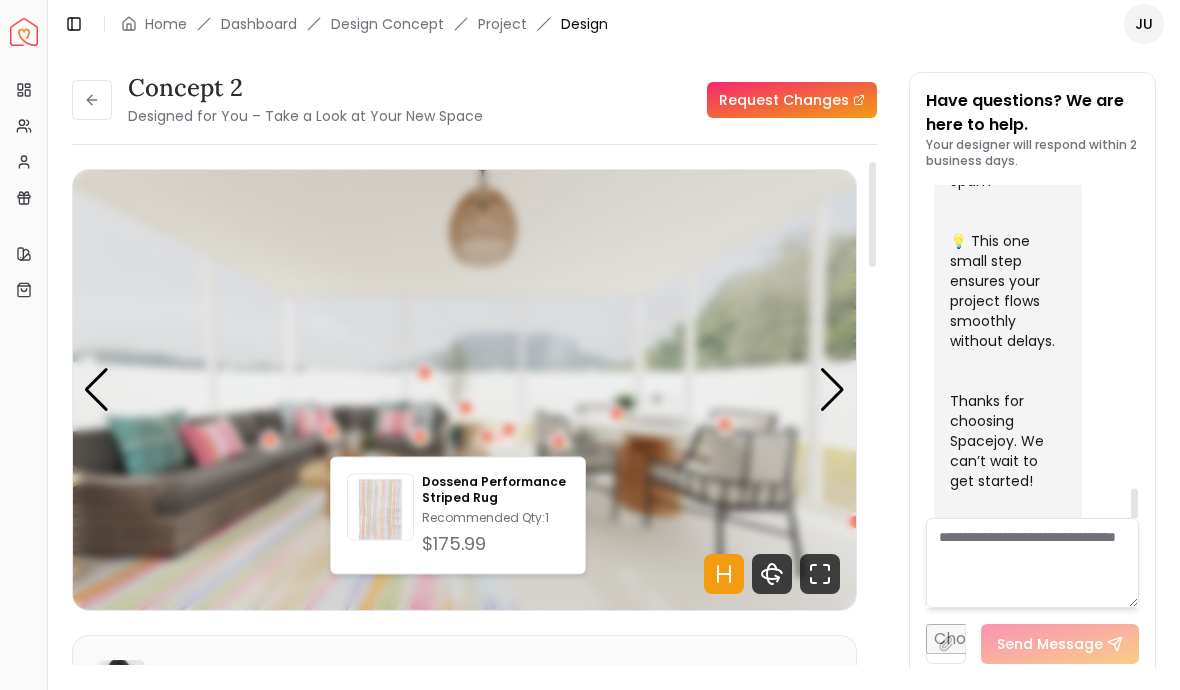 click on "Angela Amore" at bounding box center [464, 684] 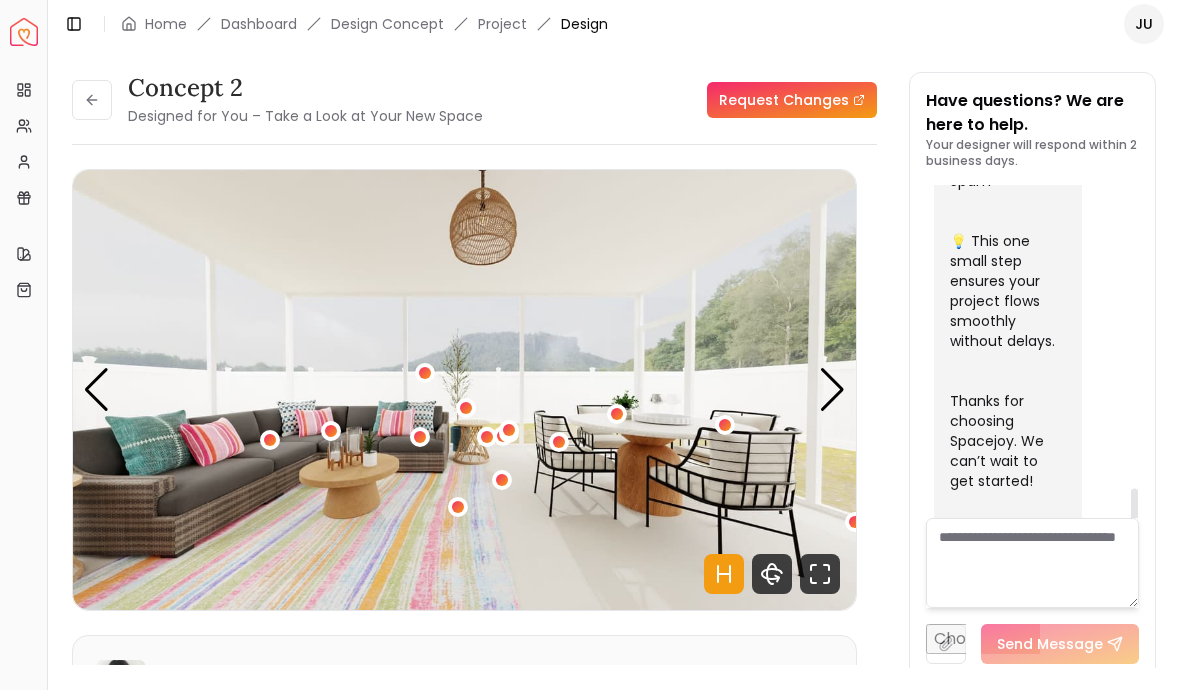 click at bounding box center (832, 390) 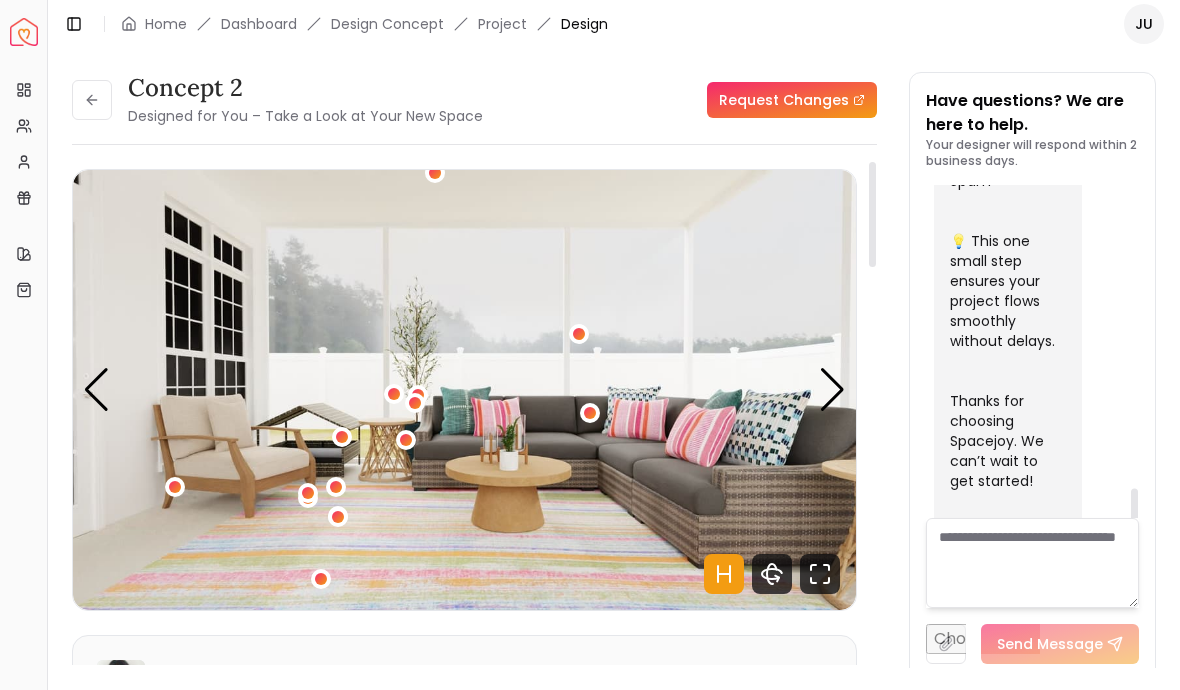 click at bounding box center (464, 390) 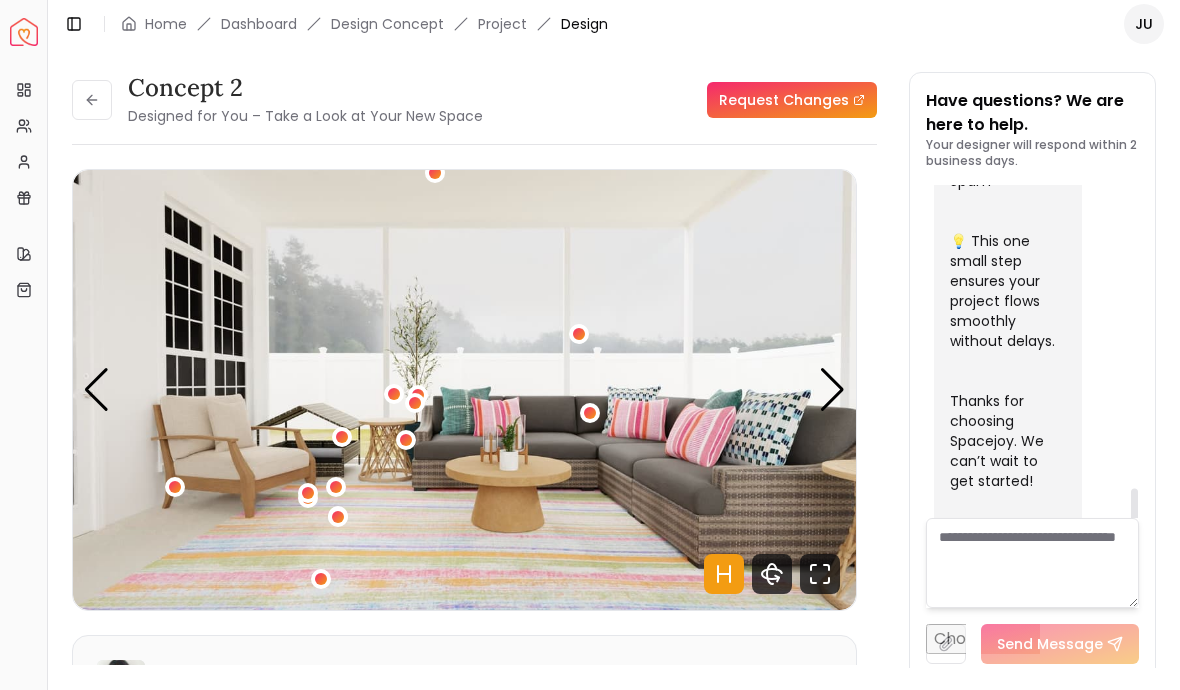 click at bounding box center (590, 413) 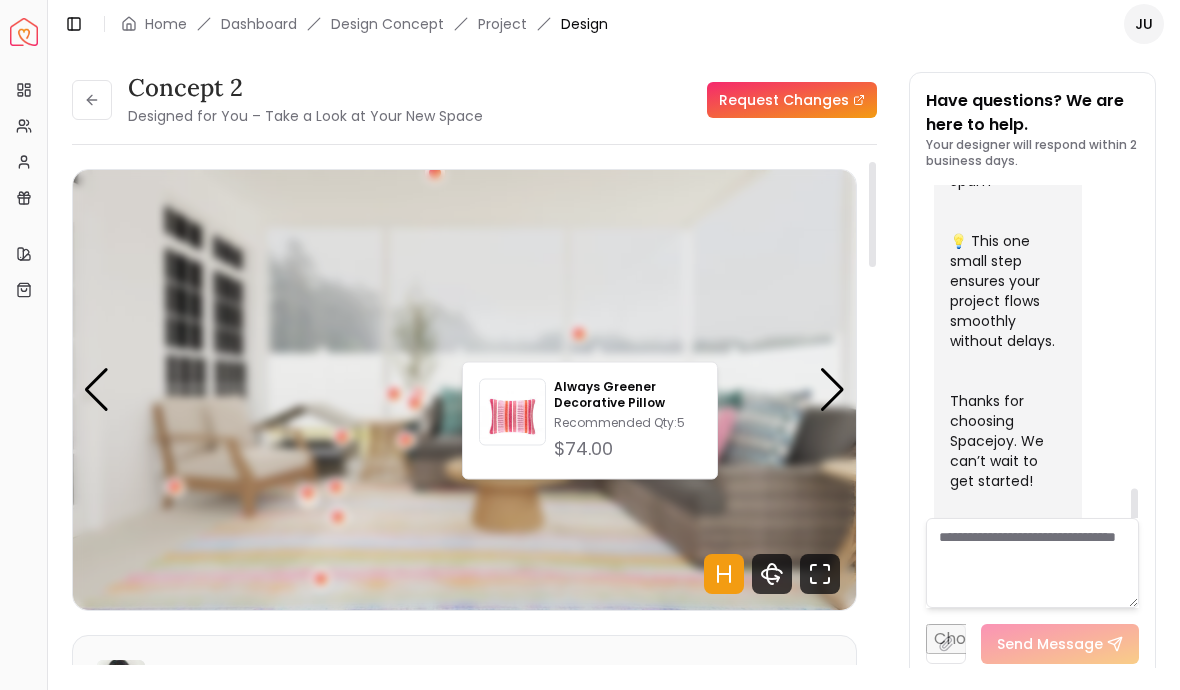 click on "Angela Amore" at bounding box center (464, 684) 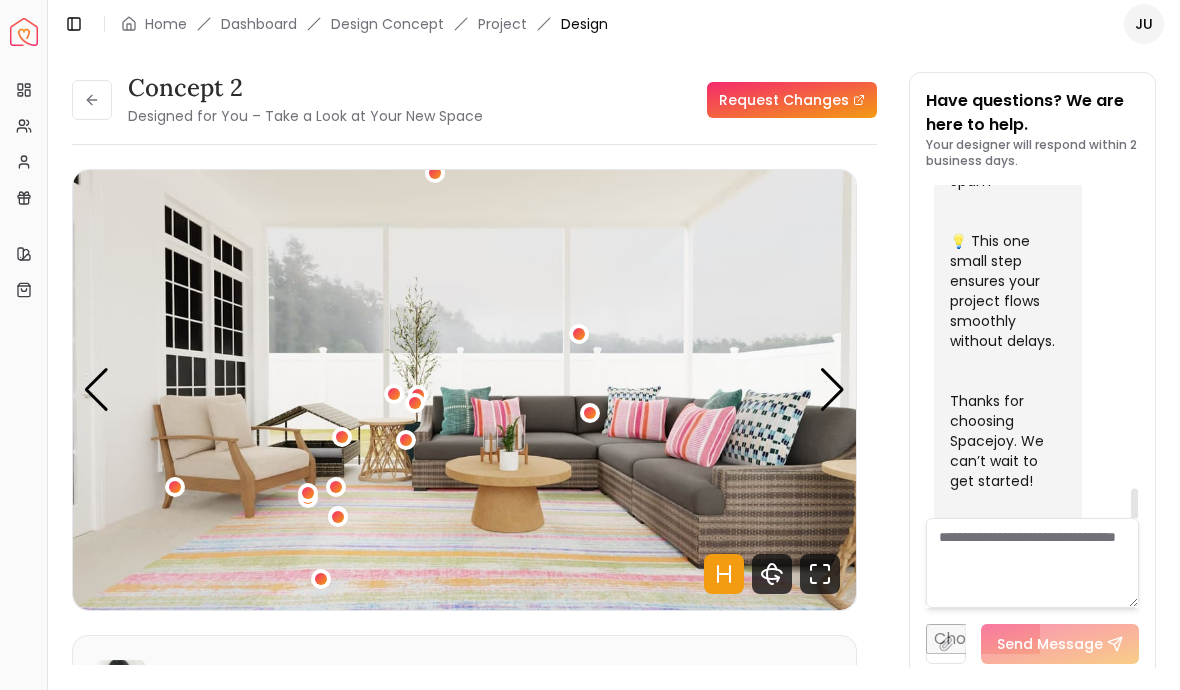 click at bounding box center (92, 100) 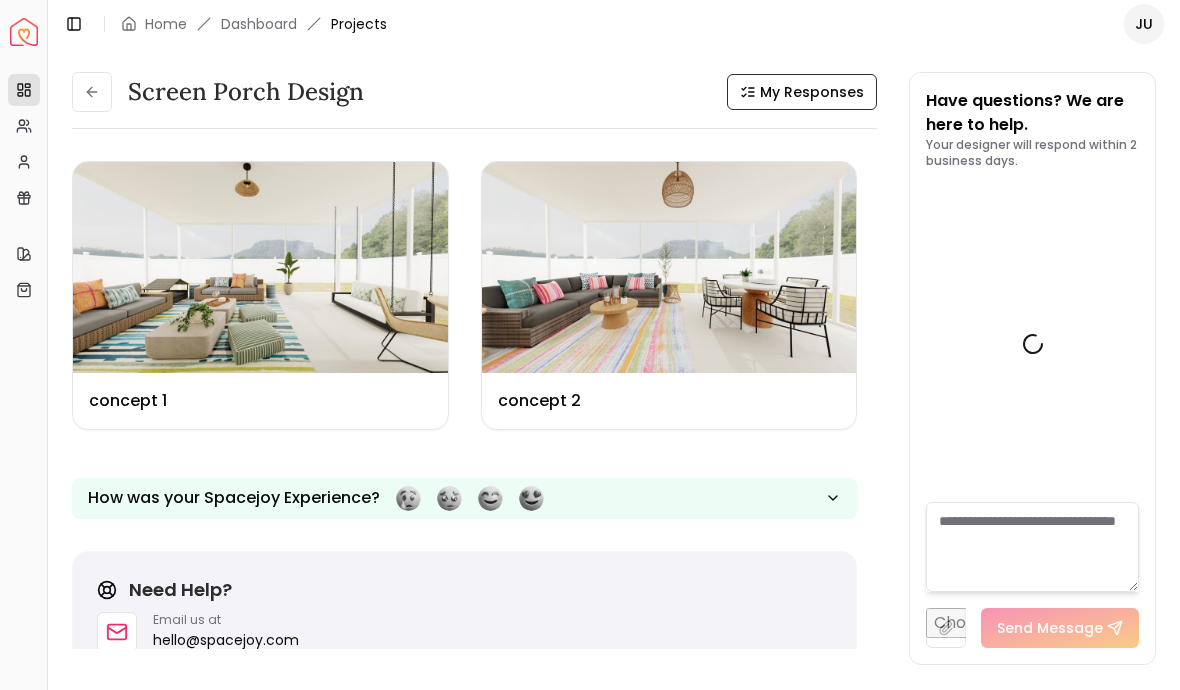 scroll, scrollTop: 1116, scrollLeft: 0, axis: vertical 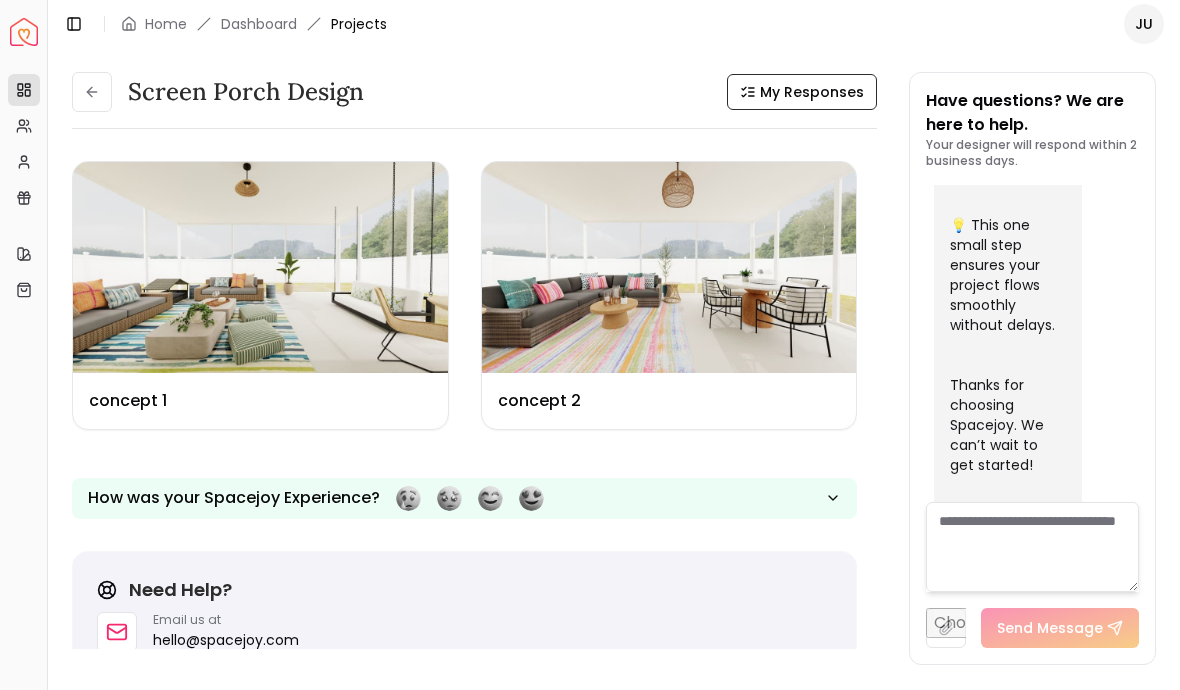 click at bounding box center [260, 267] 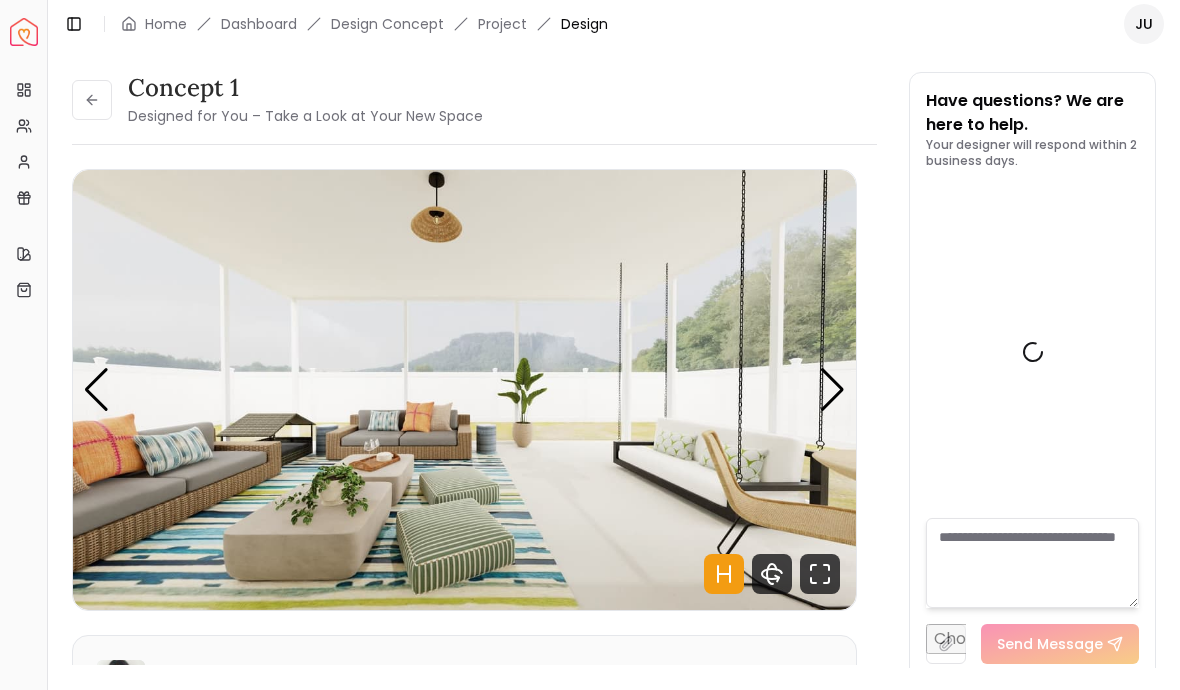scroll, scrollTop: 1100, scrollLeft: 0, axis: vertical 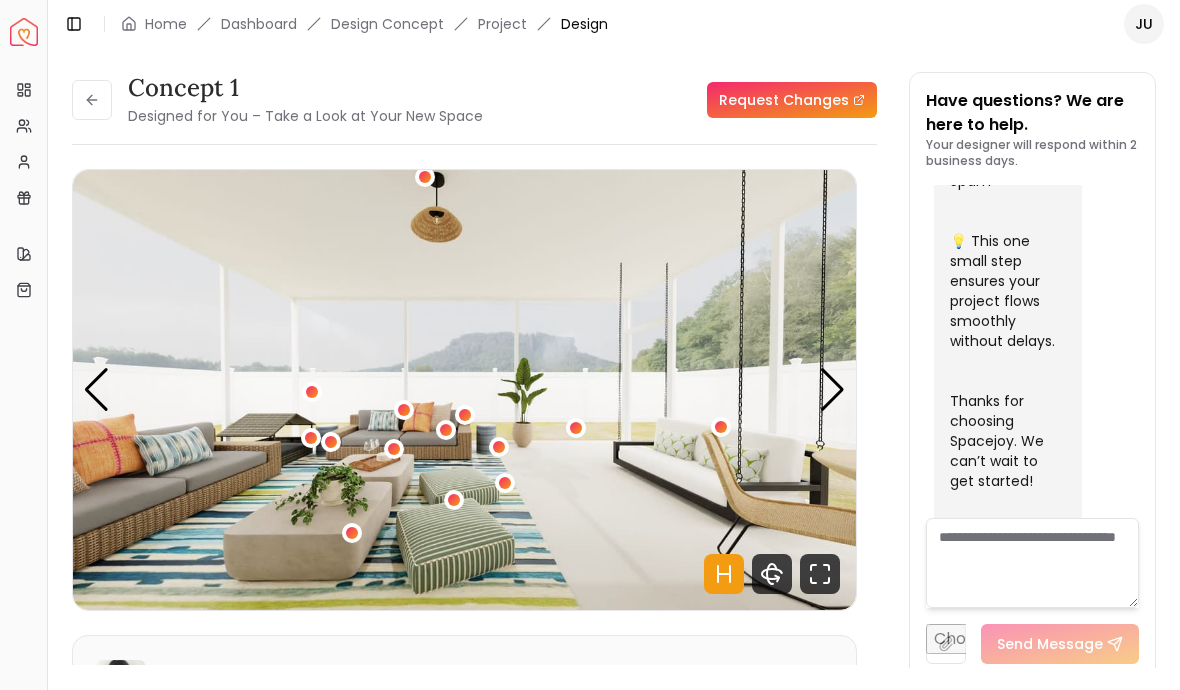 click 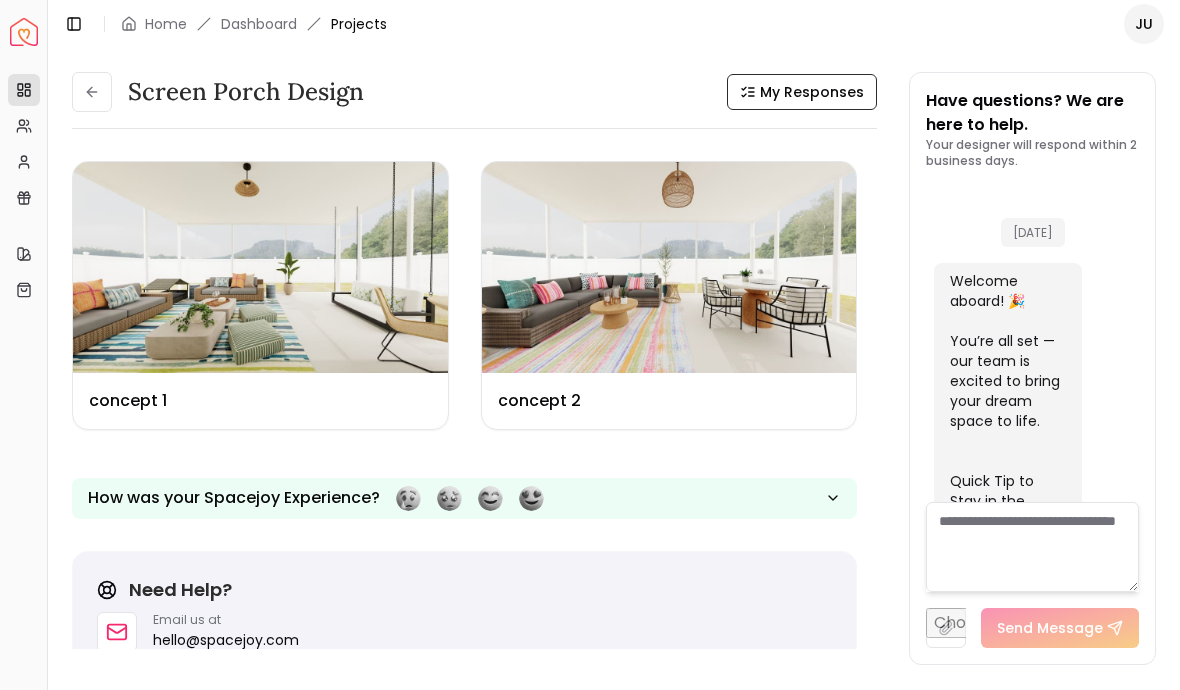 scroll, scrollTop: 1116, scrollLeft: 0, axis: vertical 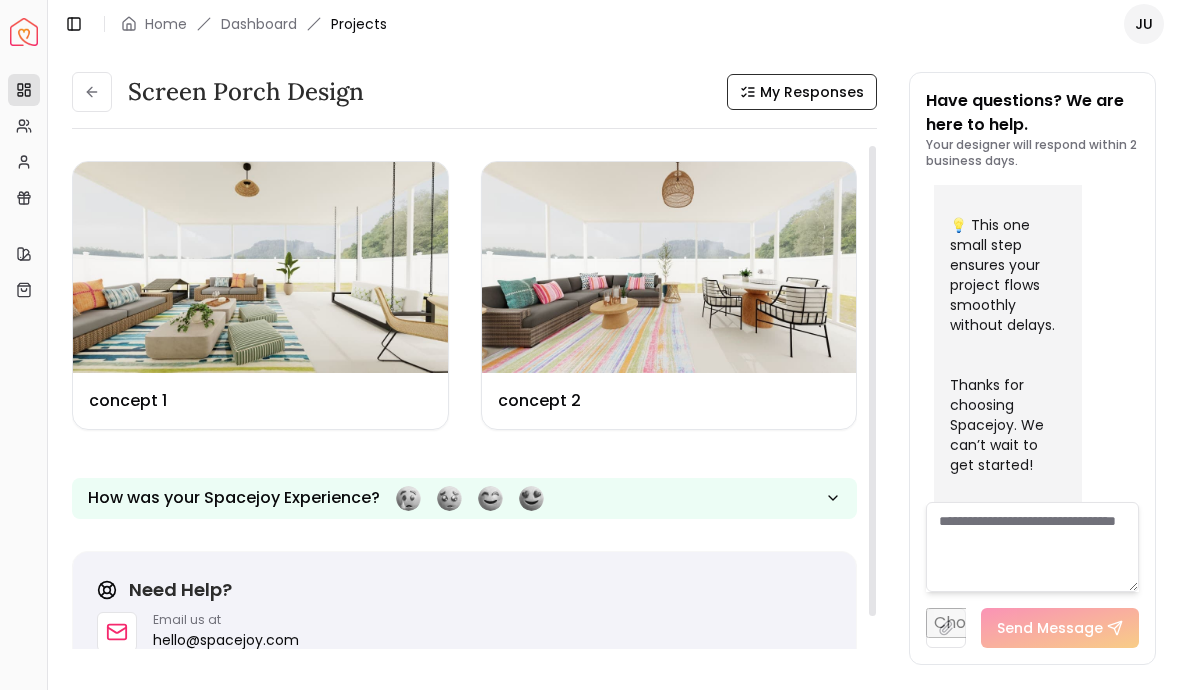 click at bounding box center (260, 267) 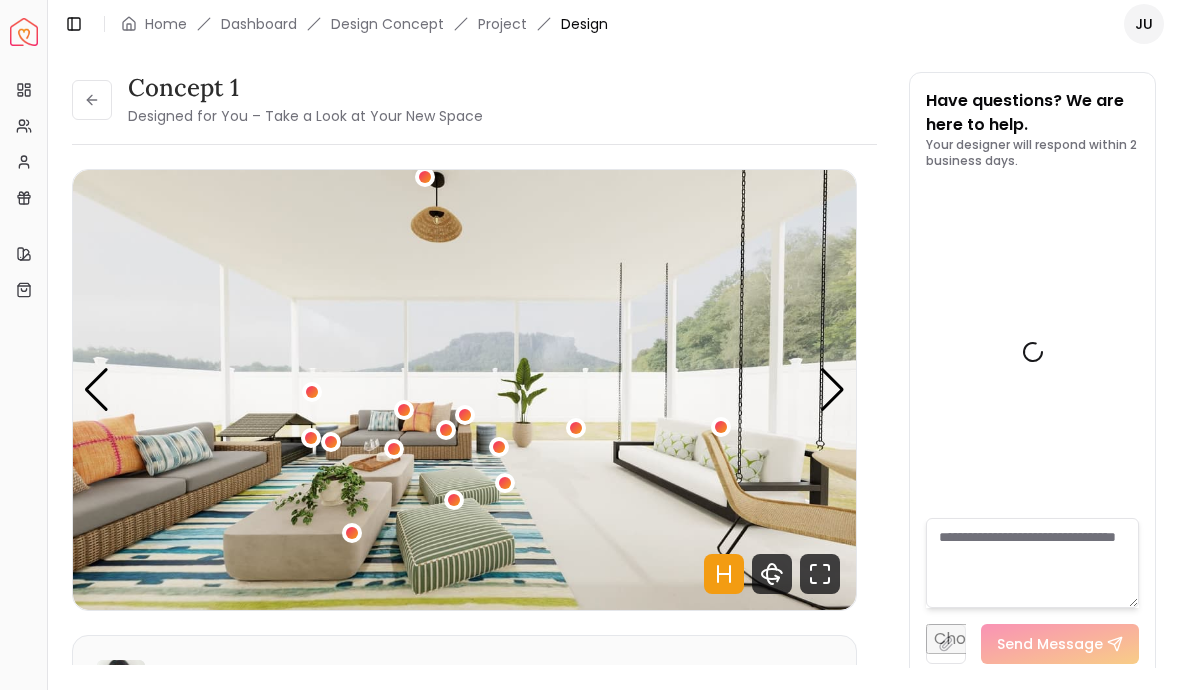 scroll, scrollTop: 1100, scrollLeft: 0, axis: vertical 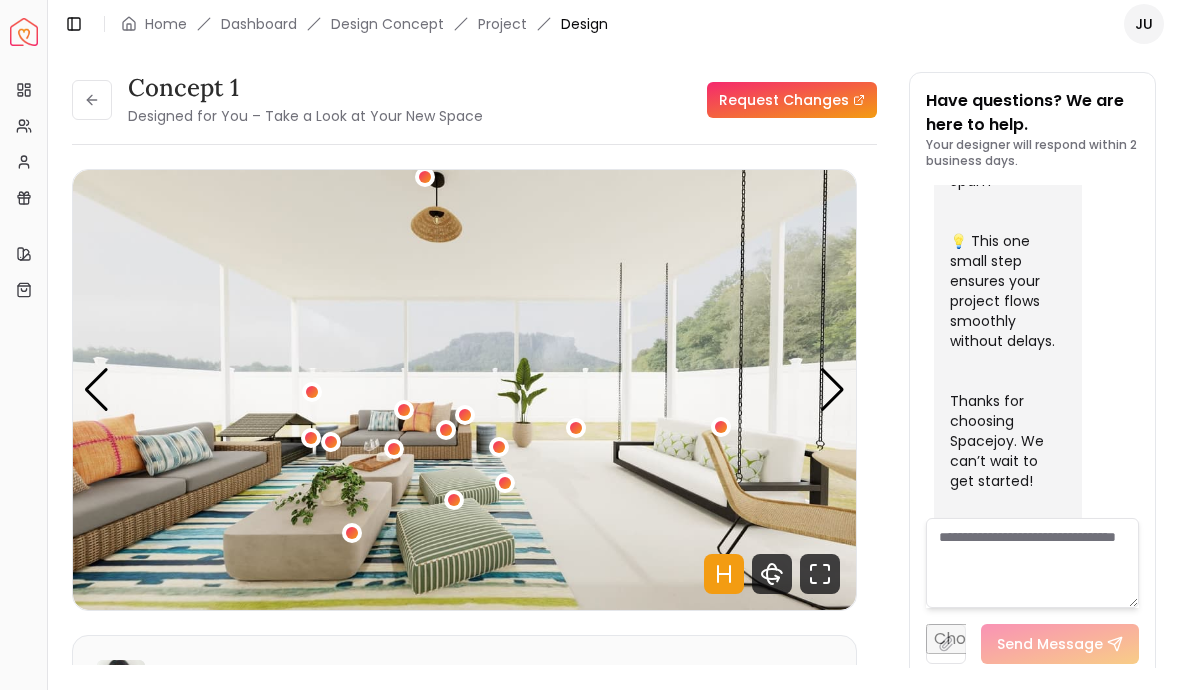 click at bounding box center (454, 500) 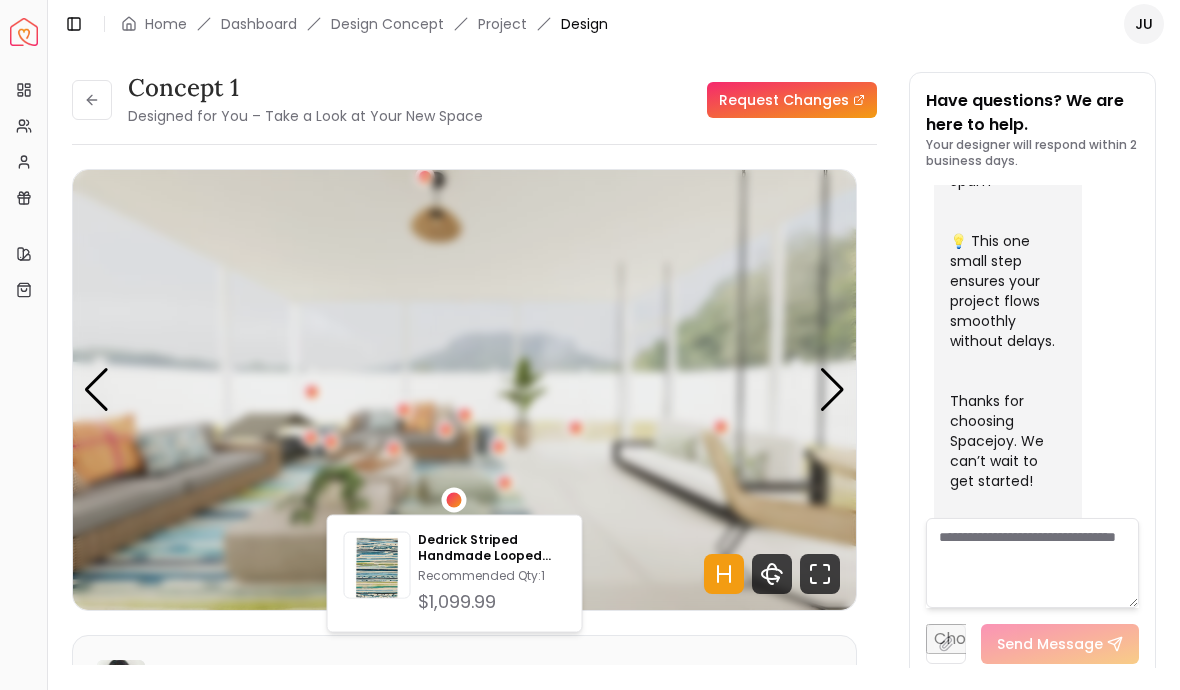 click on "[FIRST] [LAST] Please listen to the voice note from your designer, outlining the details of your design. Audio Note: Audio Note  1 0:00  /  0:57 Transcript:  Hi [FIRST], for your first design you're going to see a colorful boho getawa... Read more" at bounding box center [464, 813] 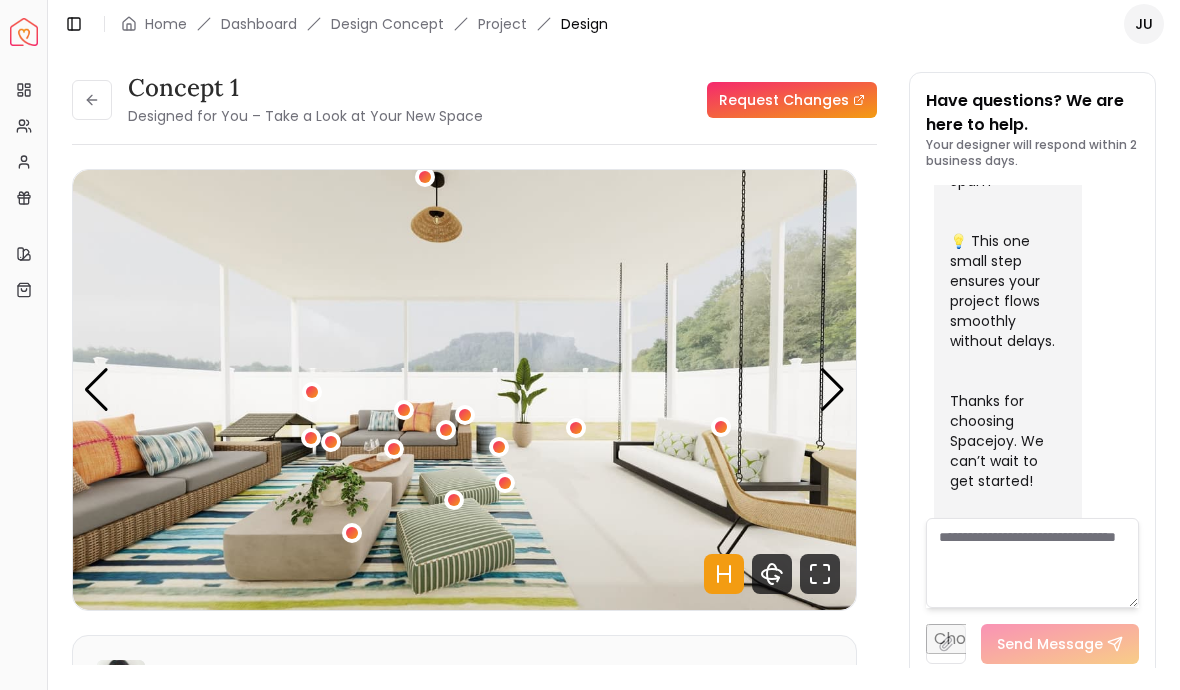 click at bounding box center (352, 533) 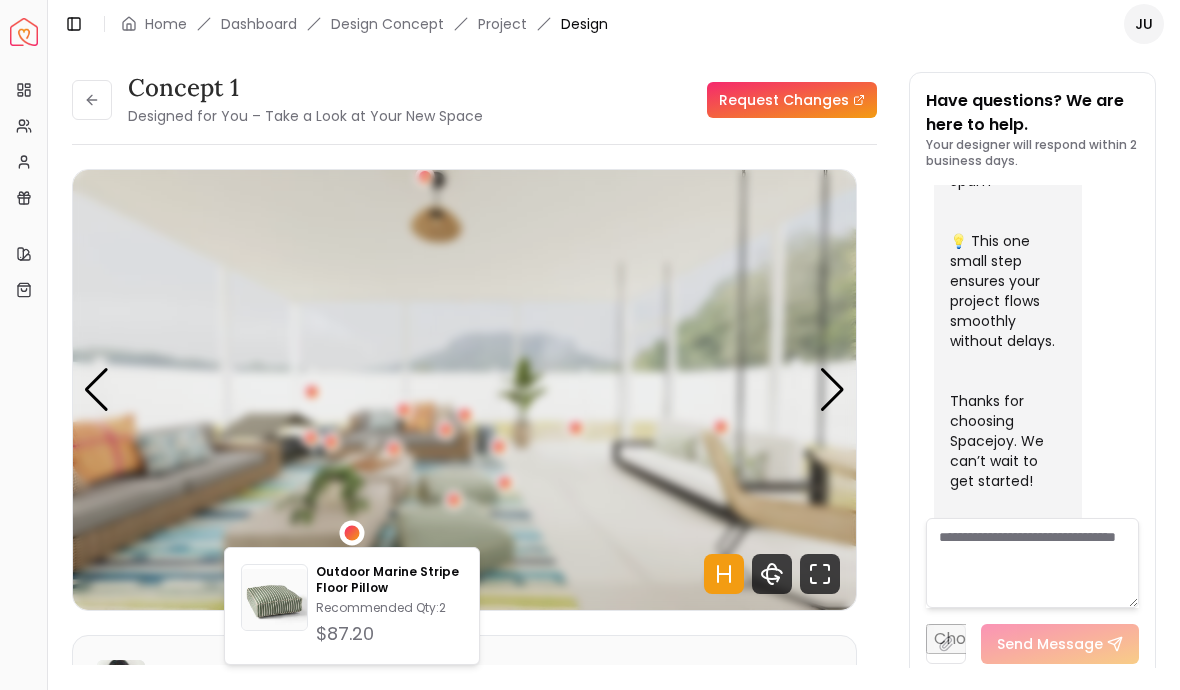 click at bounding box center [464, 390] 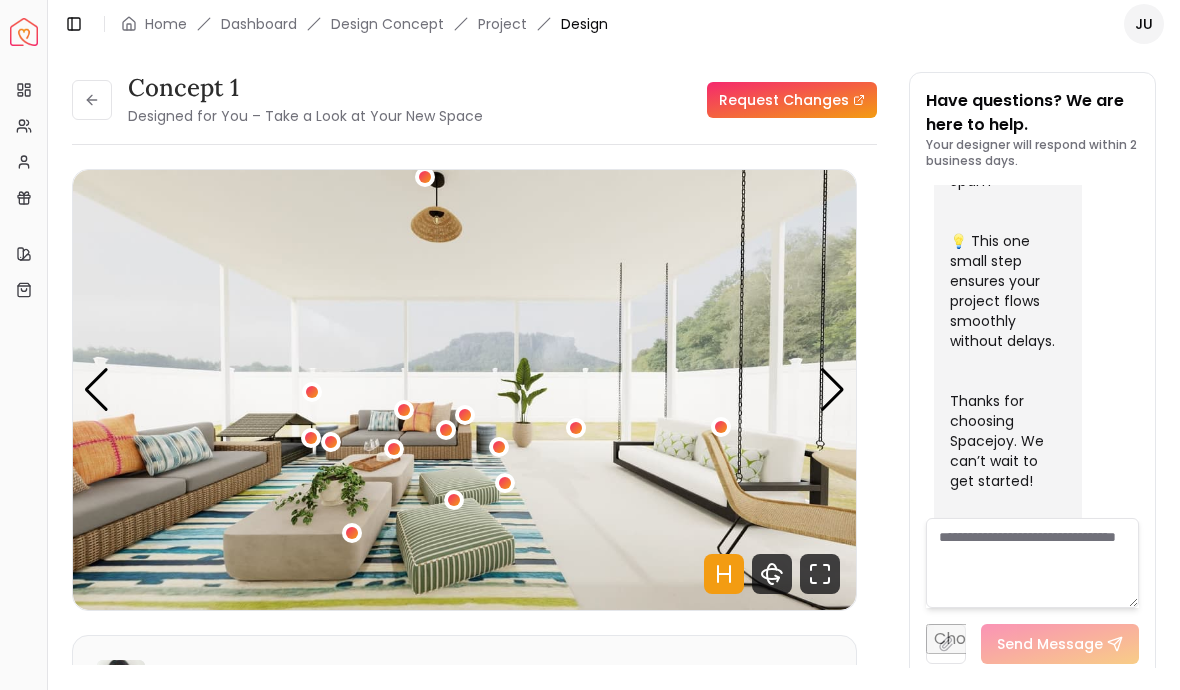 click 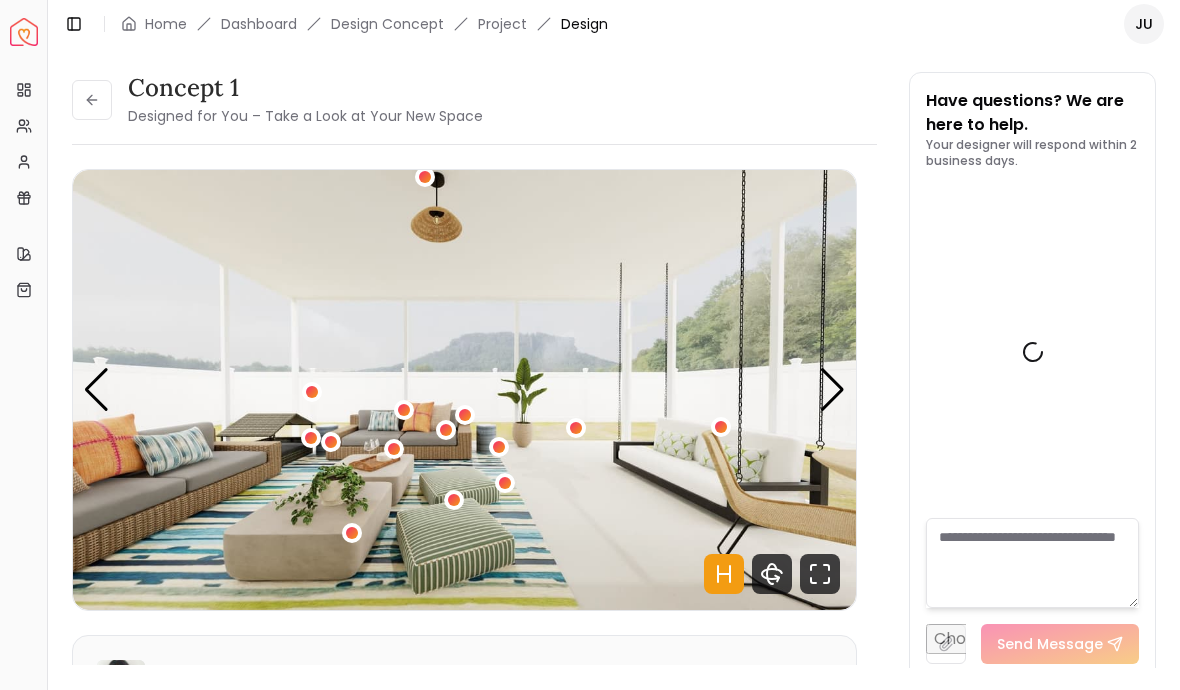 click at bounding box center [92, 100] 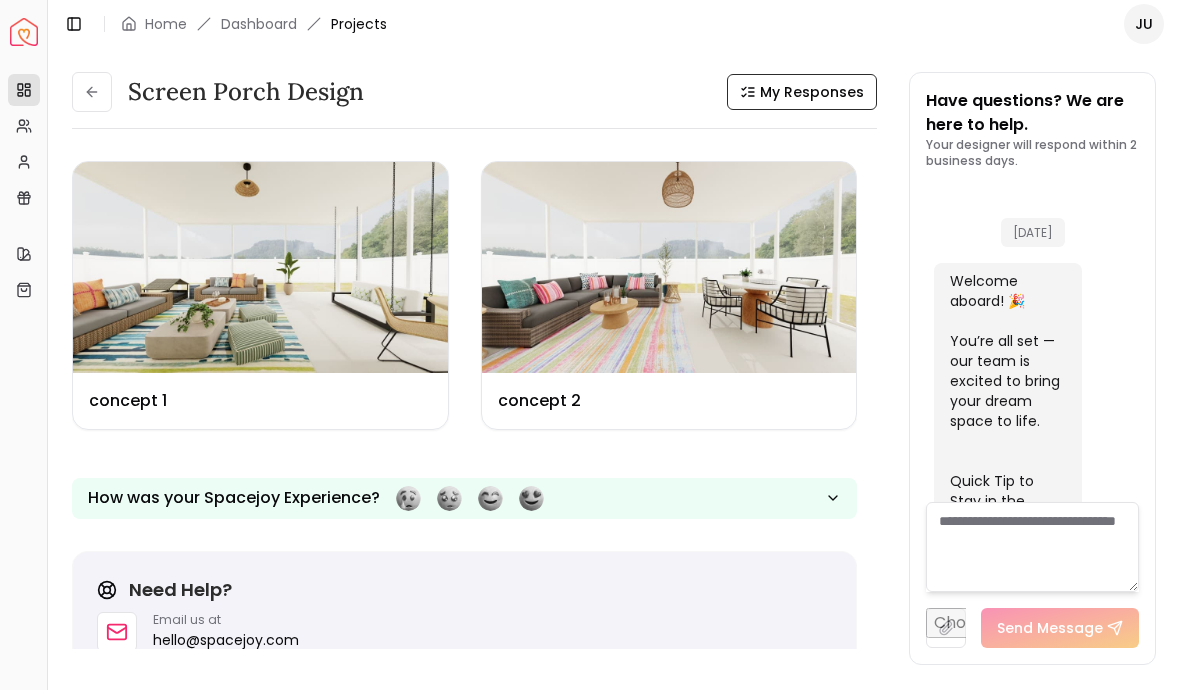scroll, scrollTop: 1116, scrollLeft: 0, axis: vertical 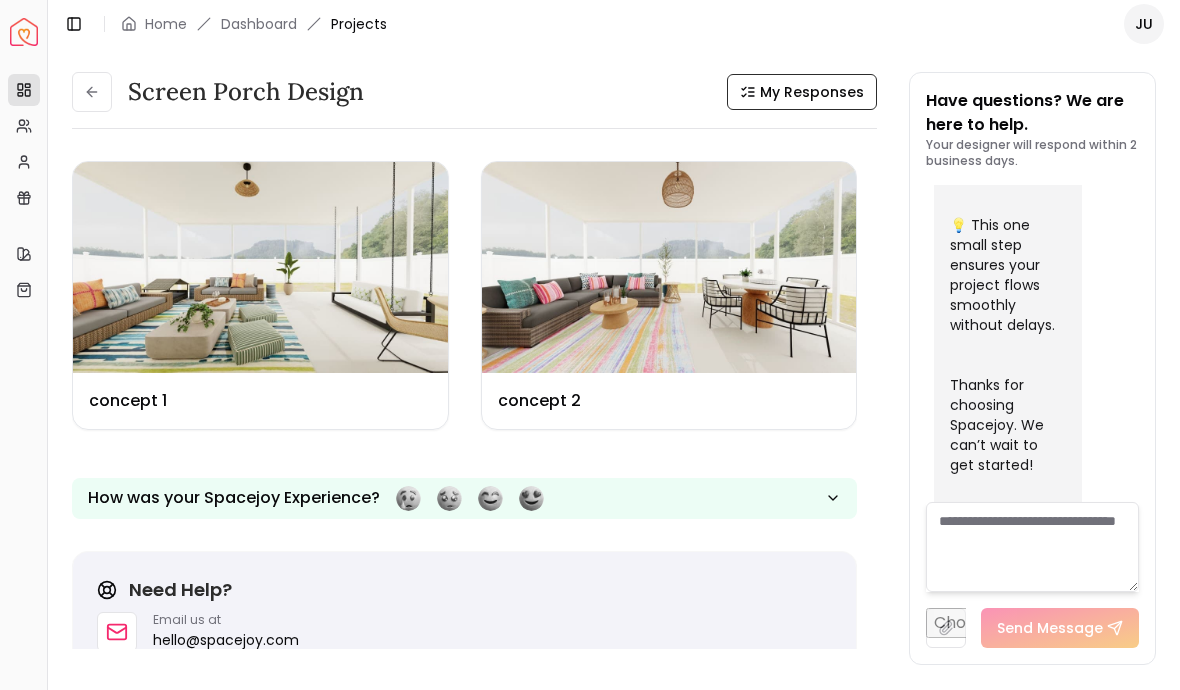 click at bounding box center (669, 267) 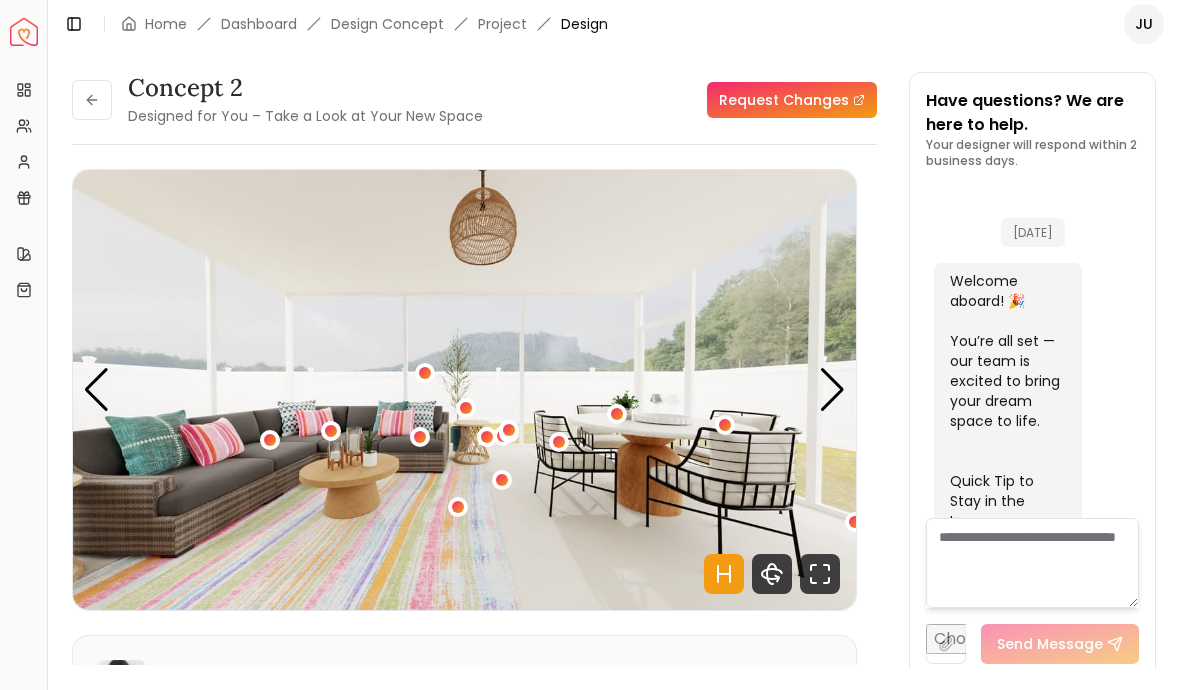 scroll, scrollTop: 1100, scrollLeft: 0, axis: vertical 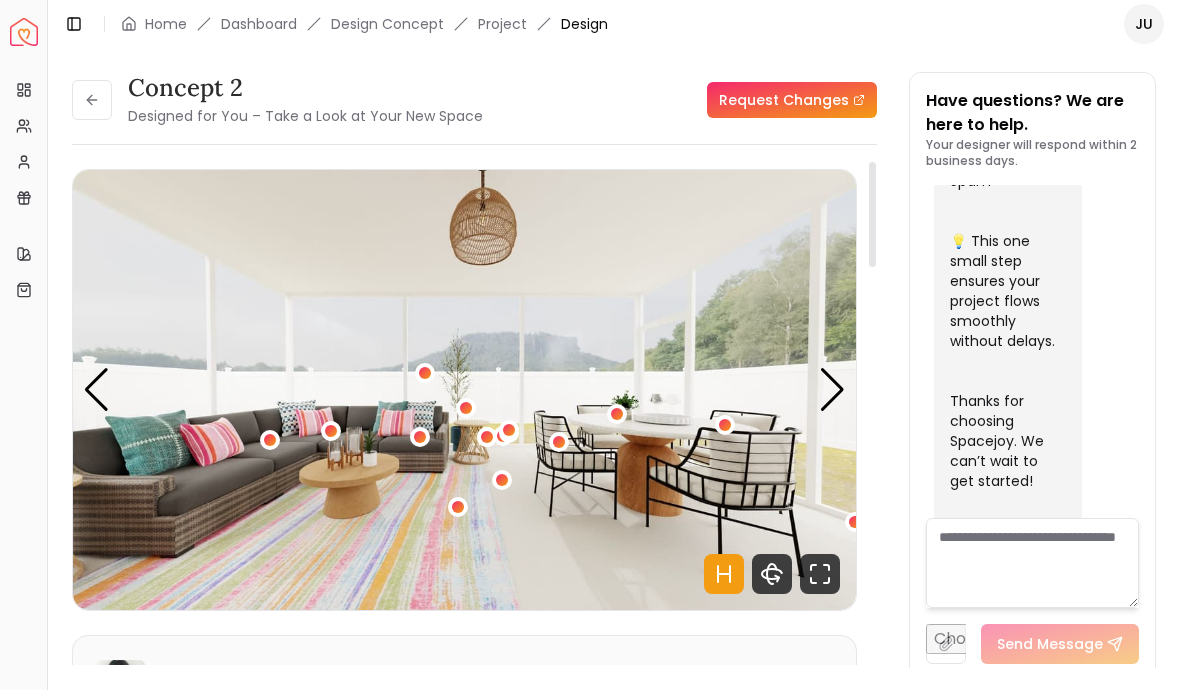 click at bounding box center (832, 390) 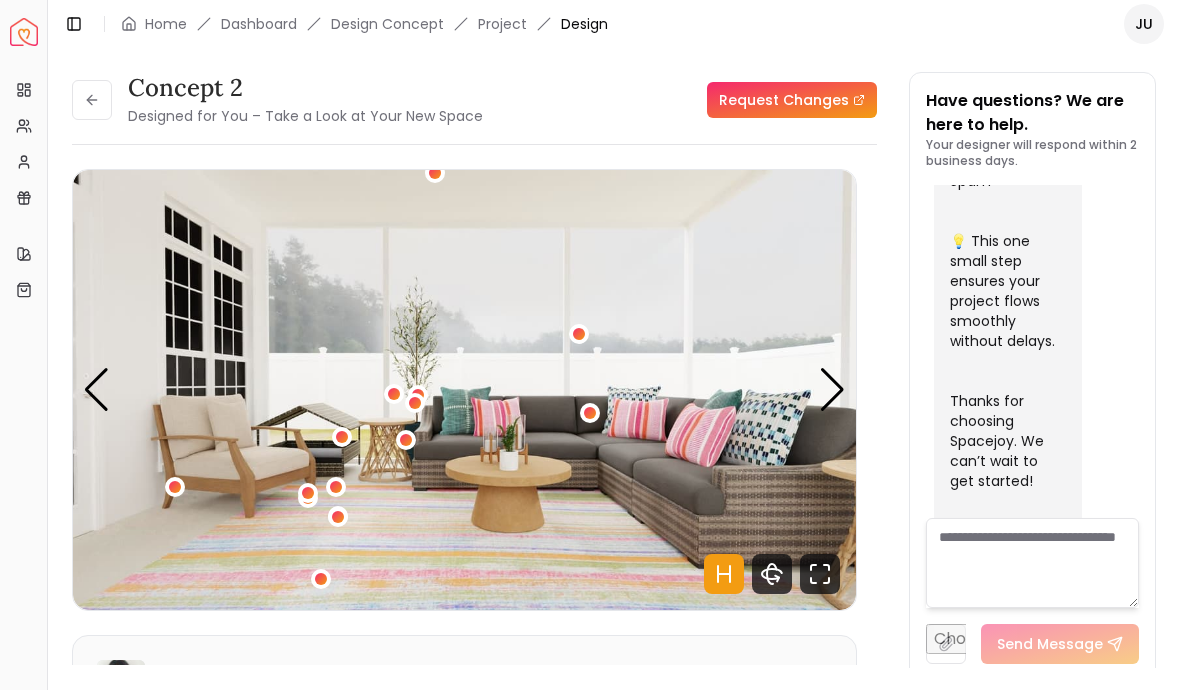 click at bounding box center (832, 390) 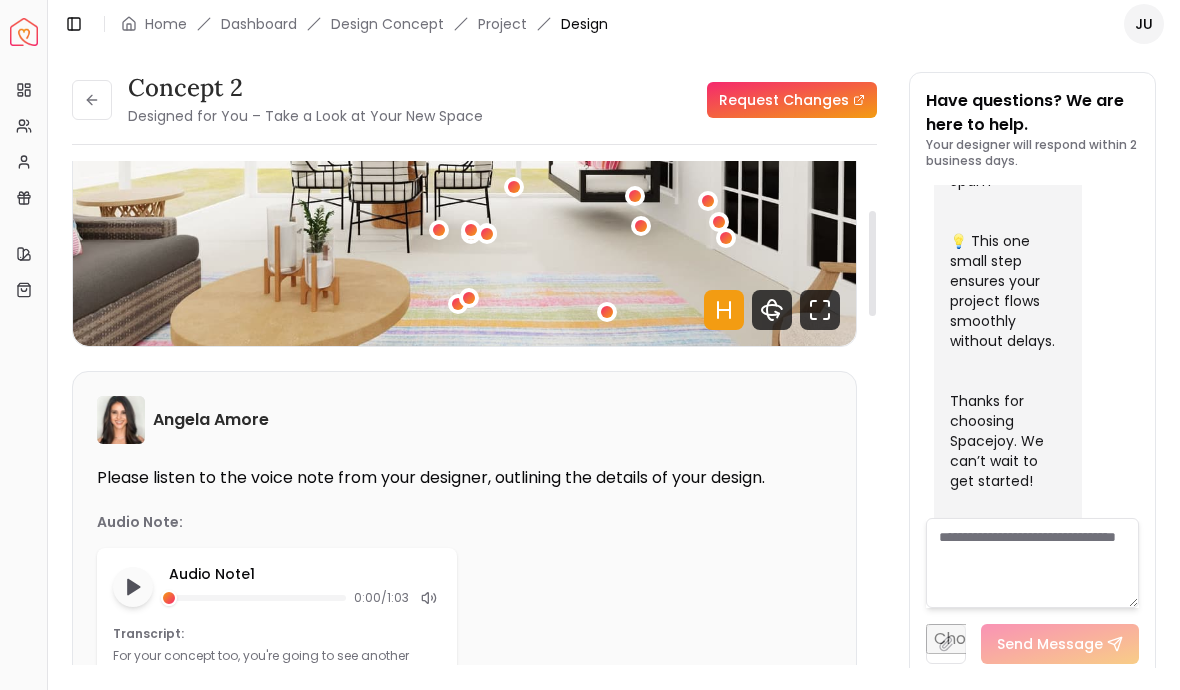 scroll, scrollTop: 275, scrollLeft: 0, axis: vertical 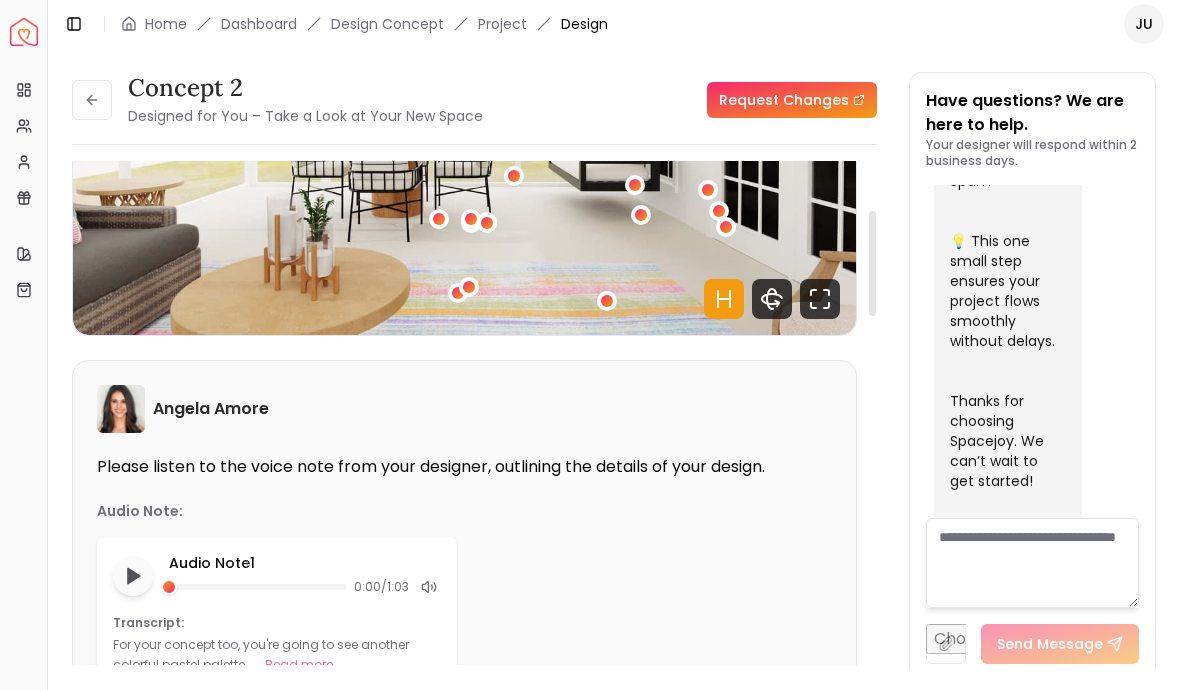 click on "Please listen to the voice note from your designer, outlining the details of your design." at bounding box center (464, 467) 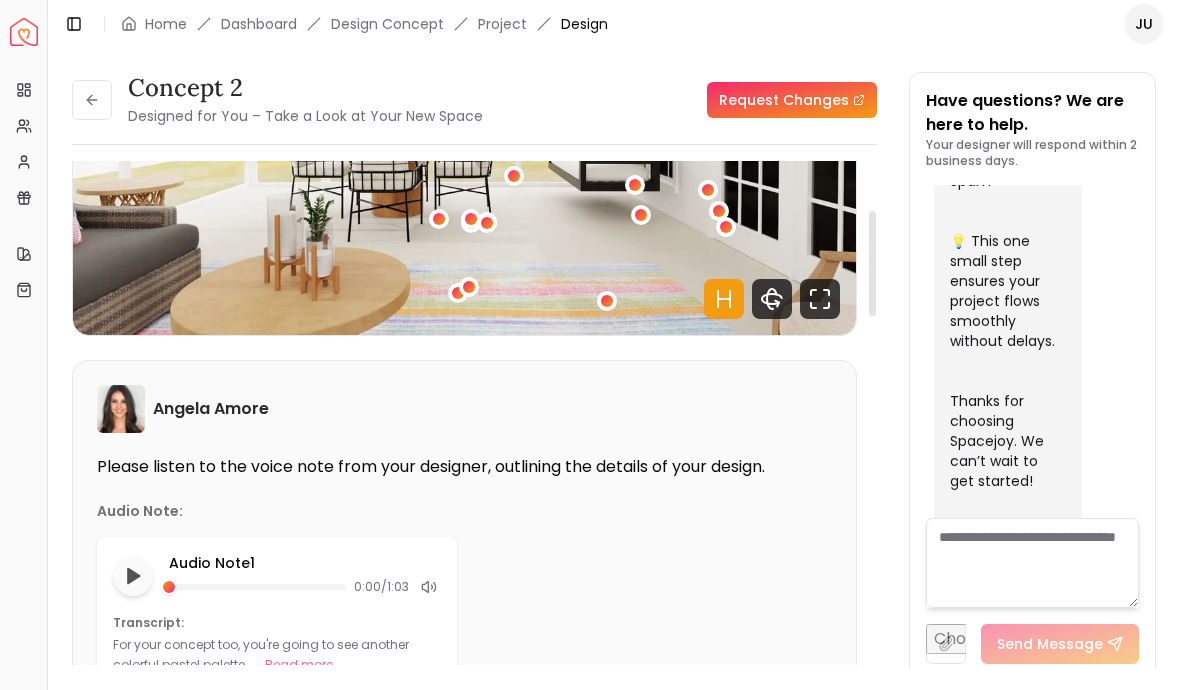 click at bounding box center [133, 576] 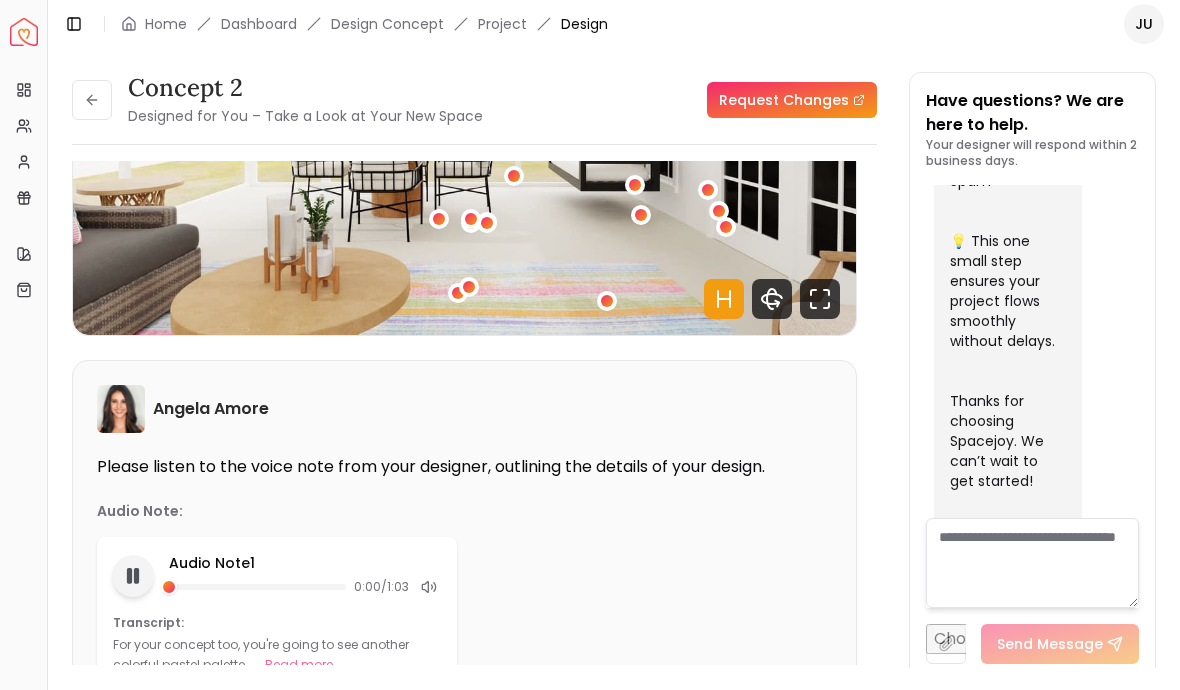 click 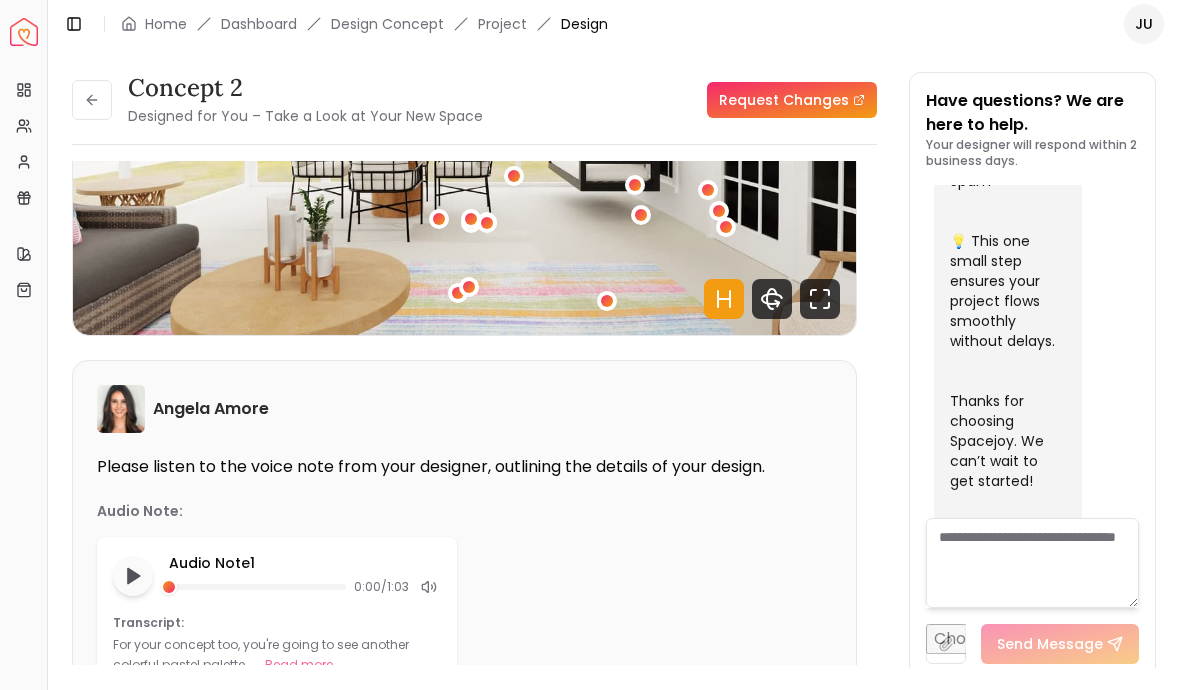click at bounding box center (133, 576) 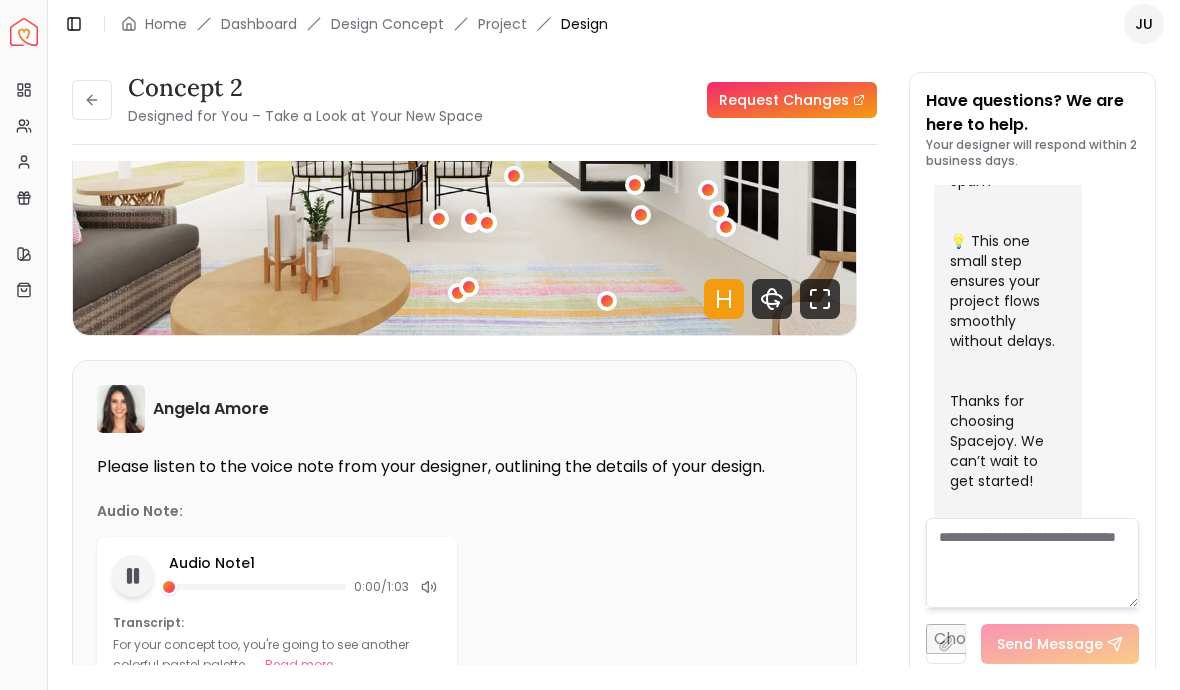 click on "Read more" at bounding box center [299, 665] 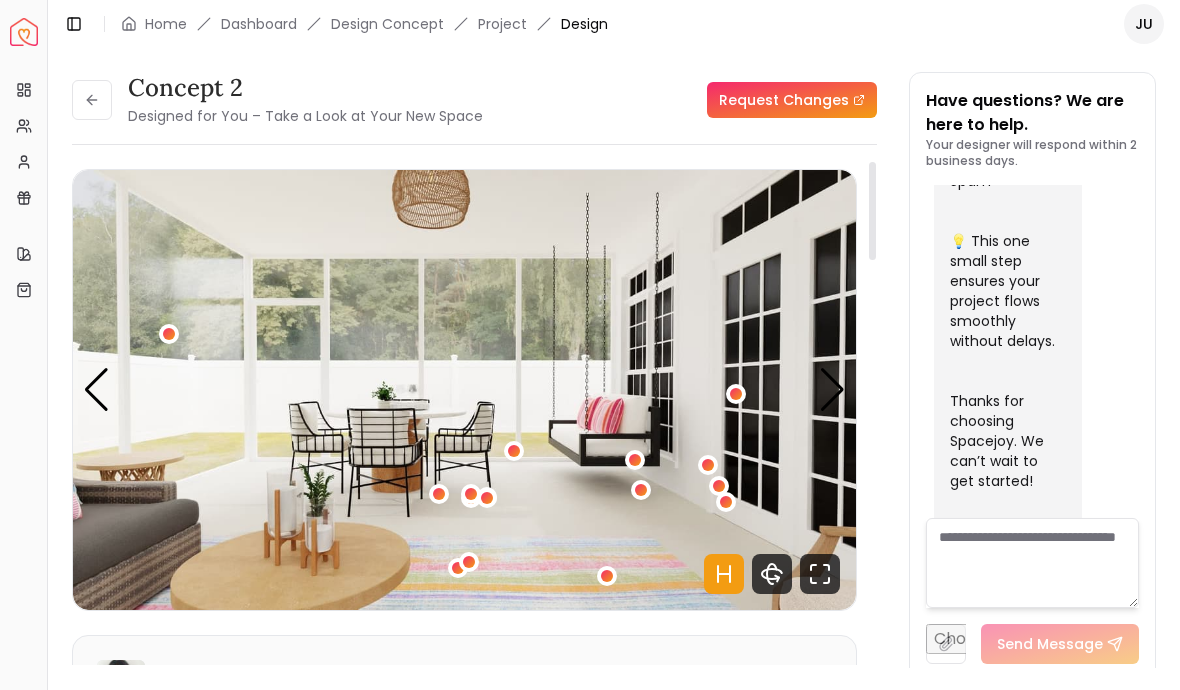 scroll, scrollTop: 0, scrollLeft: 0, axis: both 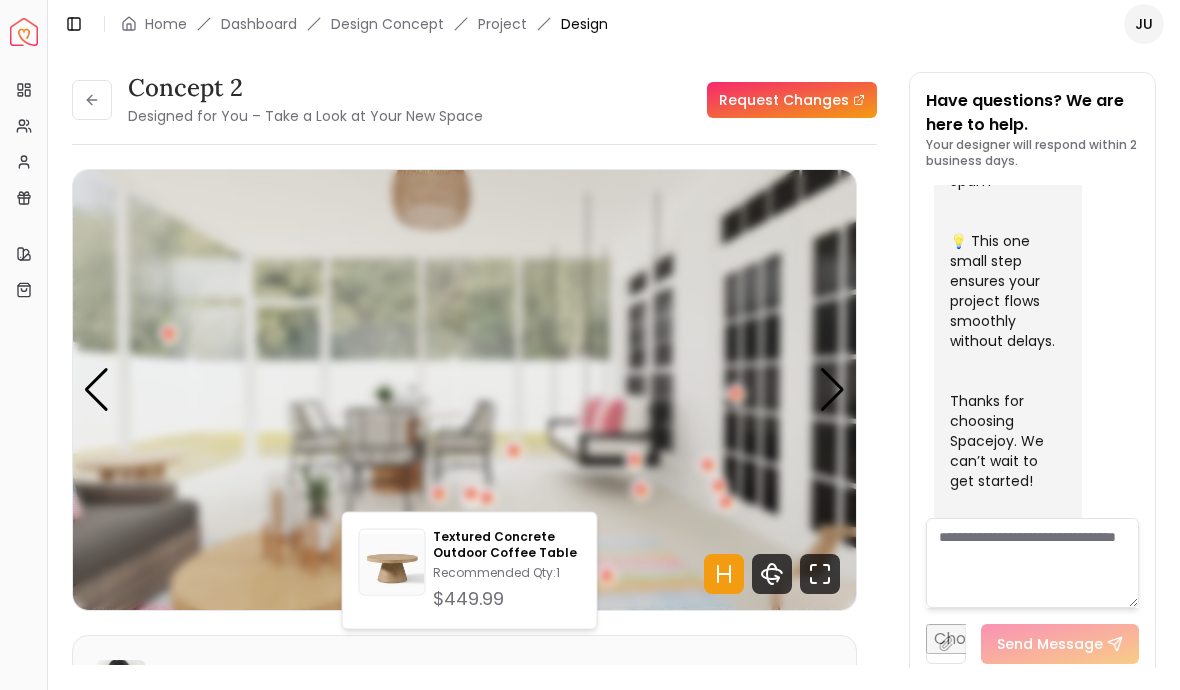 click at bounding box center [464, 390] 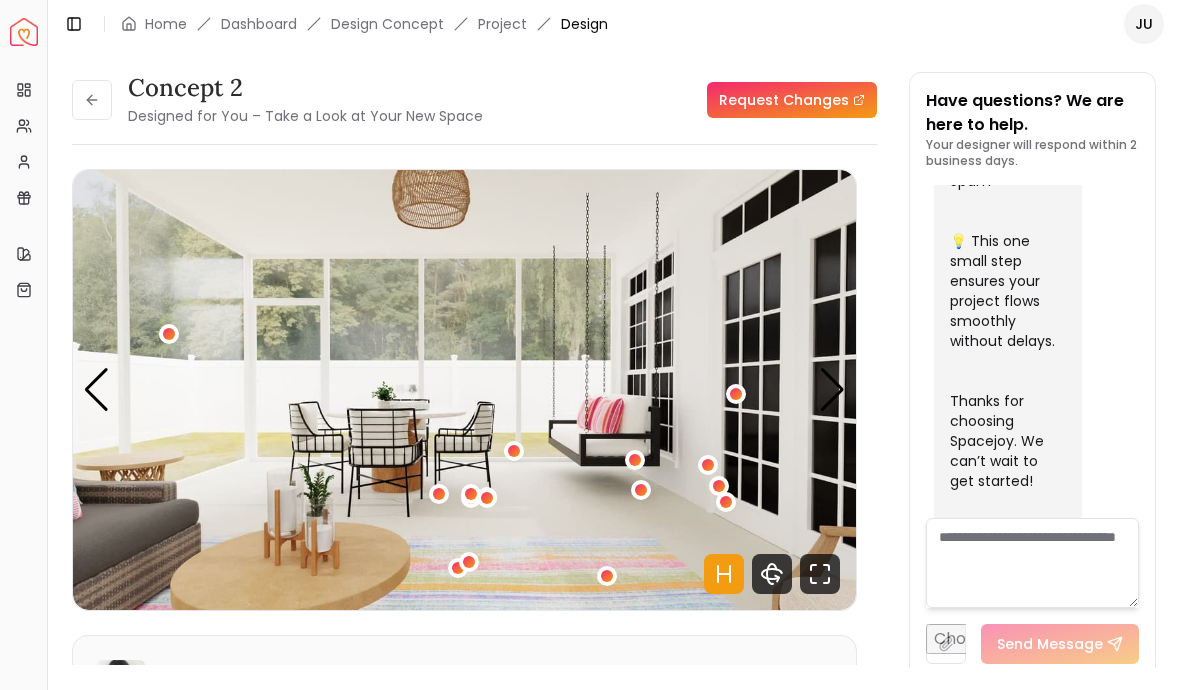 click at bounding box center [469, 562] 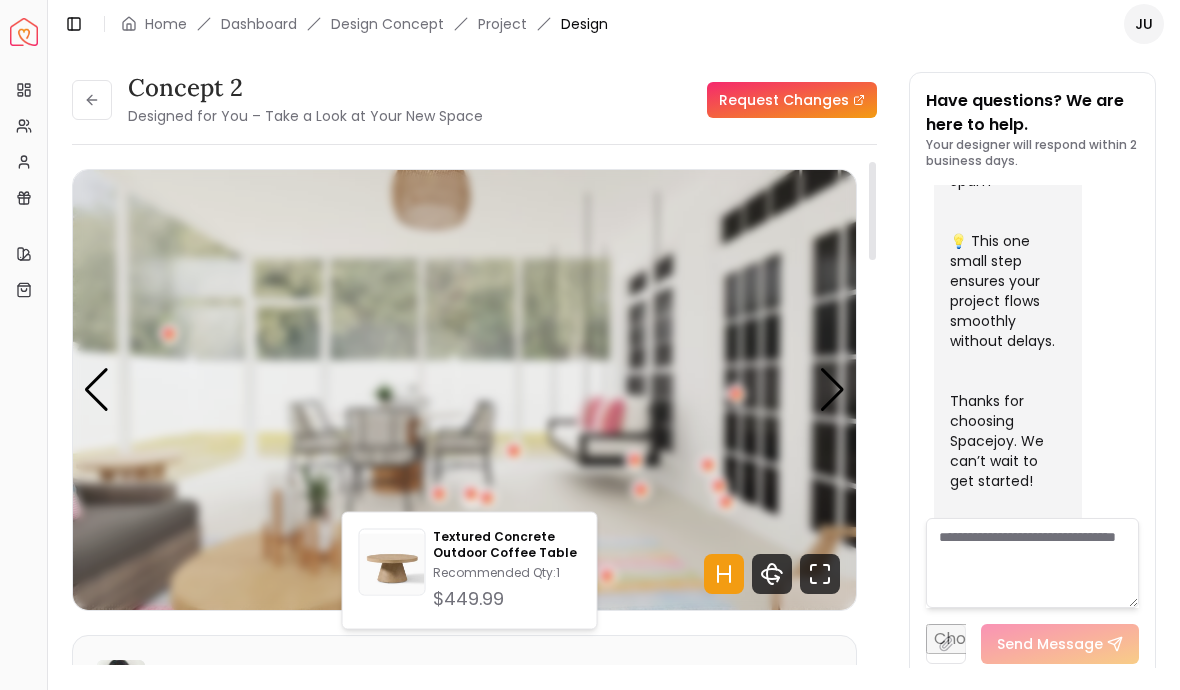 click at bounding box center [464, 390] 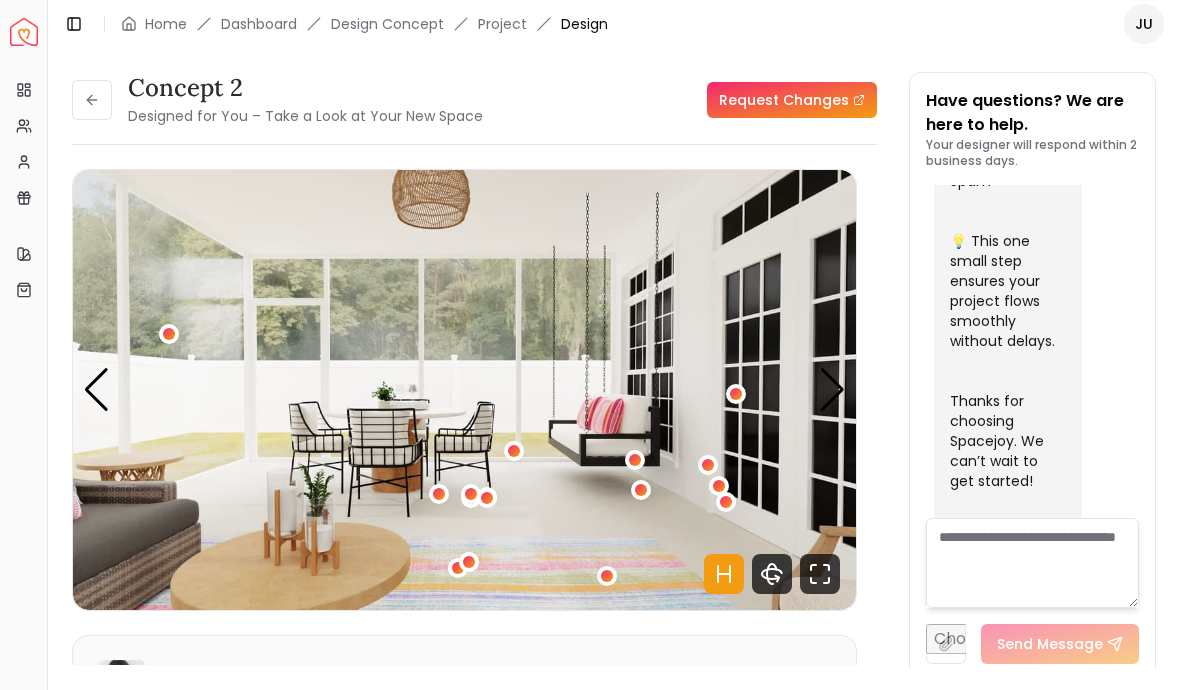 click at bounding box center (469, 562) 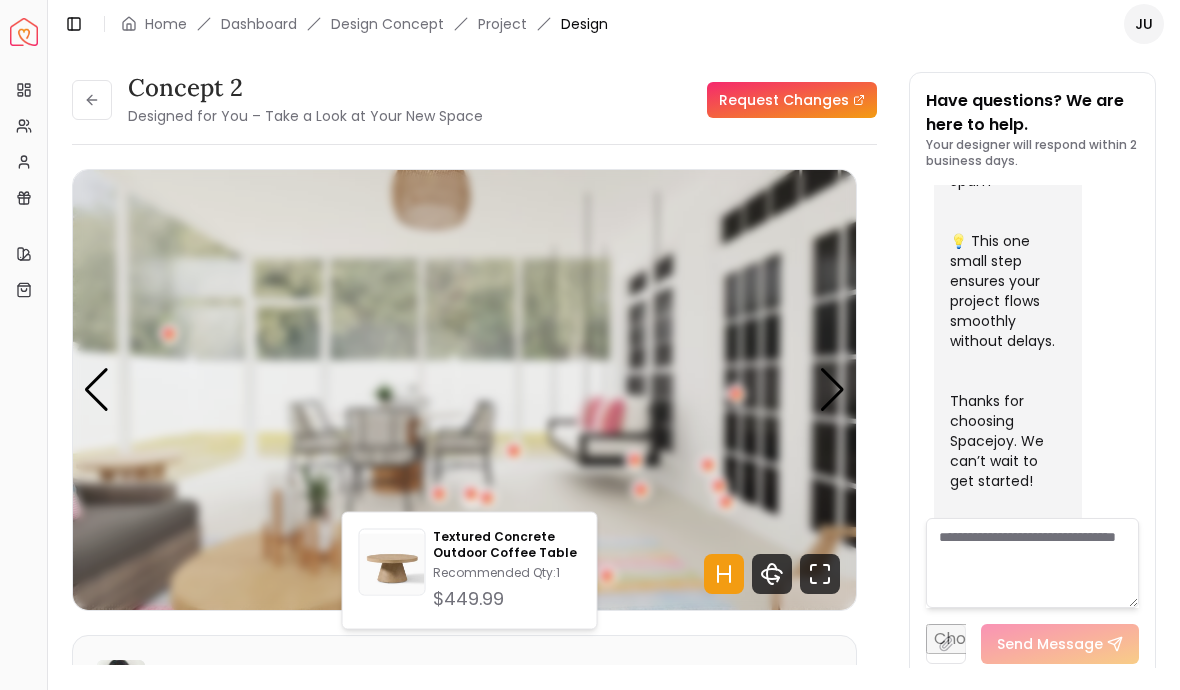 click at bounding box center [464, 390] 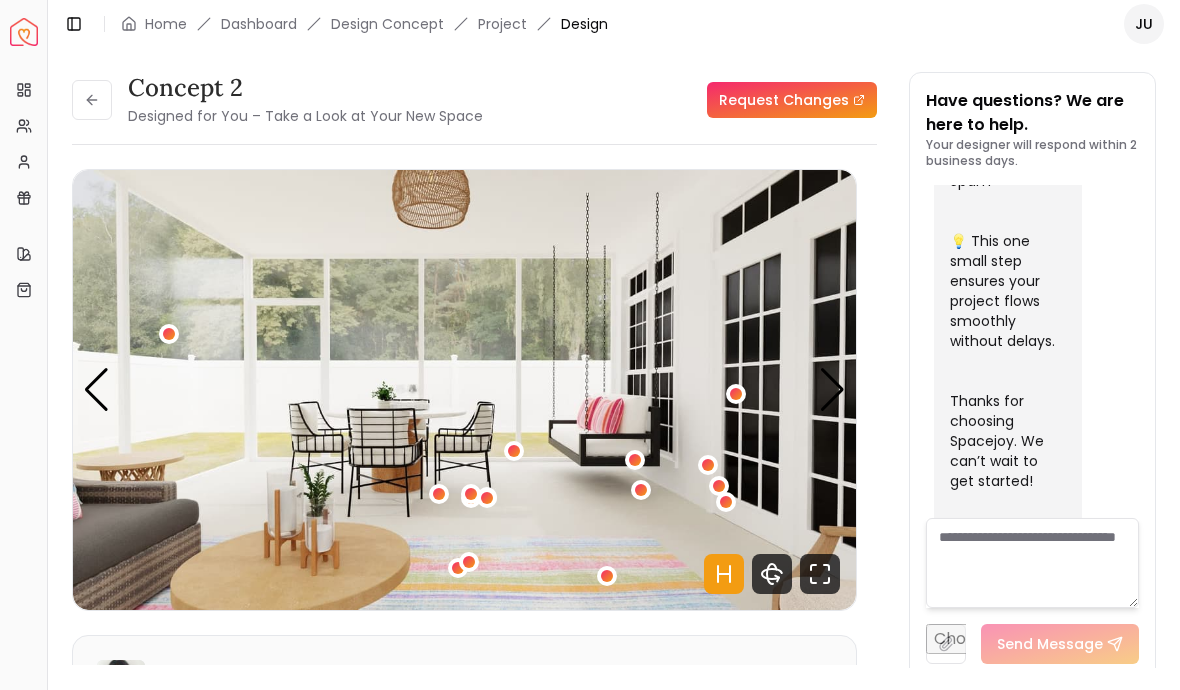 click at bounding box center (487, 498) 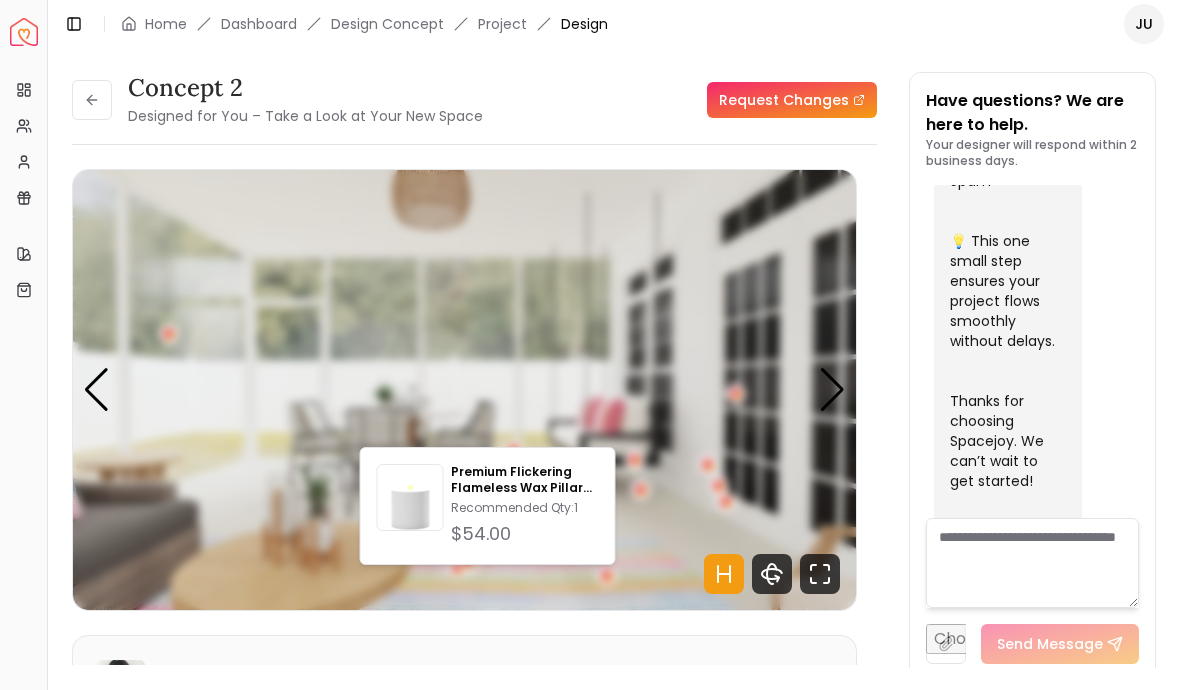 click at bounding box center (464, 390) 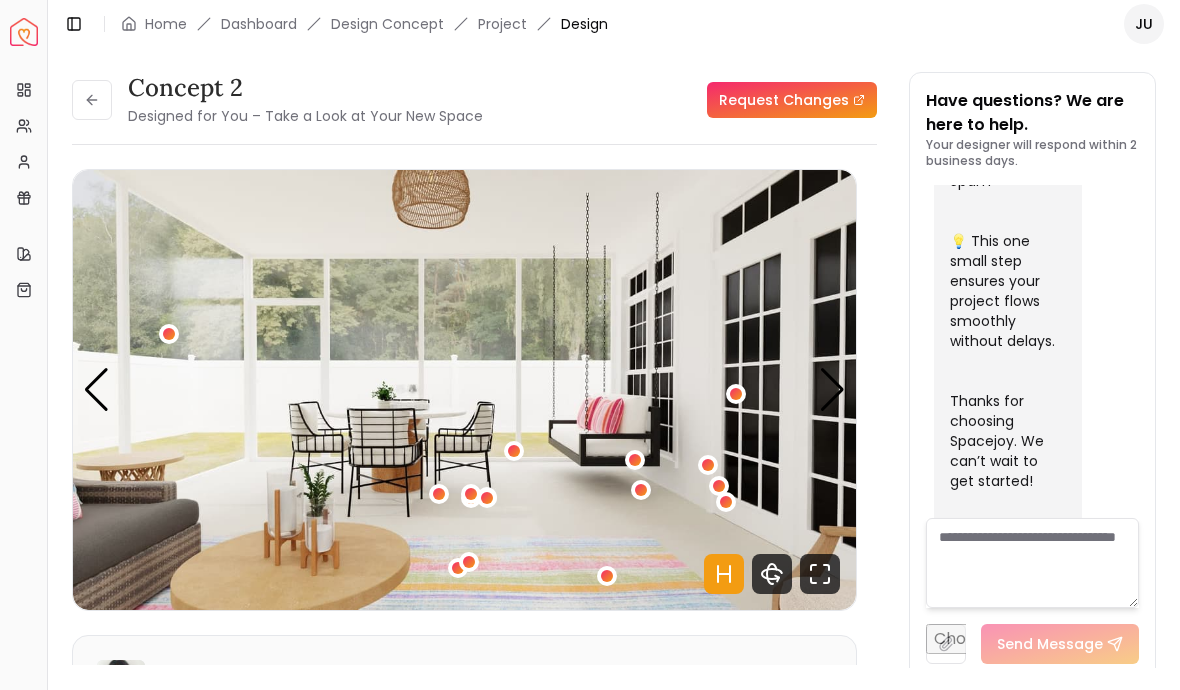 click at bounding box center (635, 460) 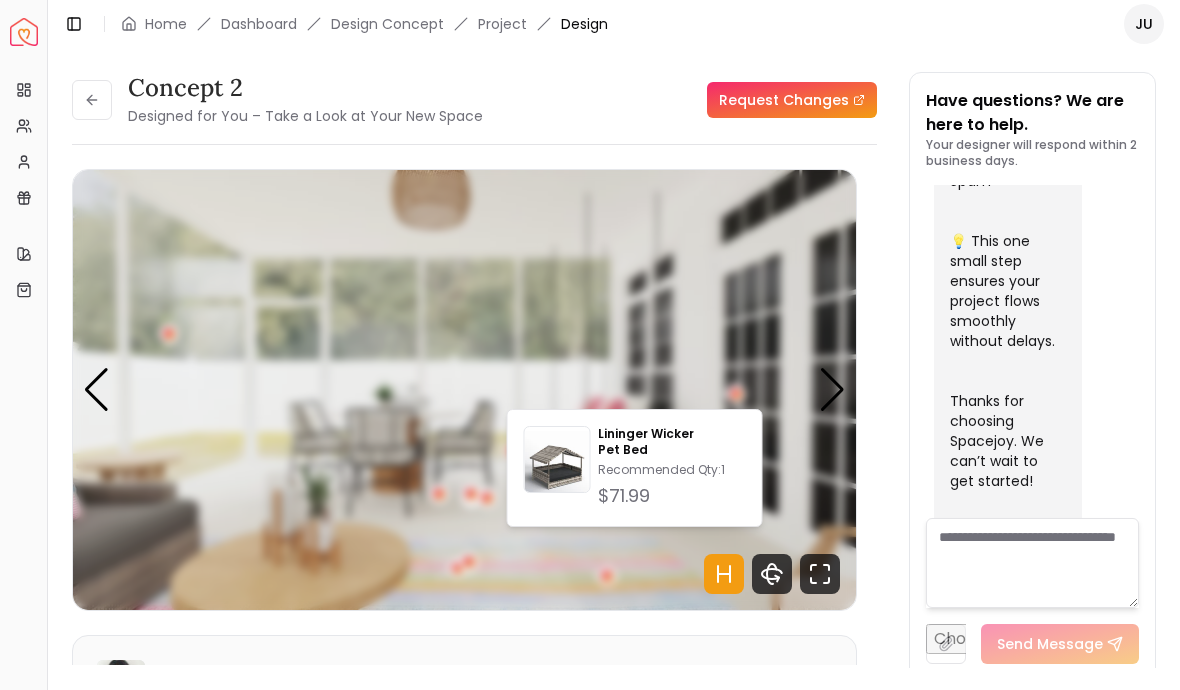 click at bounding box center [464, 390] 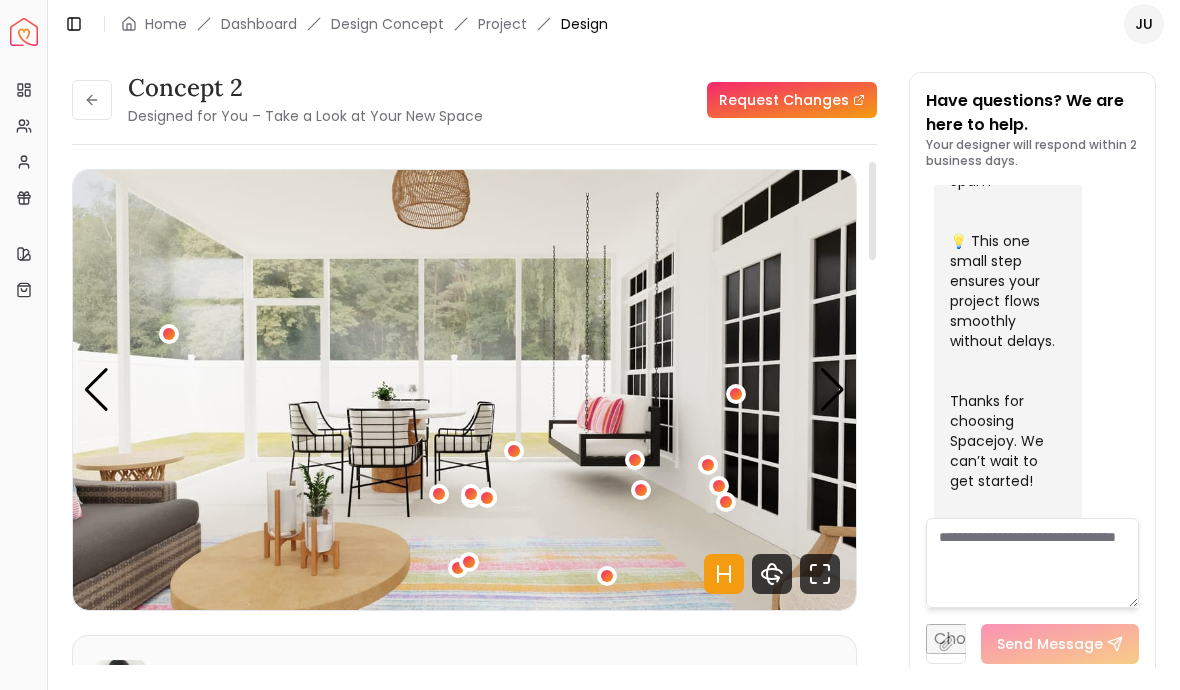 click at bounding box center [464, 390] 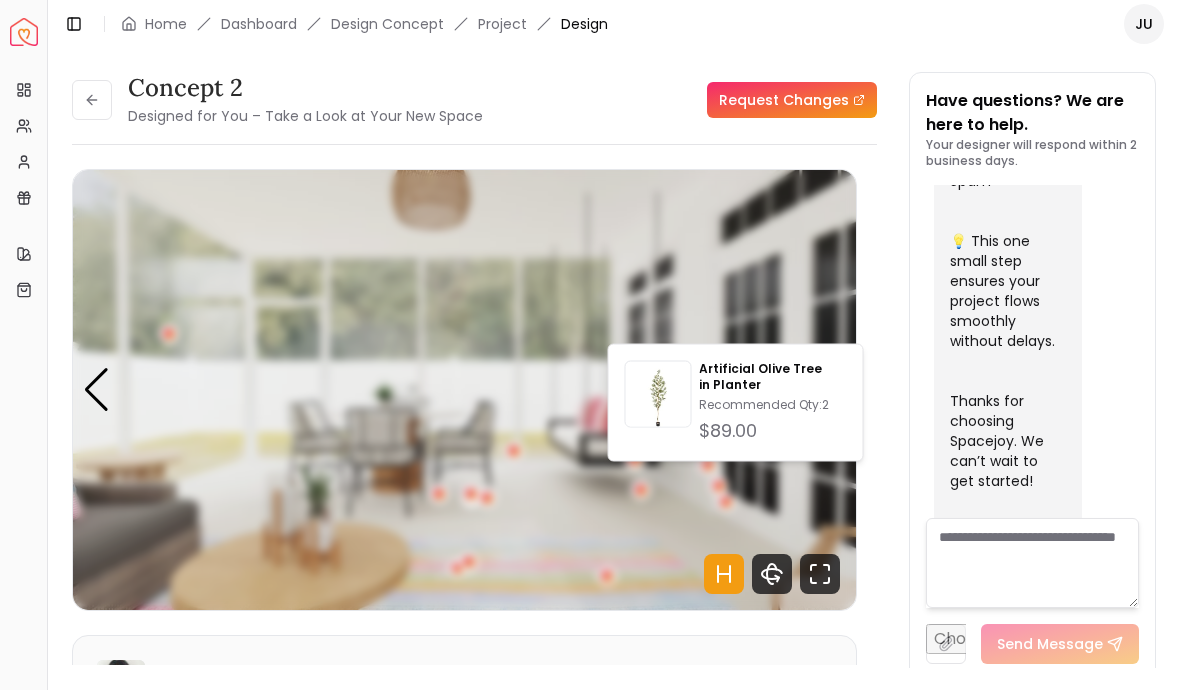 click at bounding box center (464, 390) 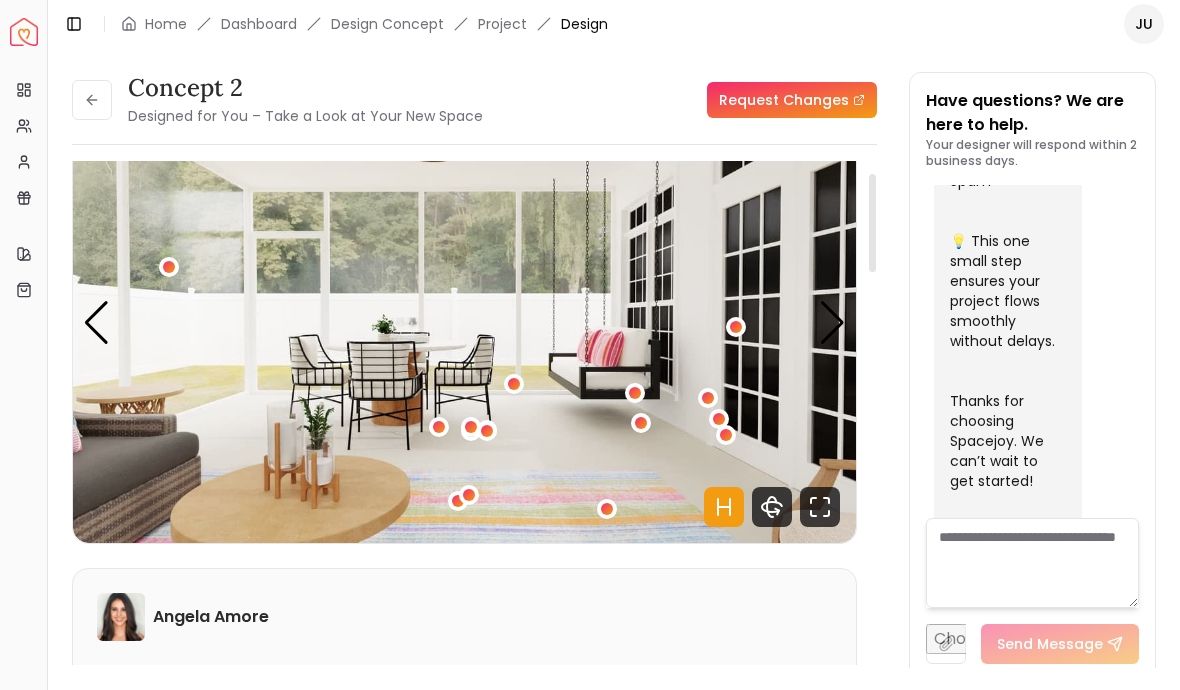 scroll, scrollTop: 57, scrollLeft: 0, axis: vertical 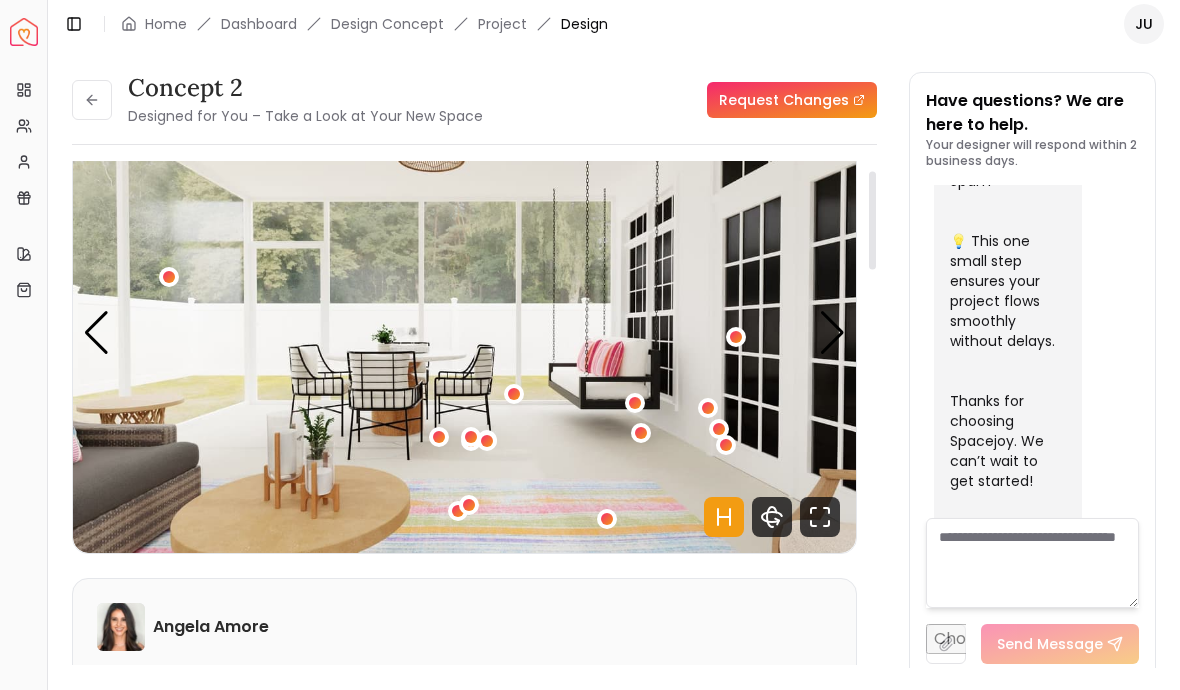 click at bounding box center (832, 333) 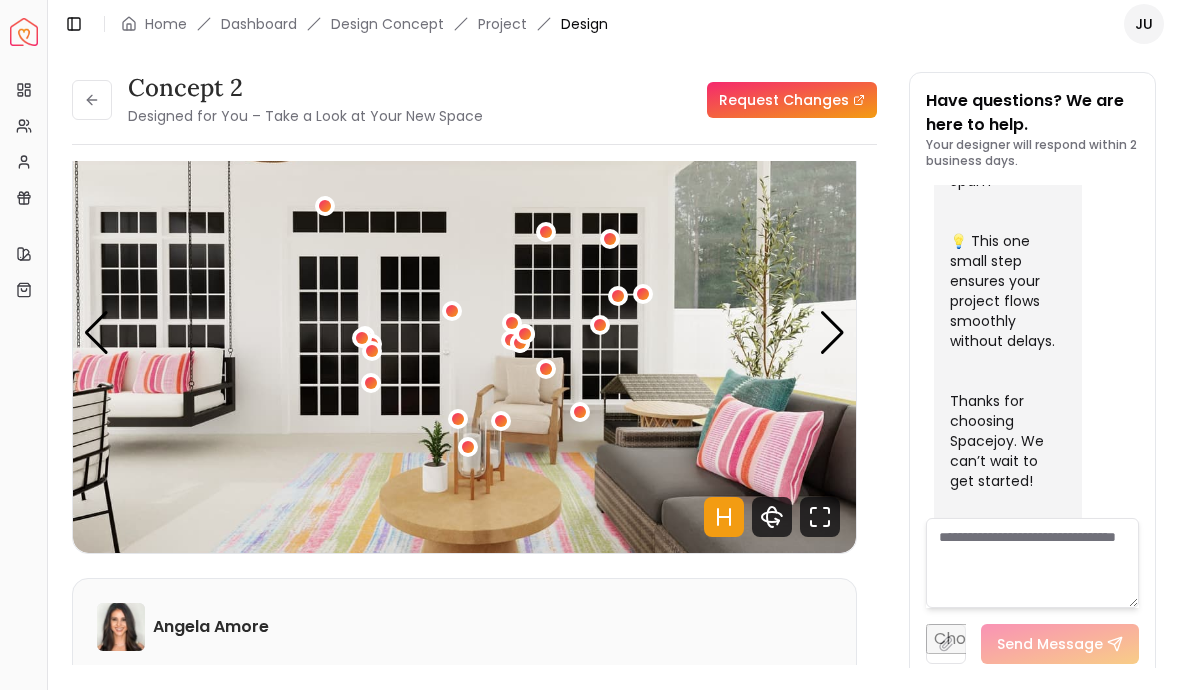 click at bounding box center (546, 369) 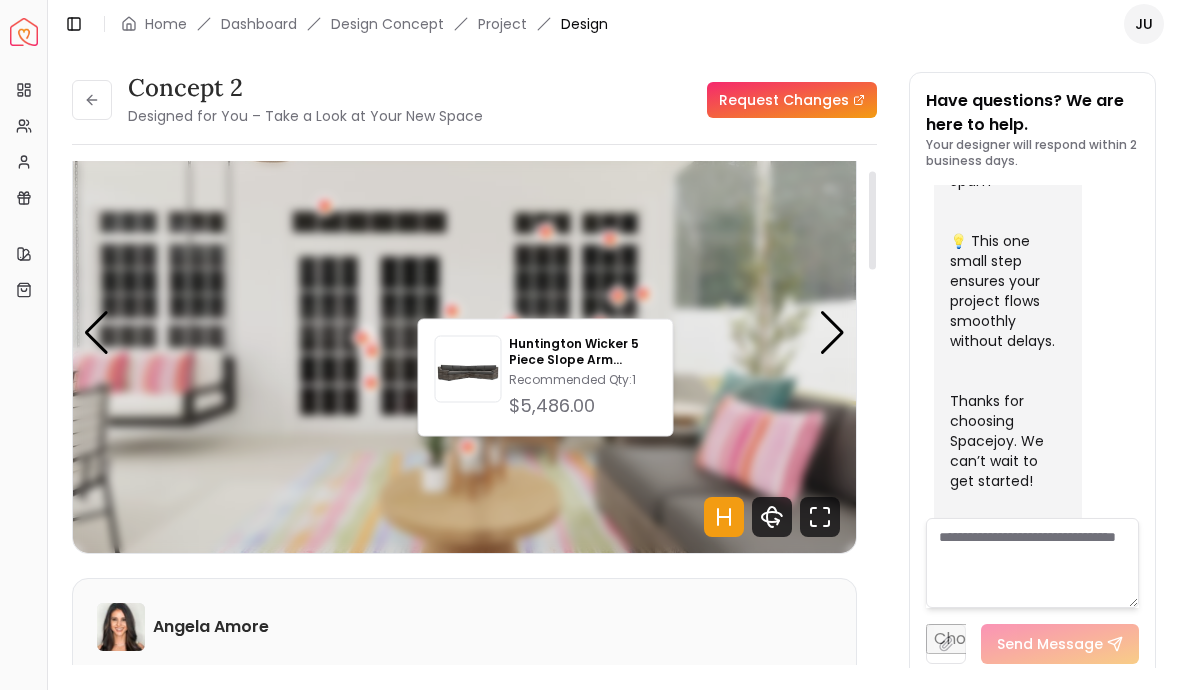 click on "Angela Amore" at bounding box center [464, 627] 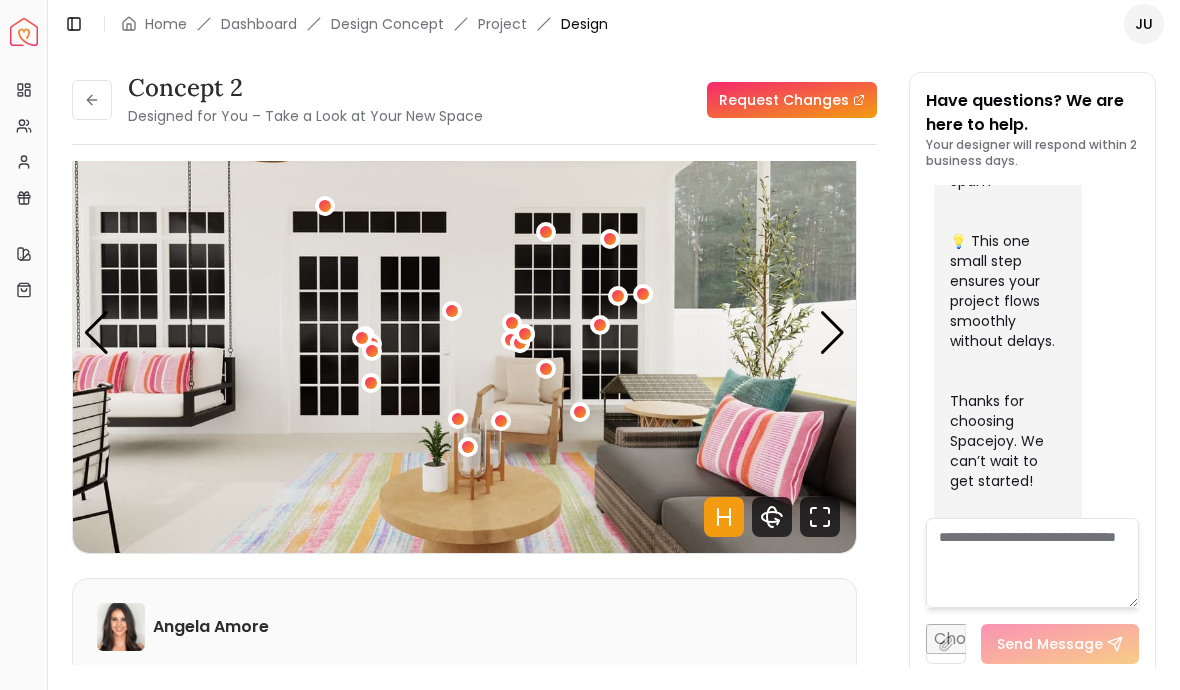 click at bounding box center (580, 412) 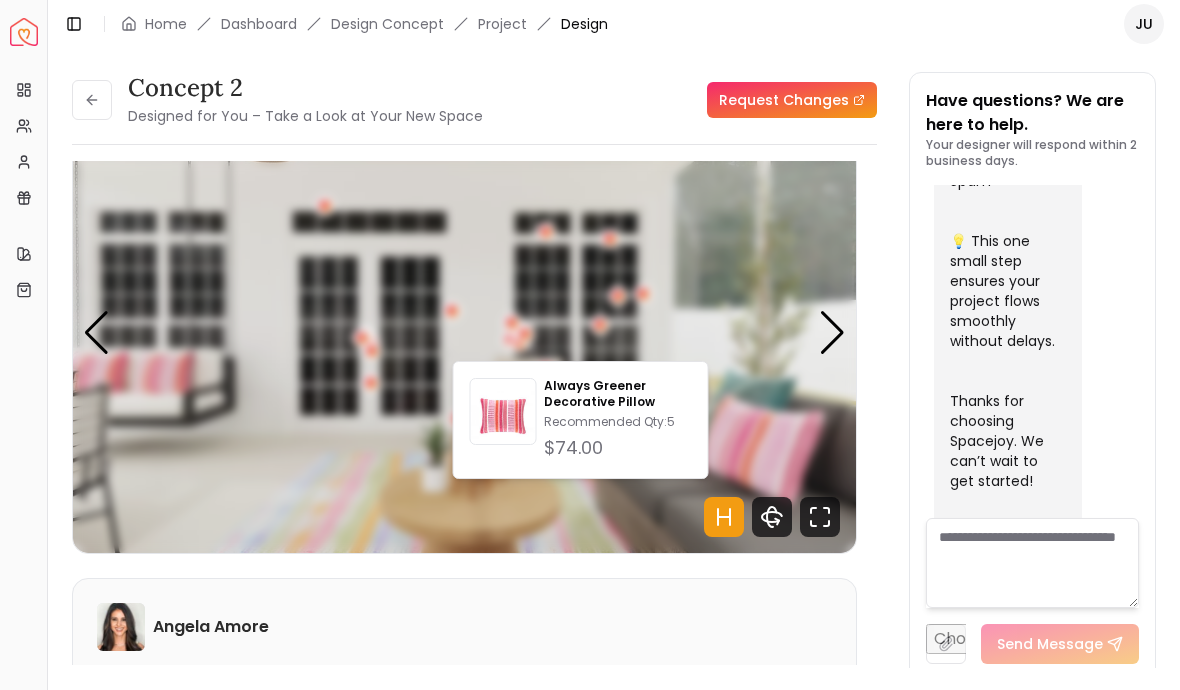 click 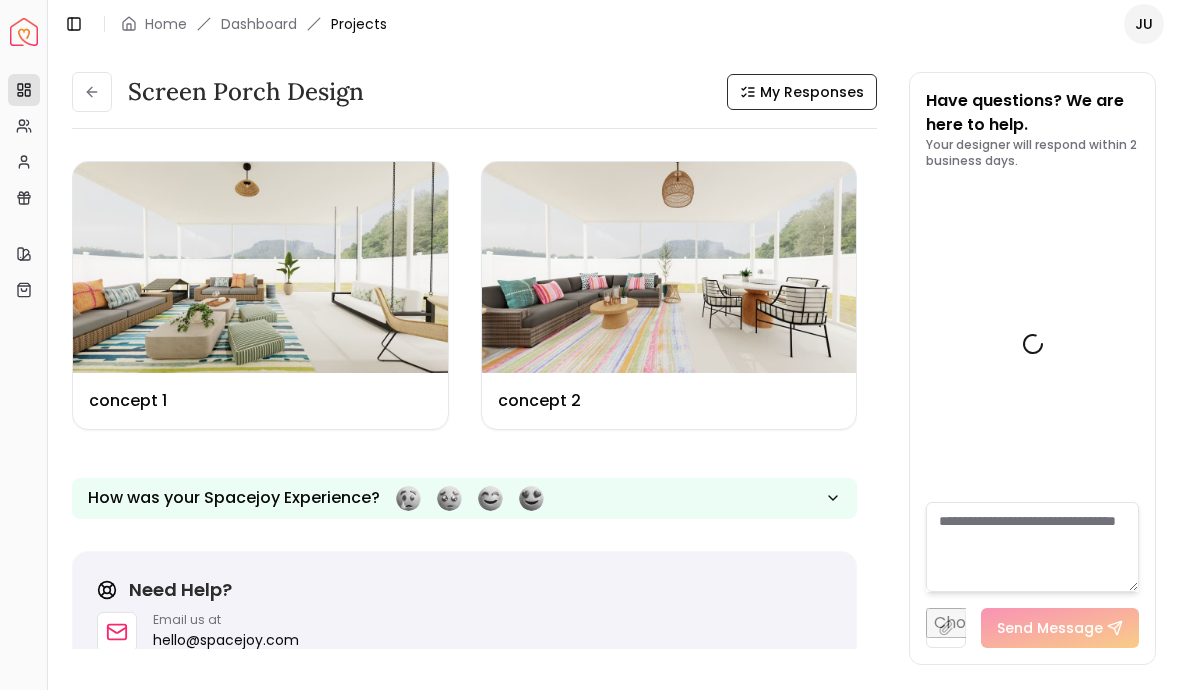 scroll, scrollTop: 0, scrollLeft: 0, axis: both 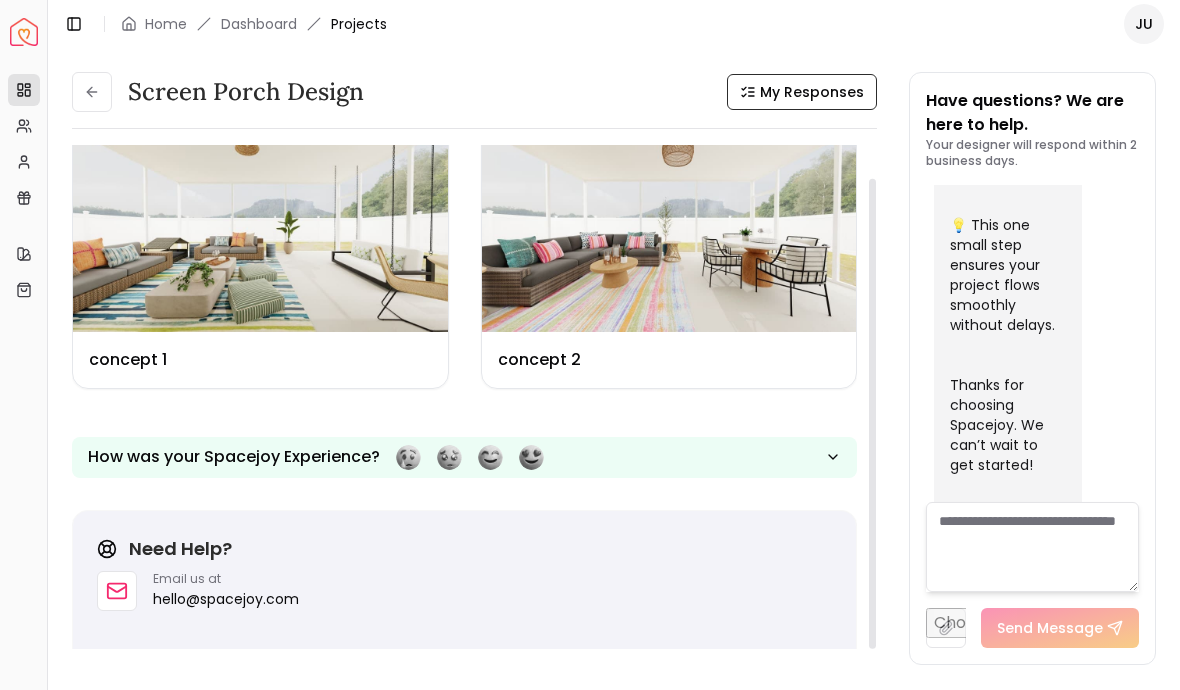 click on "My Responses" at bounding box center (802, 92) 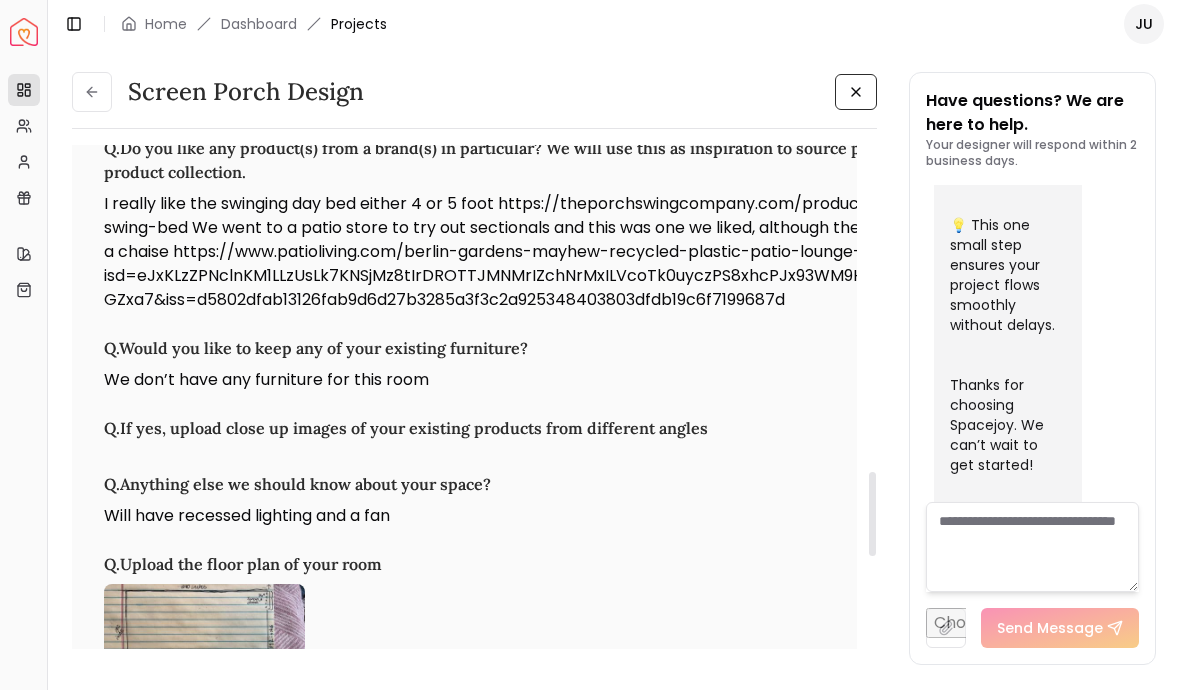 scroll, scrollTop: 2255, scrollLeft: 0, axis: vertical 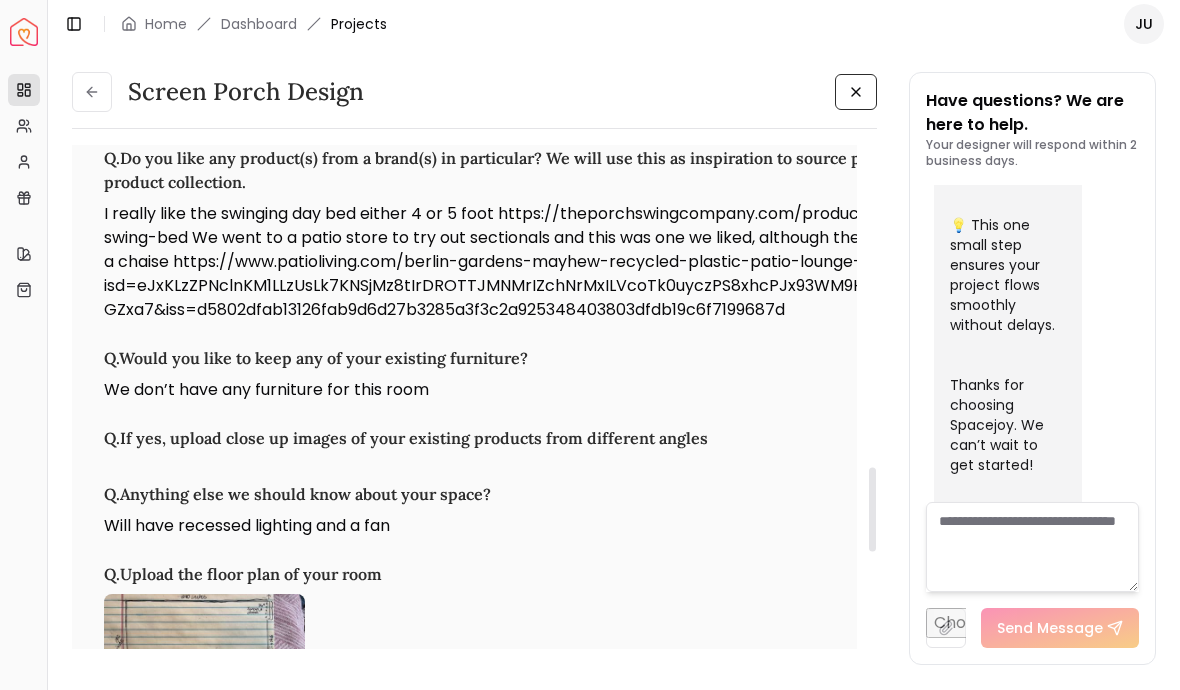 click on "I really like the swinging day bed either 4 or 5 foot
https://theporchswingcompany.com/products/breezy-acres-the-malvern-porch-swing-bed
We went to a patio store to try out sectionals and this was one we liked, although the one we looked at was configured with a chaise
https://www.patioliving.com/berlin-gardens-mayhew-recycled-plastic-patio-lounge-set-blgmayhew1?isd=eJxKLzZPNclnKM1LLzUsLk7KNSjMz8tIrDROTTJMNMrIZchNrMxILVcoTk0uyczPS8xhcPJx93WM9HANN2QwZDBiMGAwYkgvykwBBAAA__-GZxa7&iss=d5802dfab13126fab9d6d27b3285a3f3c2a925348403803dfdb19c6f7199687d" at bounding box center (638, 262) 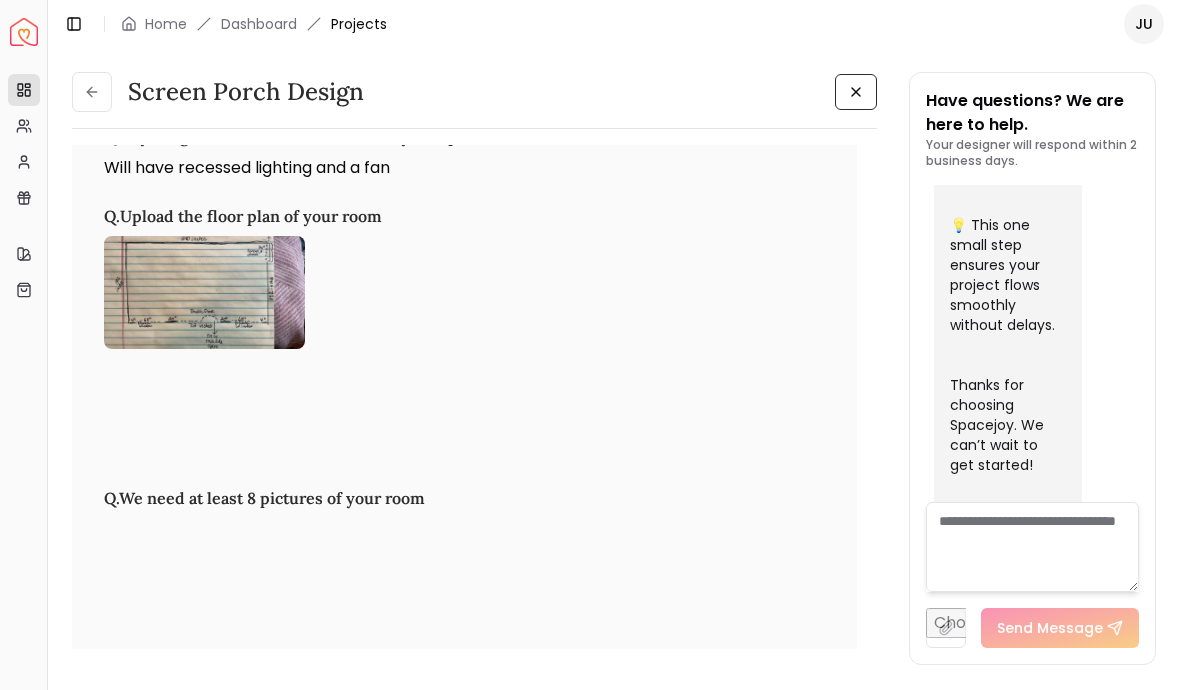 scroll, scrollTop: 2614, scrollLeft: 0, axis: vertical 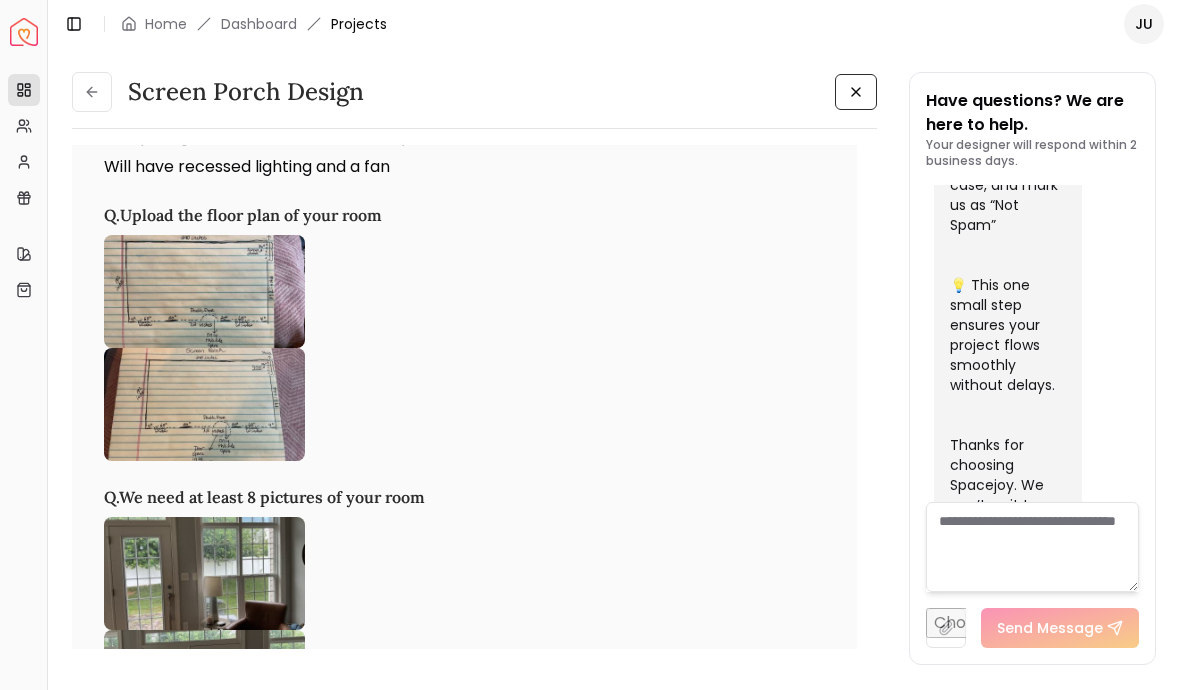 click at bounding box center (92, 92) 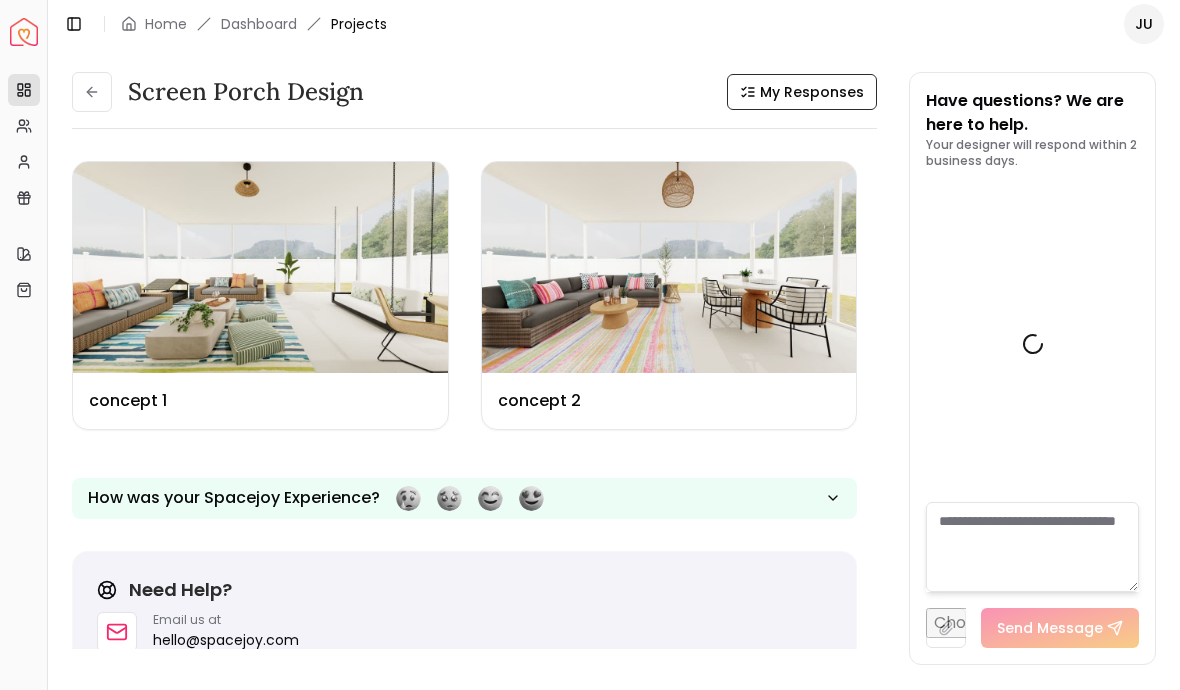 scroll, scrollTop: 1116, scrollLeft: 0, axis: vertical 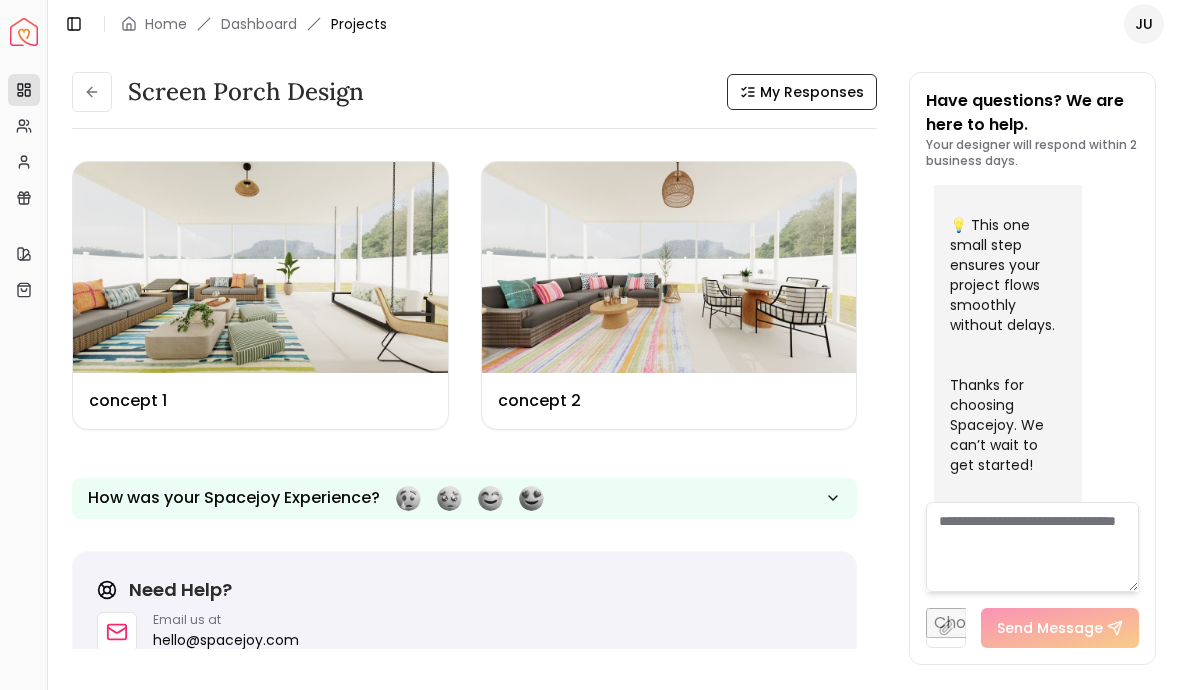 click on "concept 1" at bounding box center (128, 401) 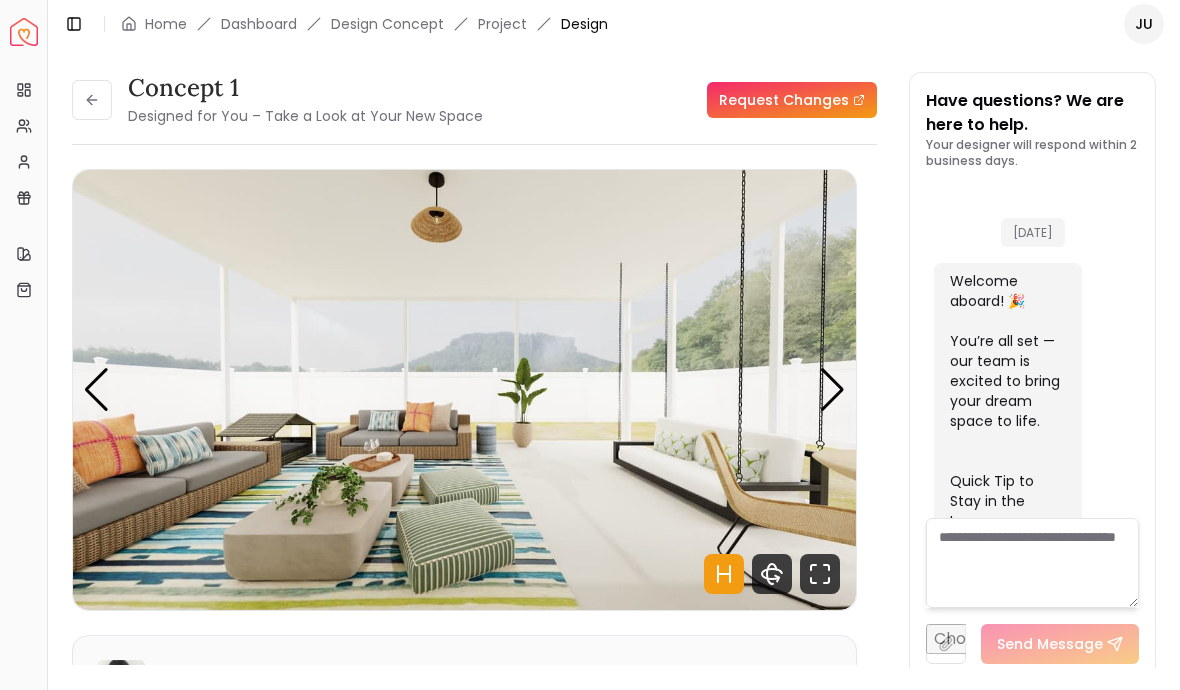 scroll, scrollTop: 1100, scrollLeft: 0, axis: vertical 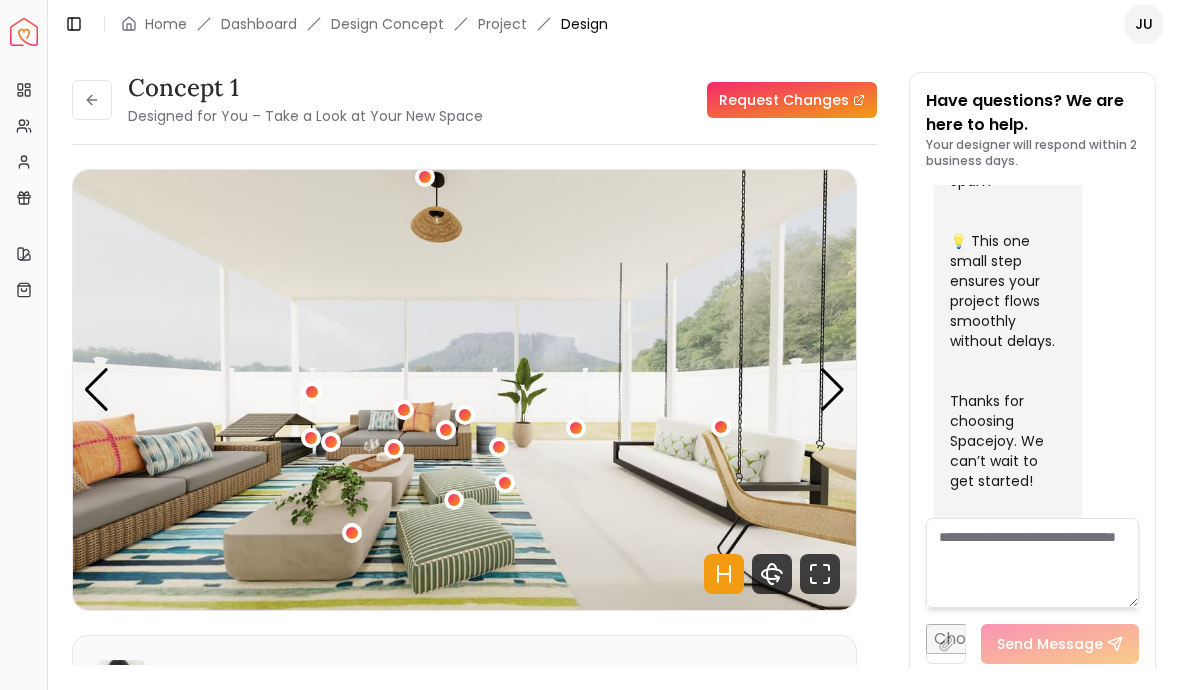 click at bounding box center [96, 390] 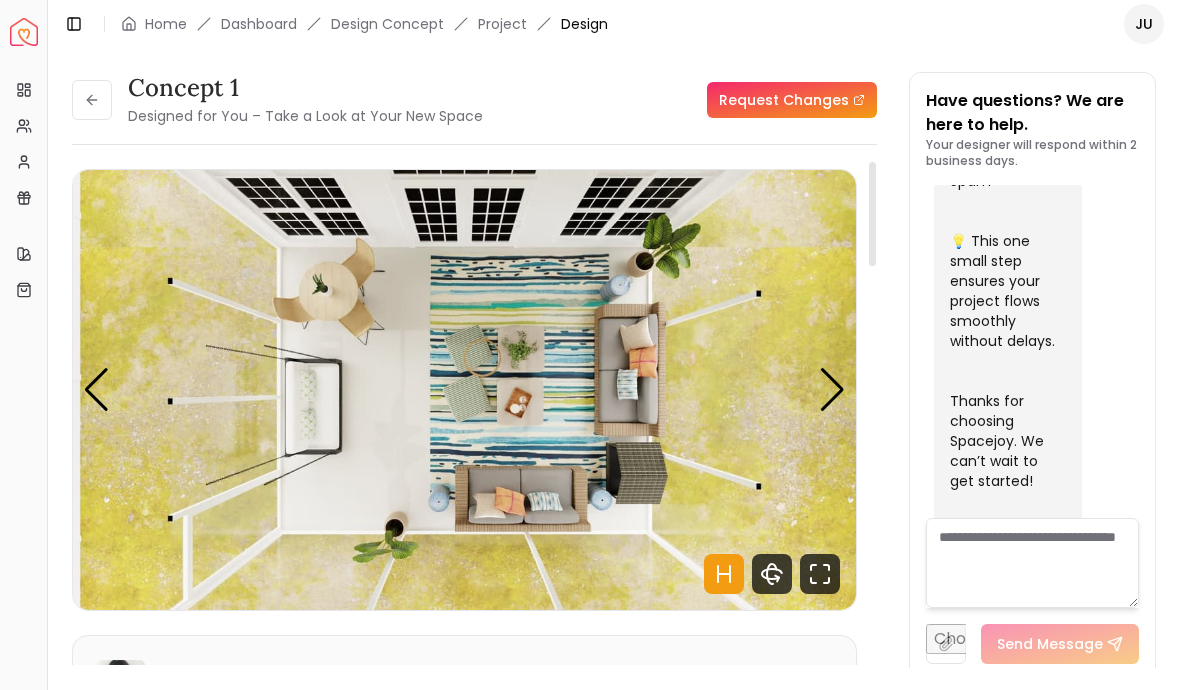 click at bounding box center (96, 390) 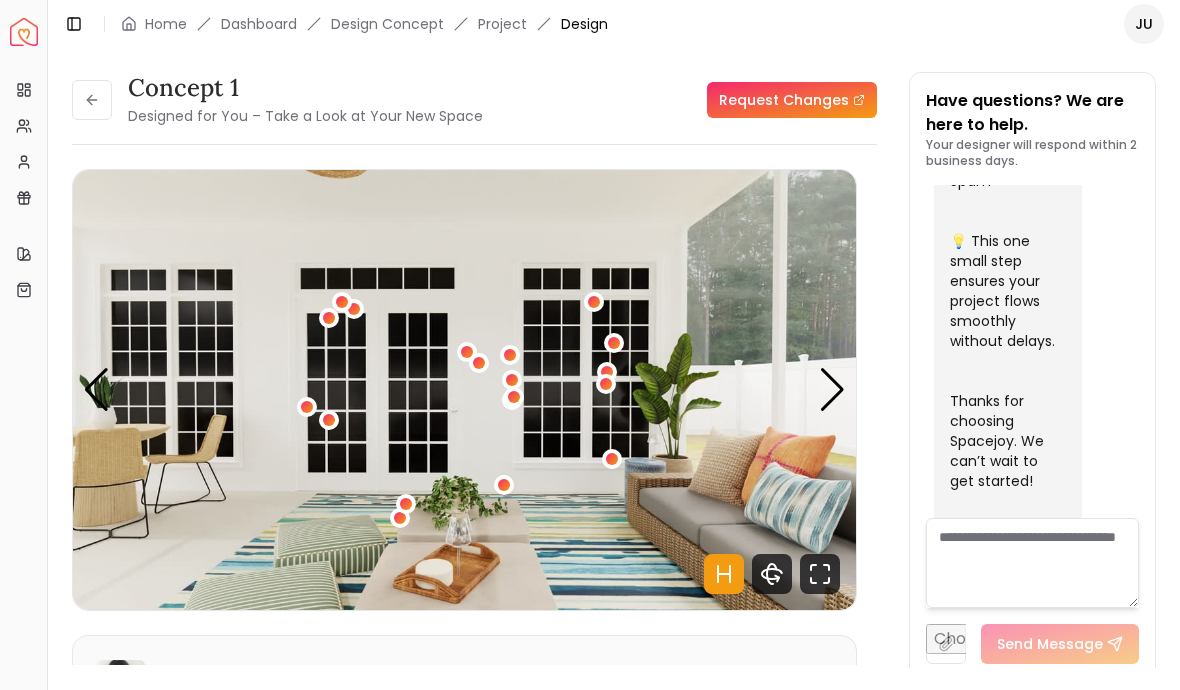 click at bounding box center [832, 390] 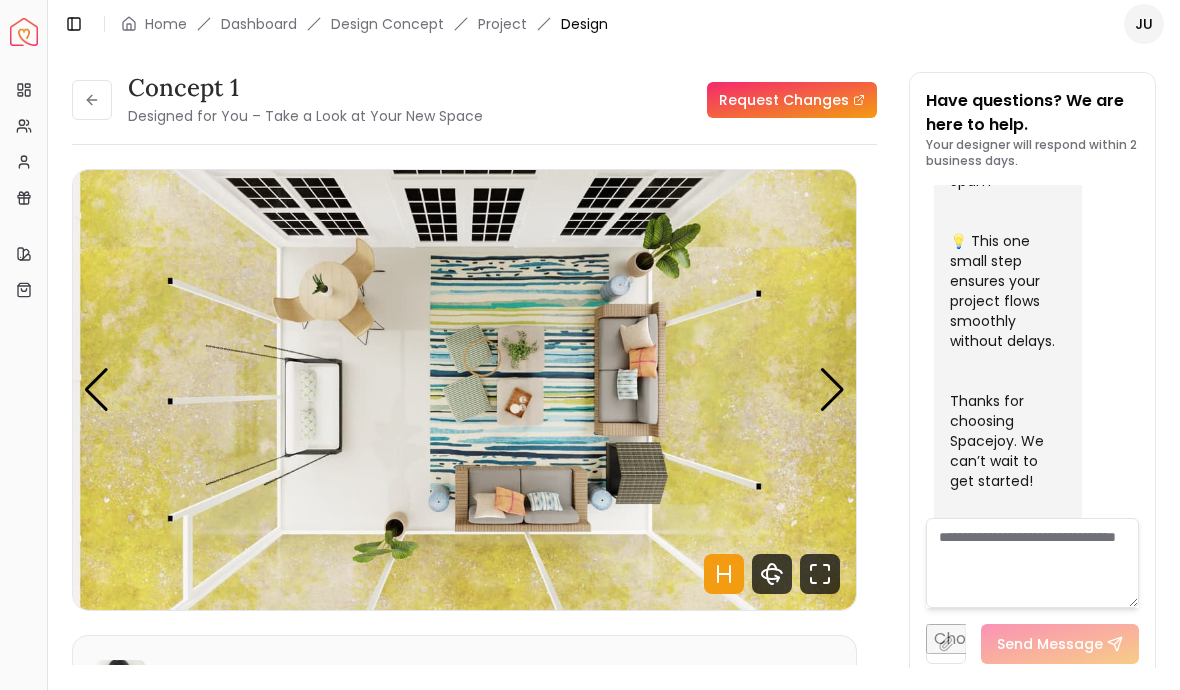 click at bounding box center (92, 100) 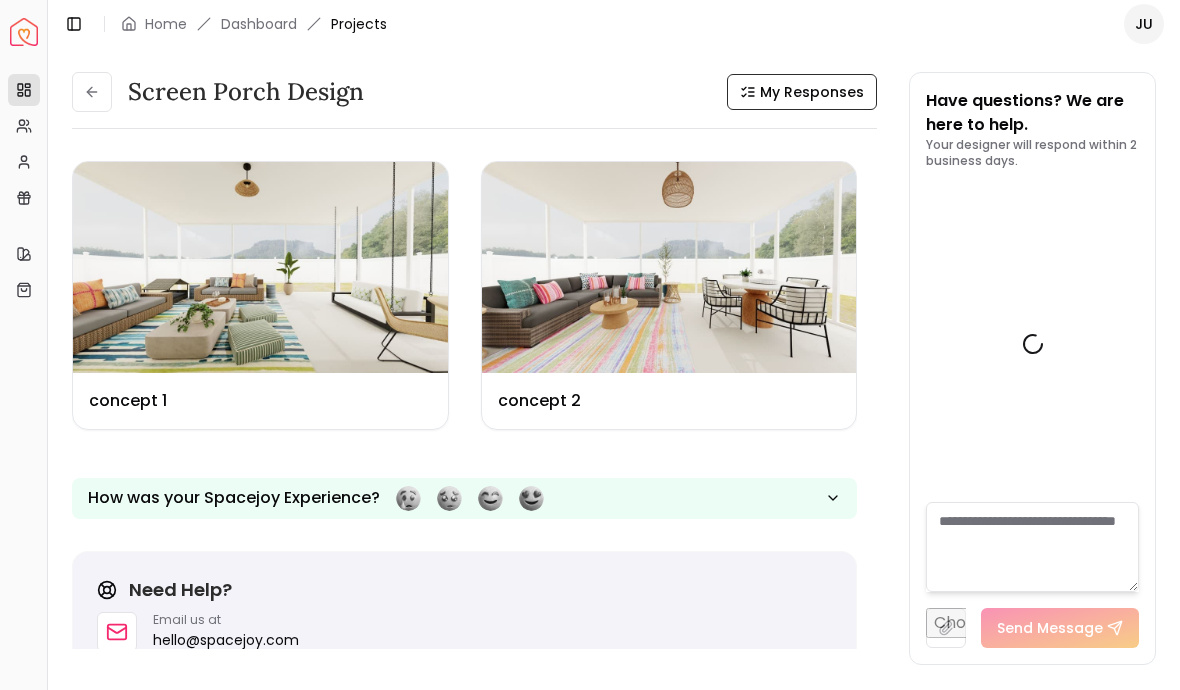 scroll, scrollTop: 1116, scrollLeft: 0, axis: vertical 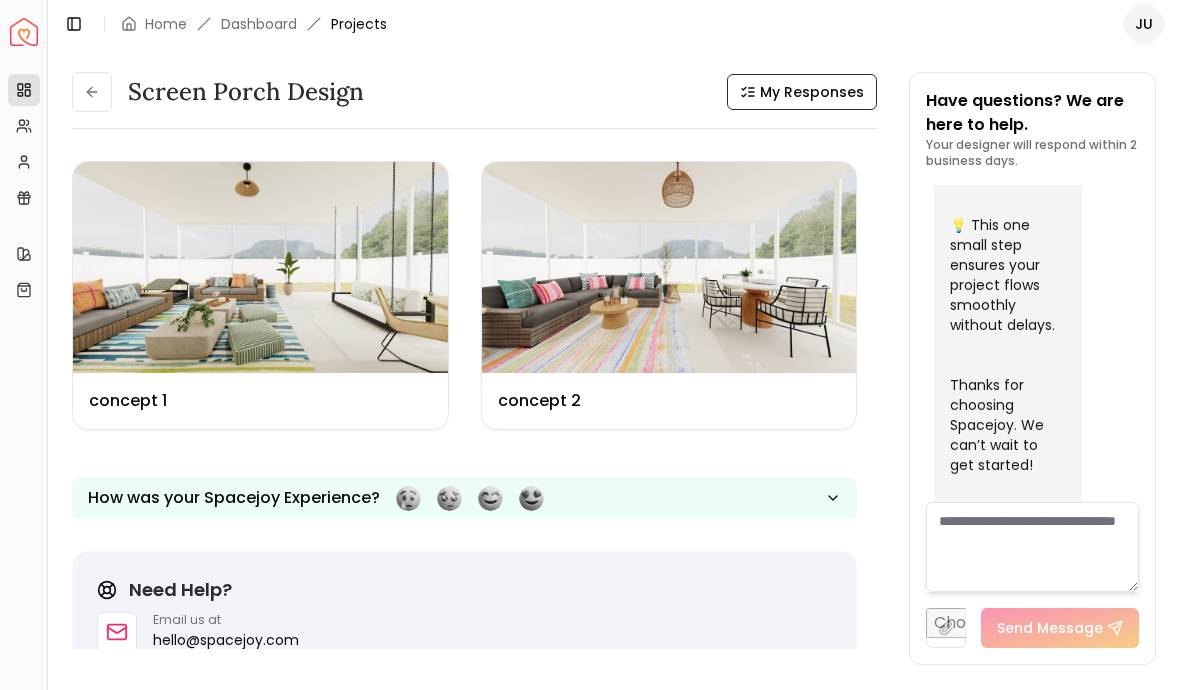 click at bounding box center [669, 267] 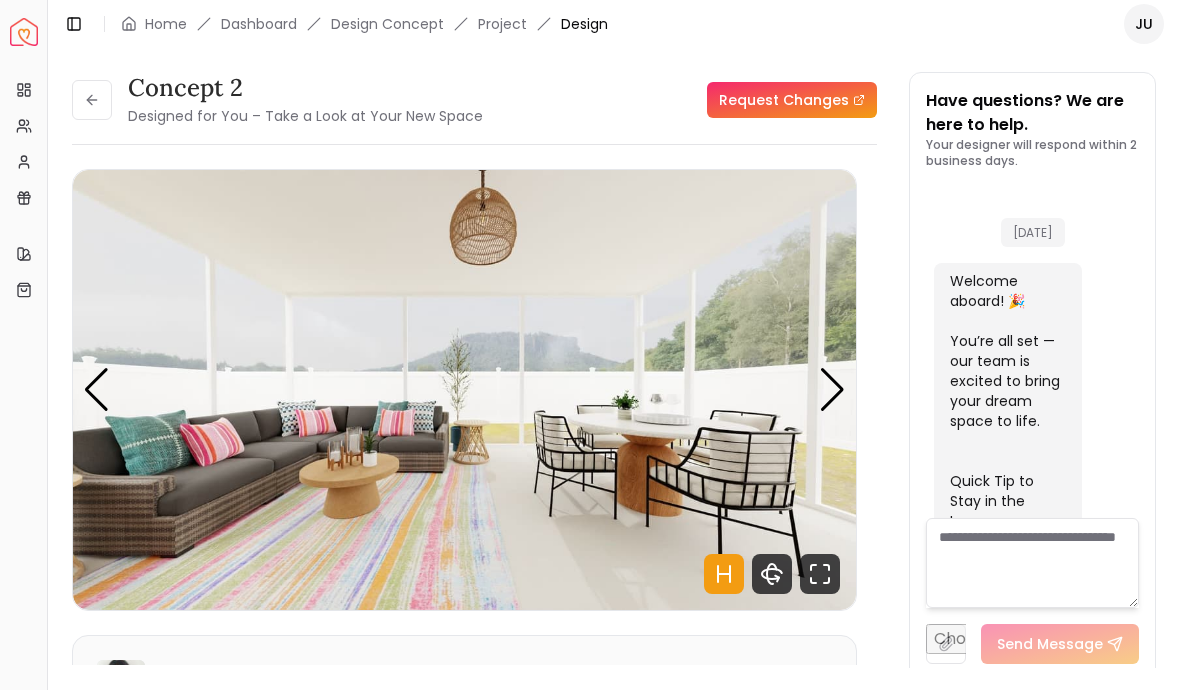 scroll, scrollTop: 1100, scrollLeft: 0, axis: vertical 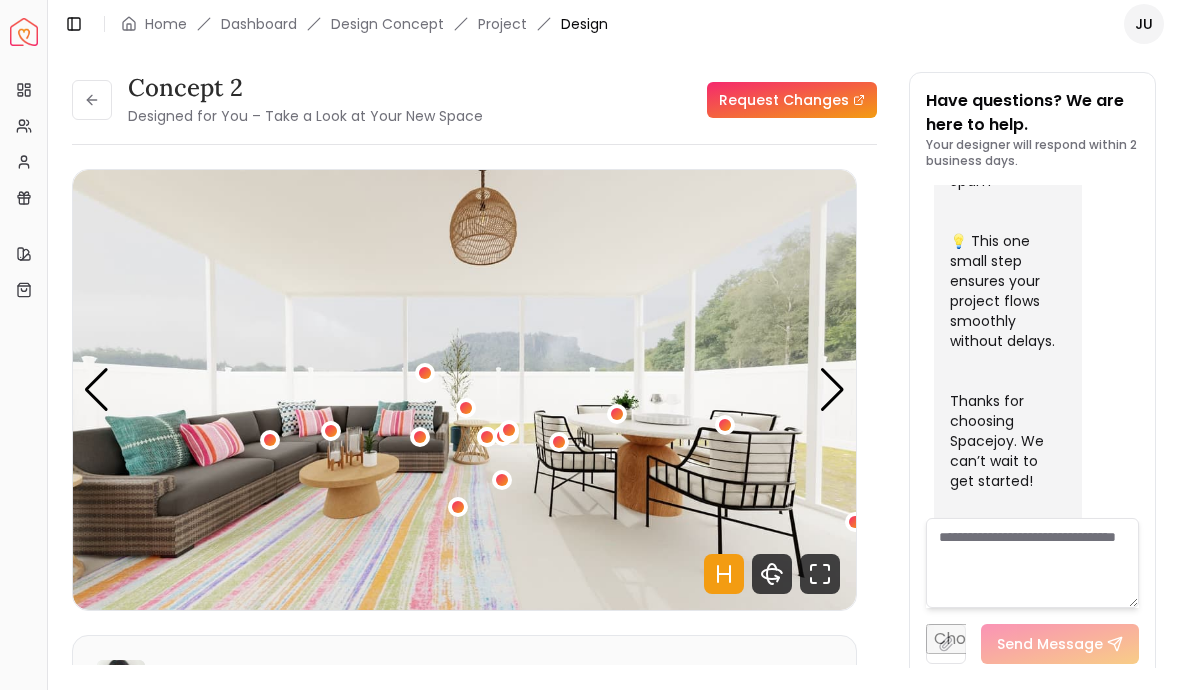 click at bounding box center [832, 390] 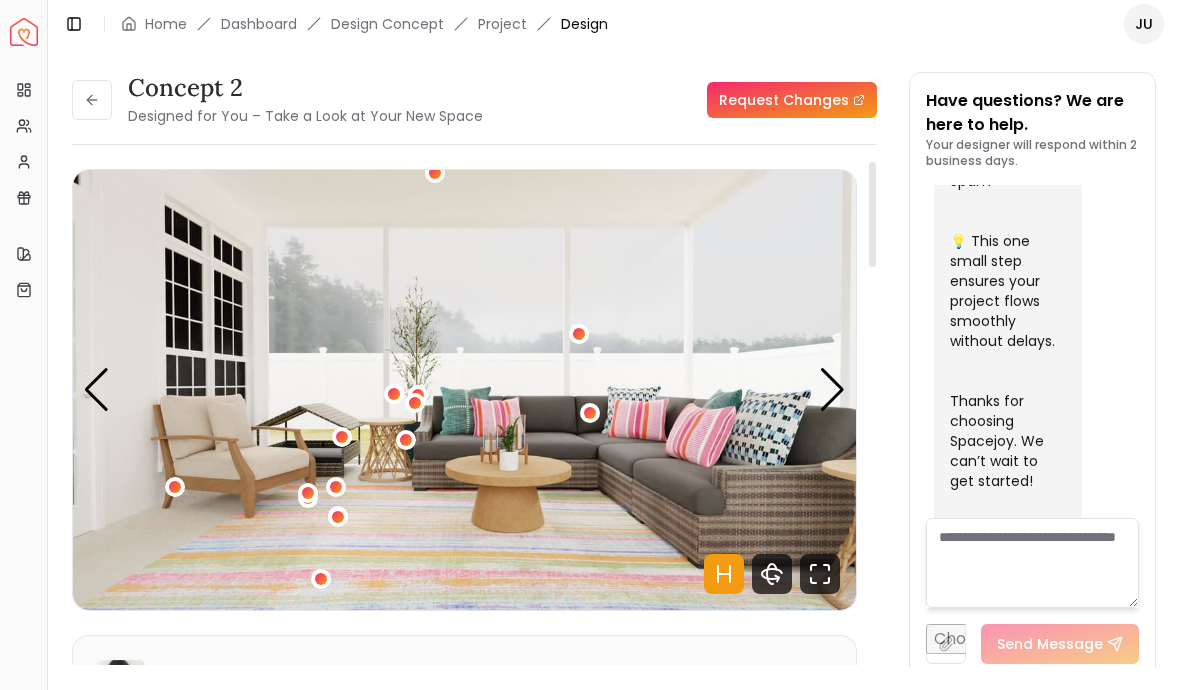 click at bounding box center (832, 390) 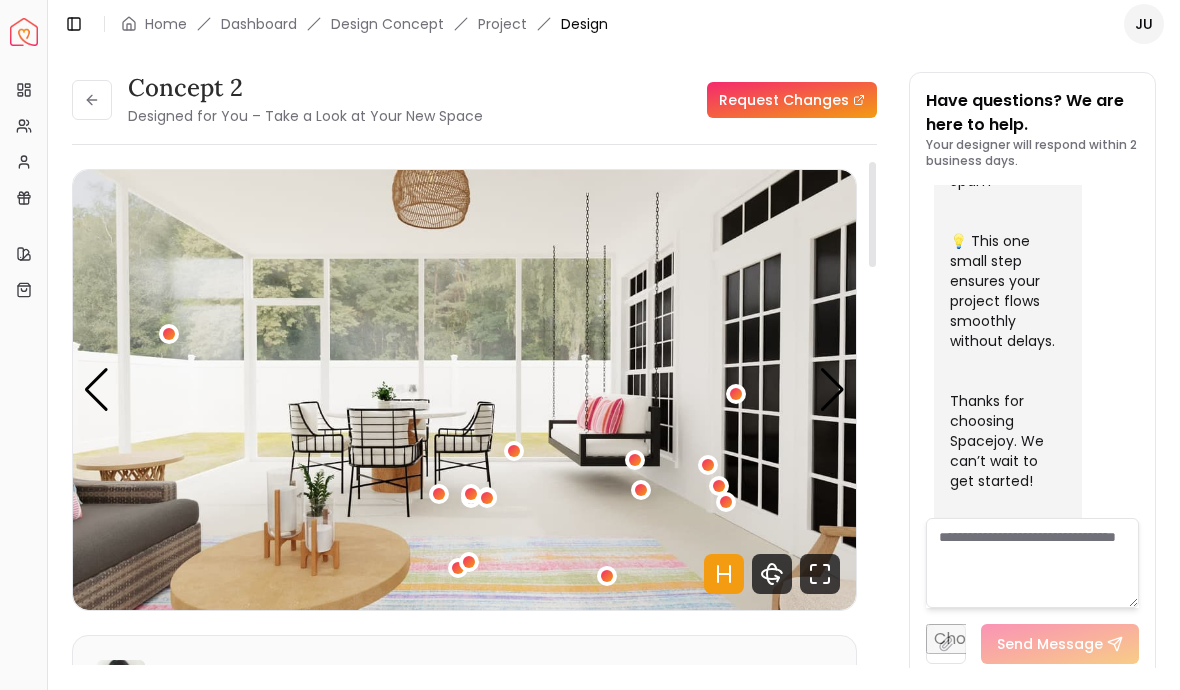 click at bounding box center (832, 390) 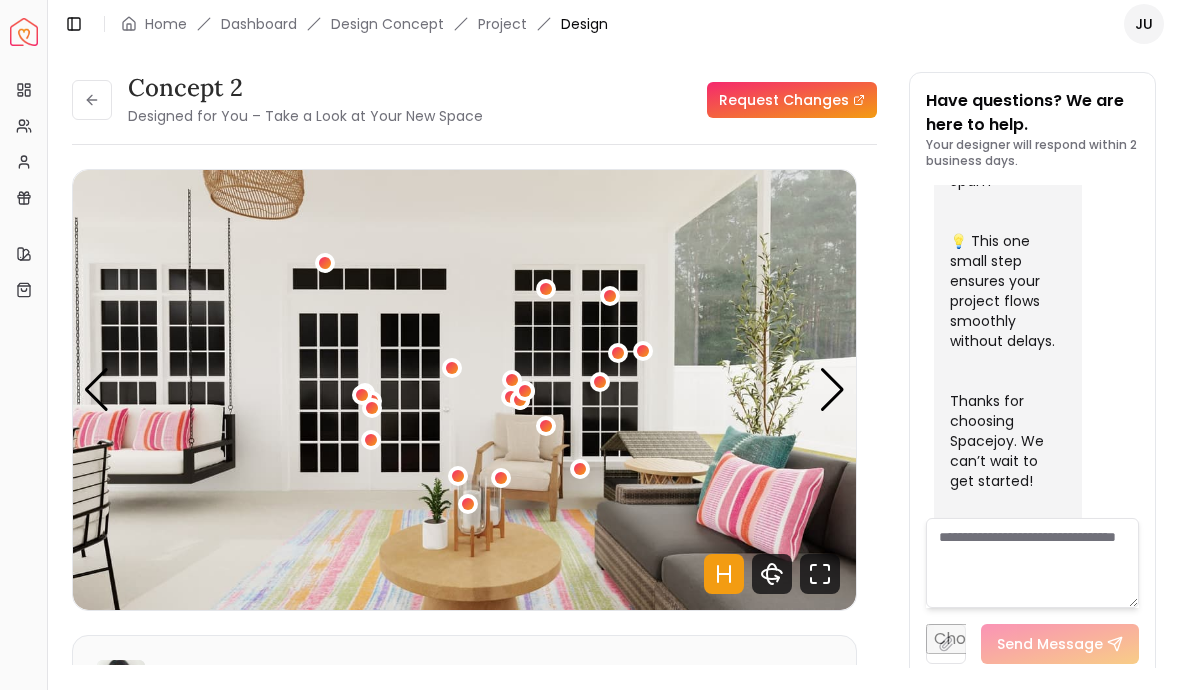click at bounding box center (832, 390) 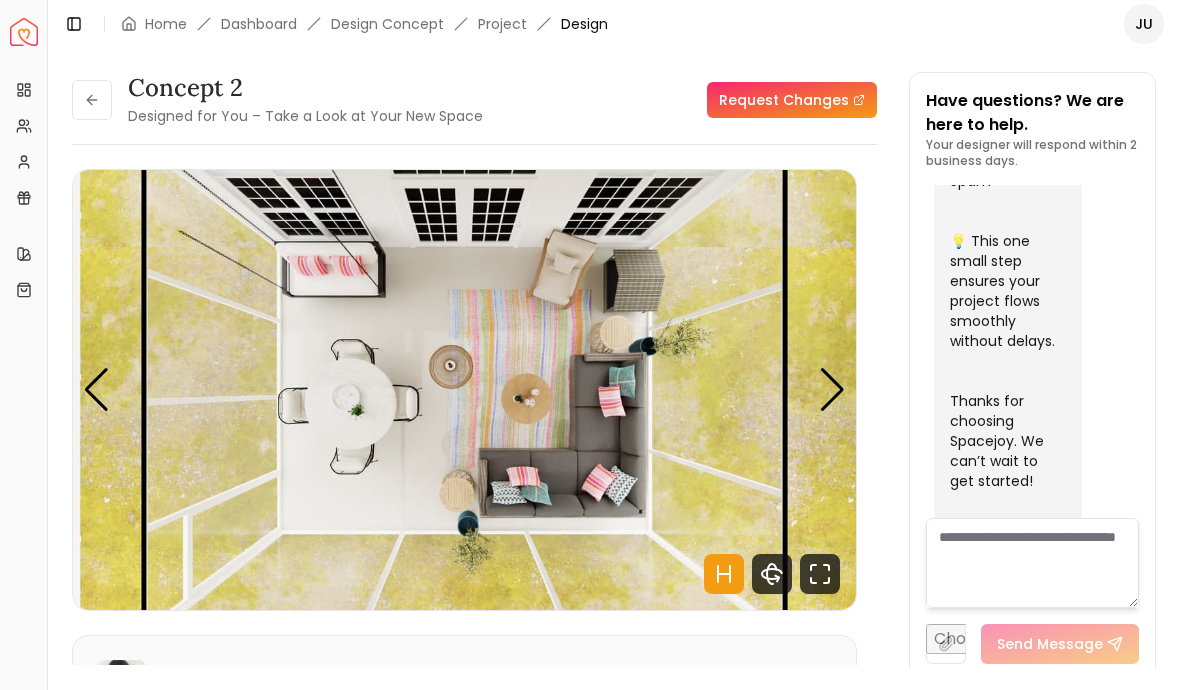 scroll, scrollTop: 65, scrollLeft: 0, axis: vertical 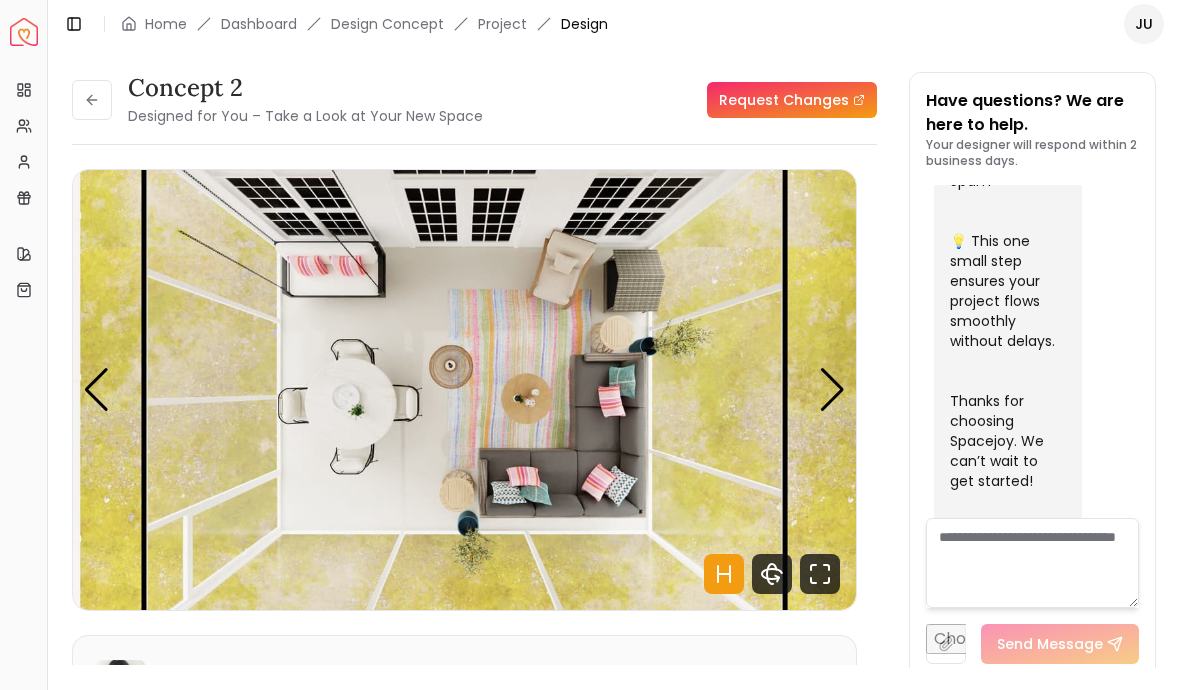 click on "My Profile" at bounding box center [24, 162] 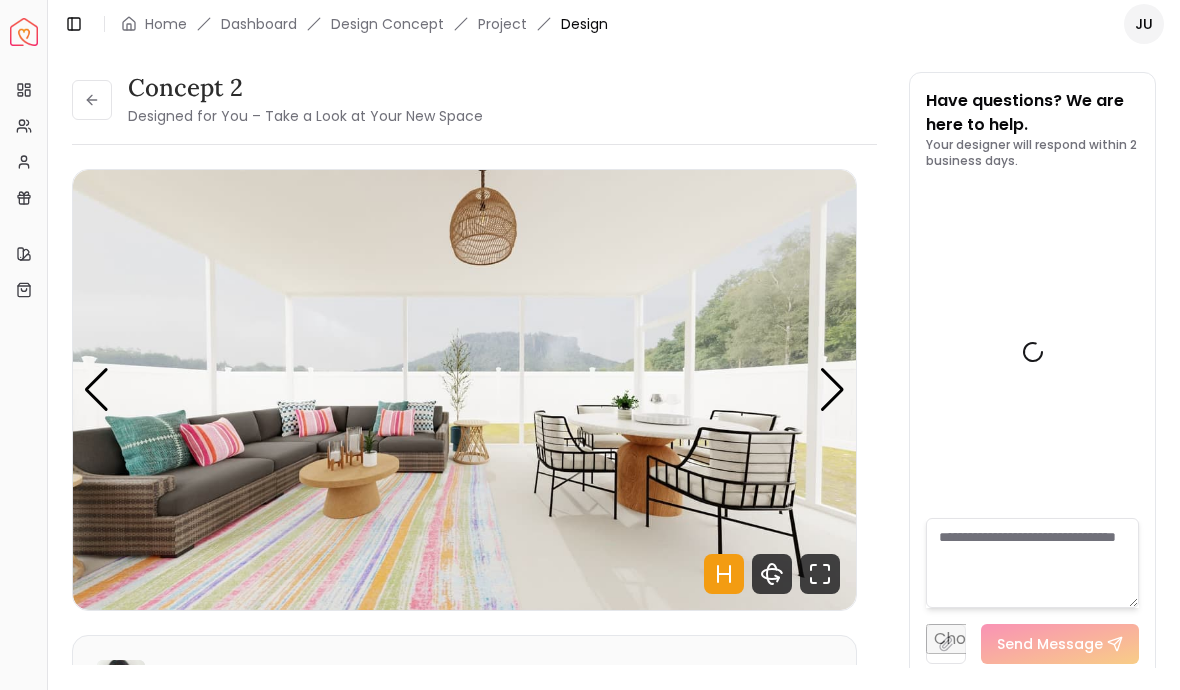 scroll, scrollTop: 65, scrollLeft: 0, axis: vertical 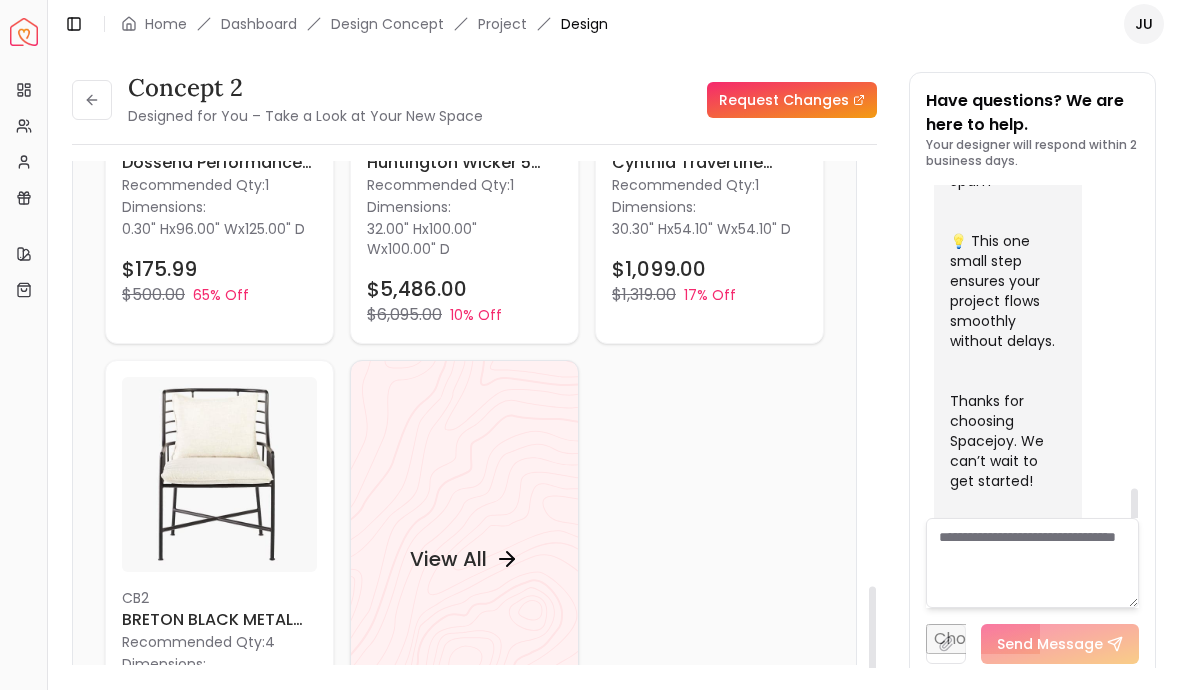 click on "View All" at bounding box center [464, 559] 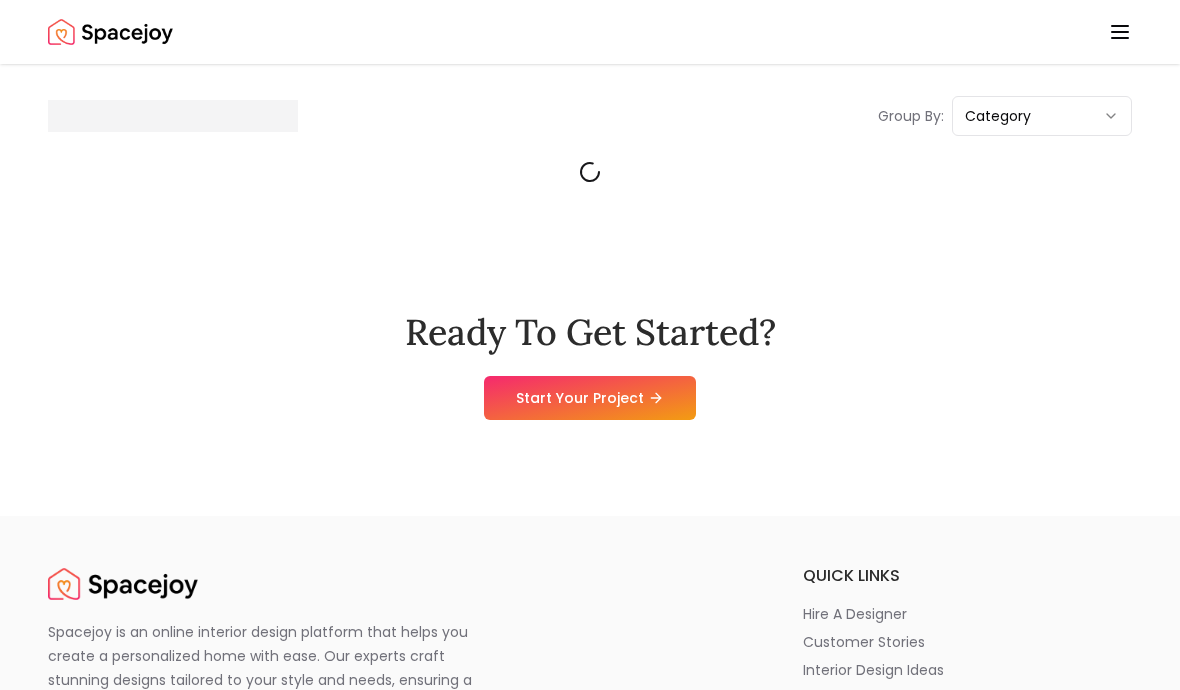 scroll, scrollTop: 0, scrollLeft: 0, axis: both 